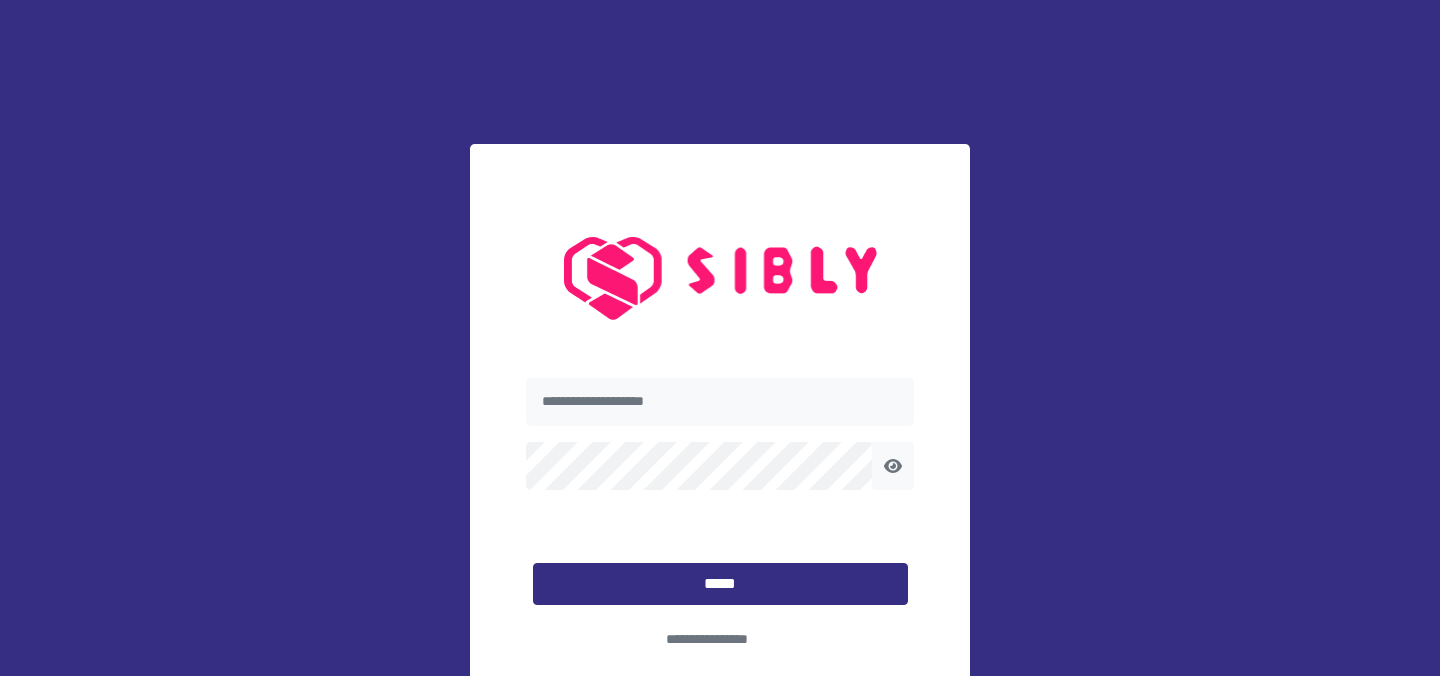scroll, scrollTop: 0, scrollLeft: 0, axis: both 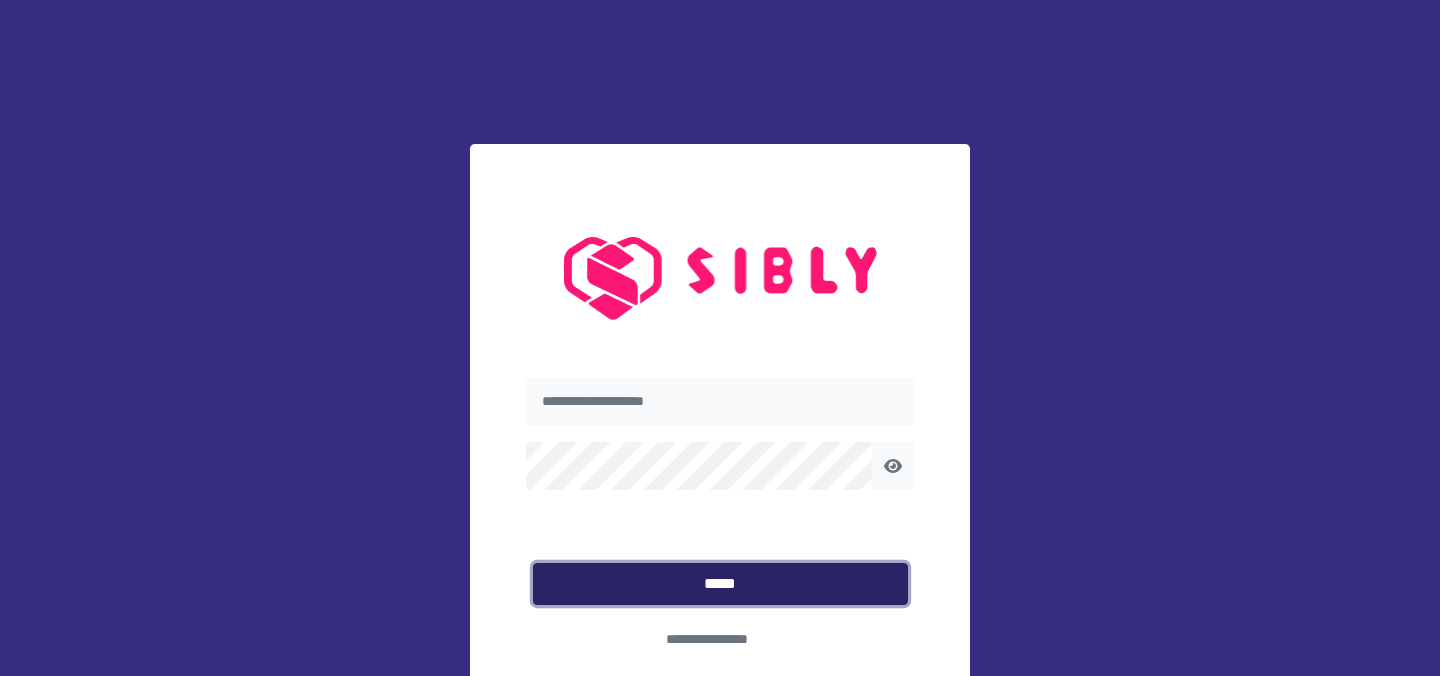 click on "*****" at bounding box center [720, 584] 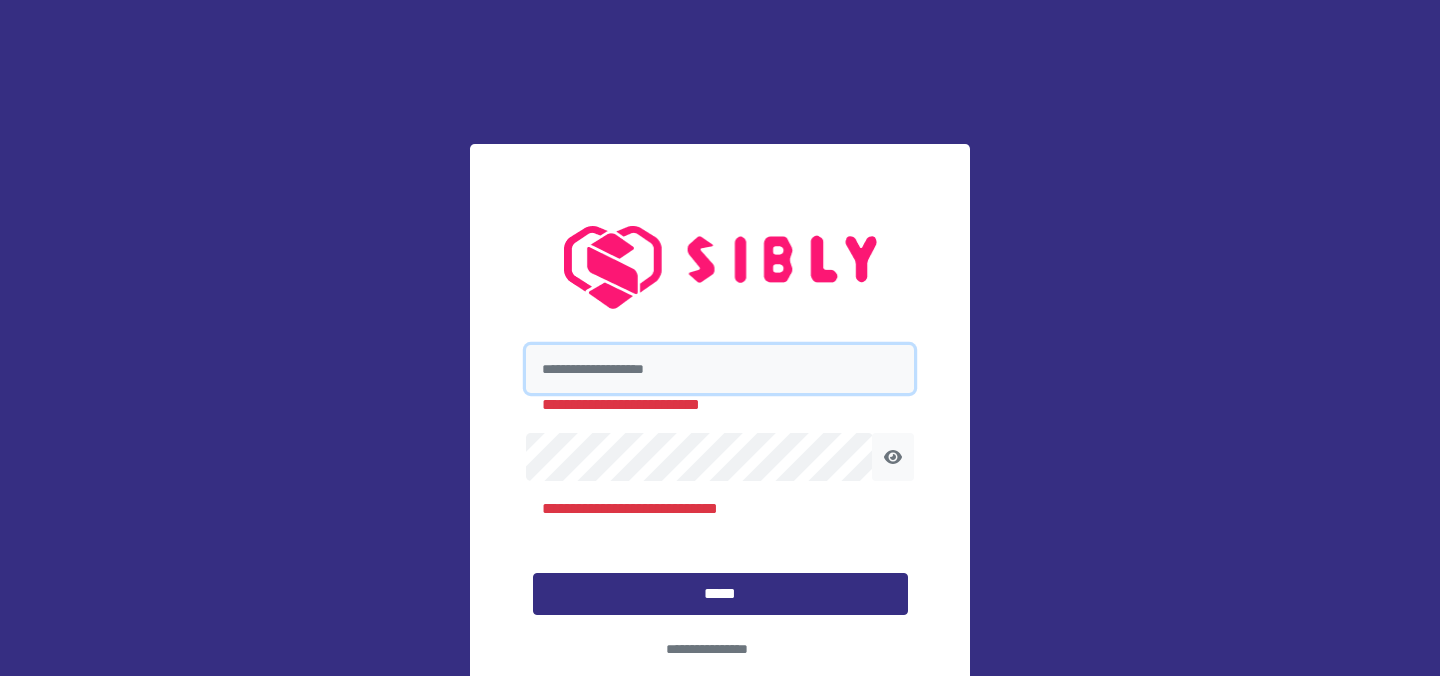 click at bounding box center [720, 369] 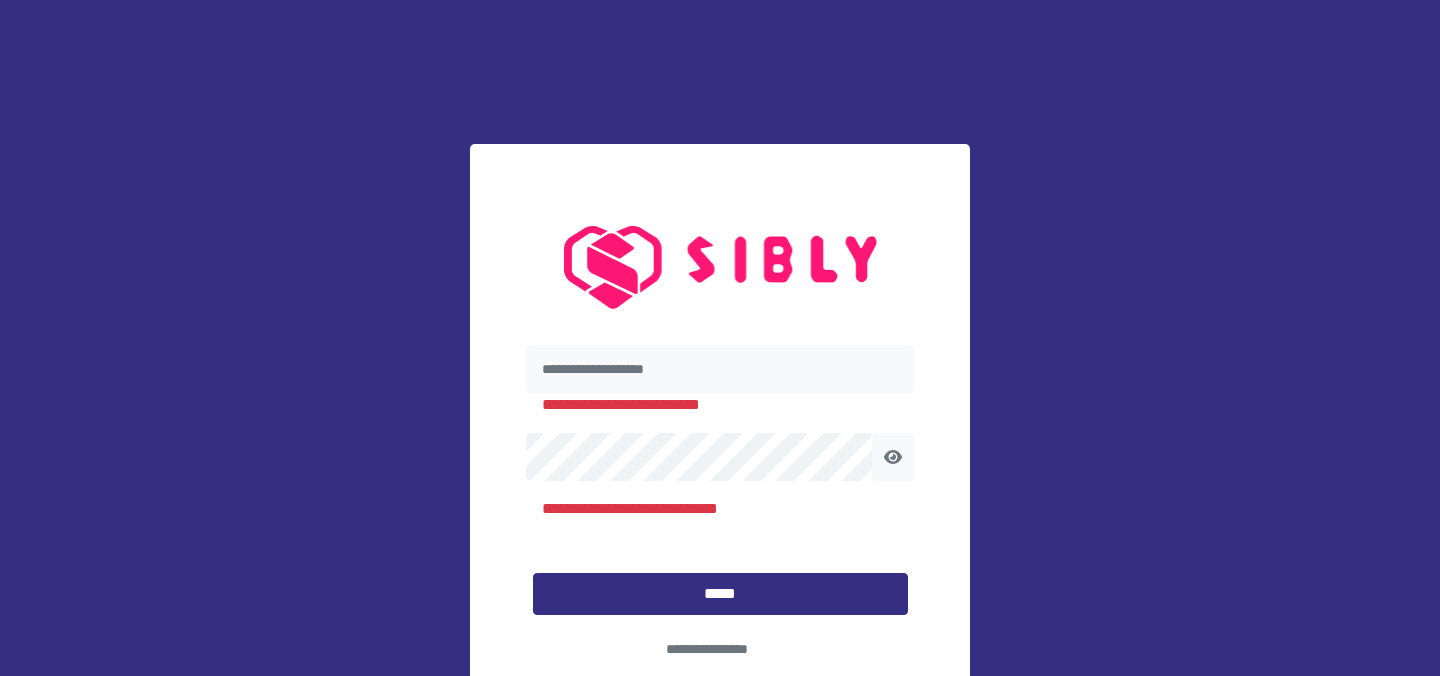 click on "**********" at bounding box center (720, 338) 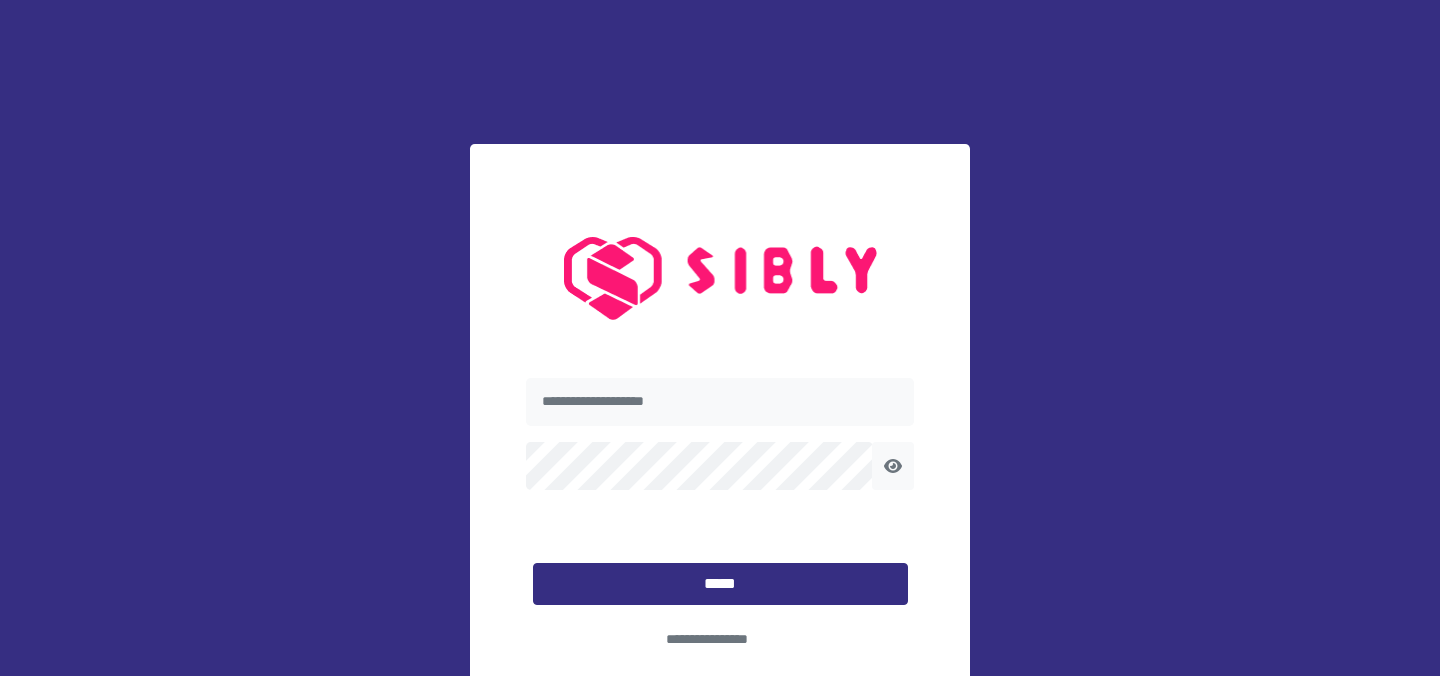 scroll, scrollTop: 0, scrollLeft: 0, axis: both 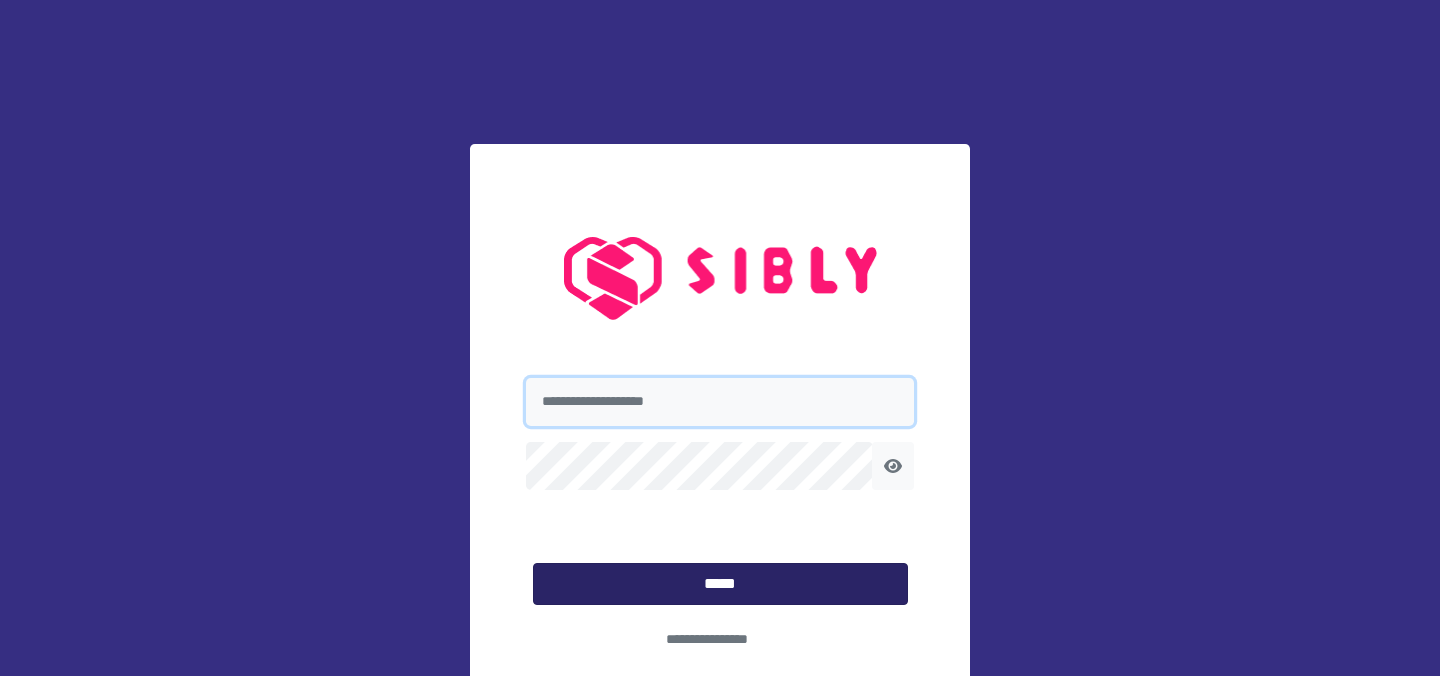 type on "**********" 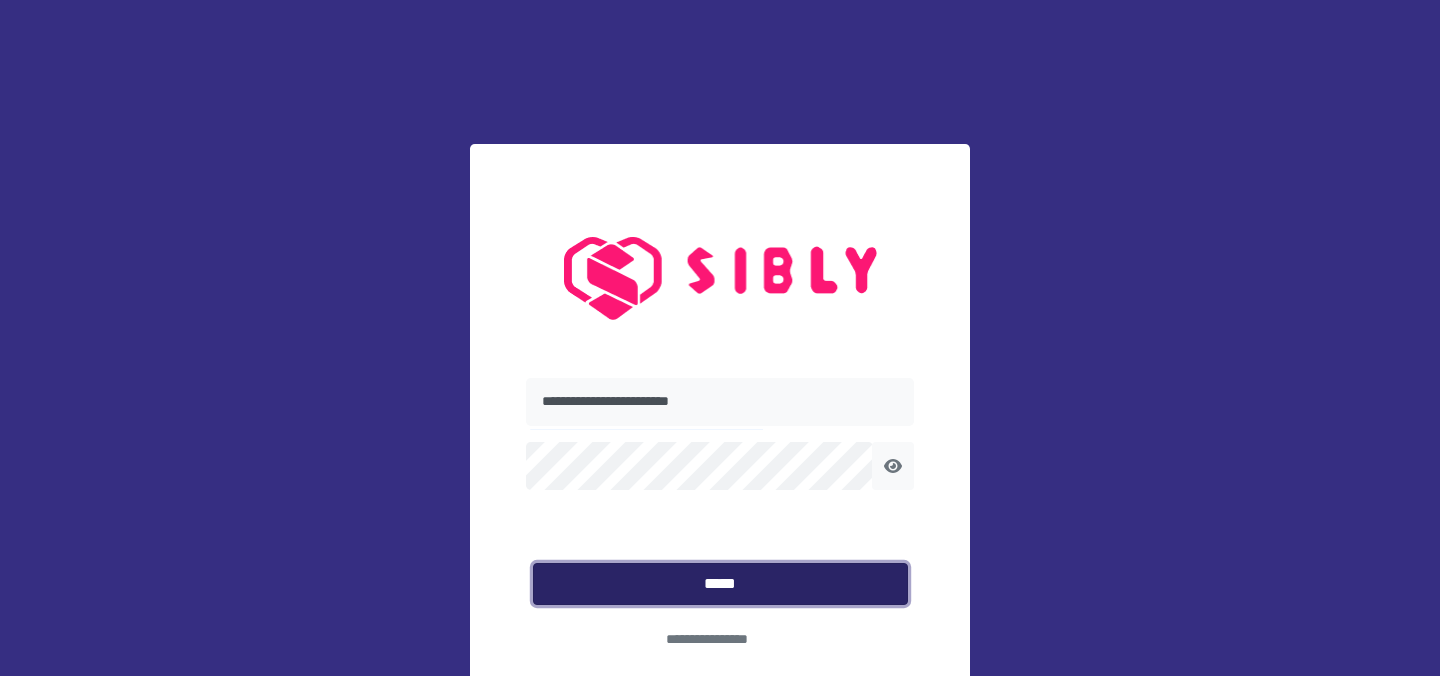 click on "*****" at bounding box center (720, 584) 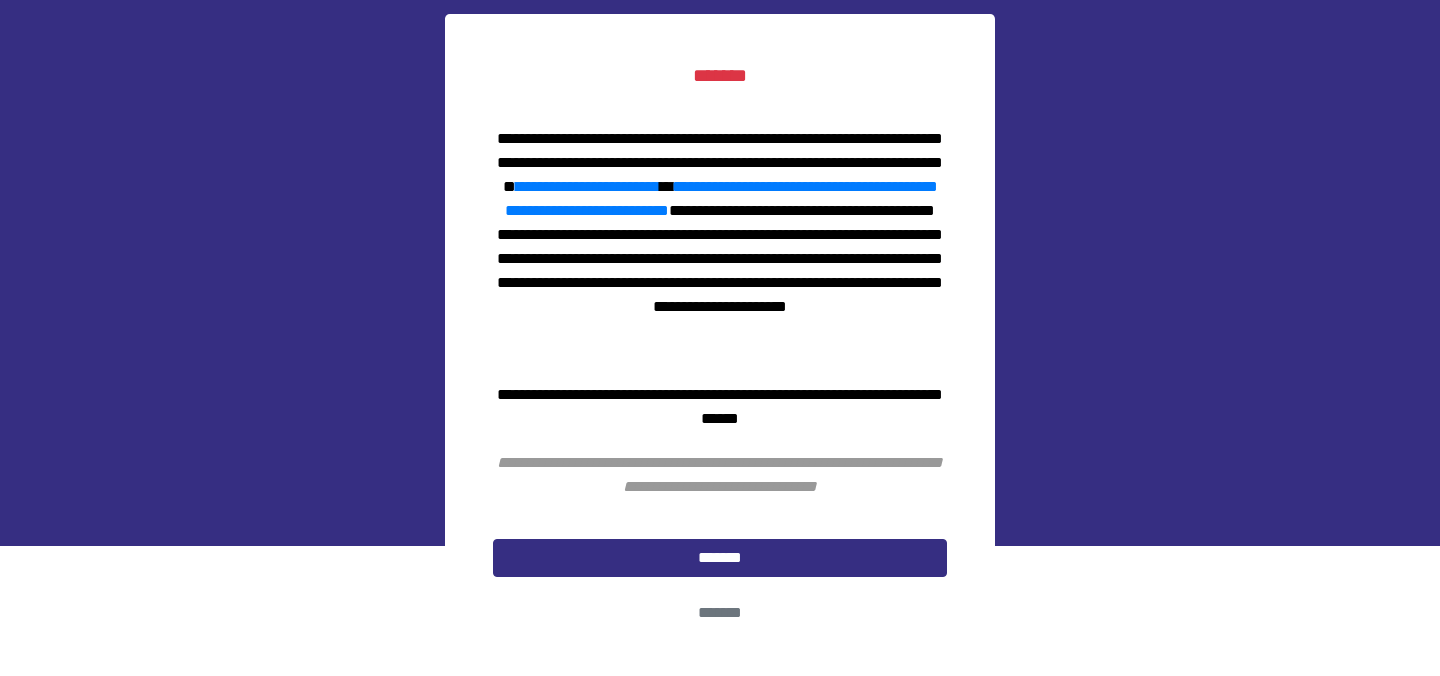 scroll, scrollTop: 151, scrollLeft: 0, axis: vertical 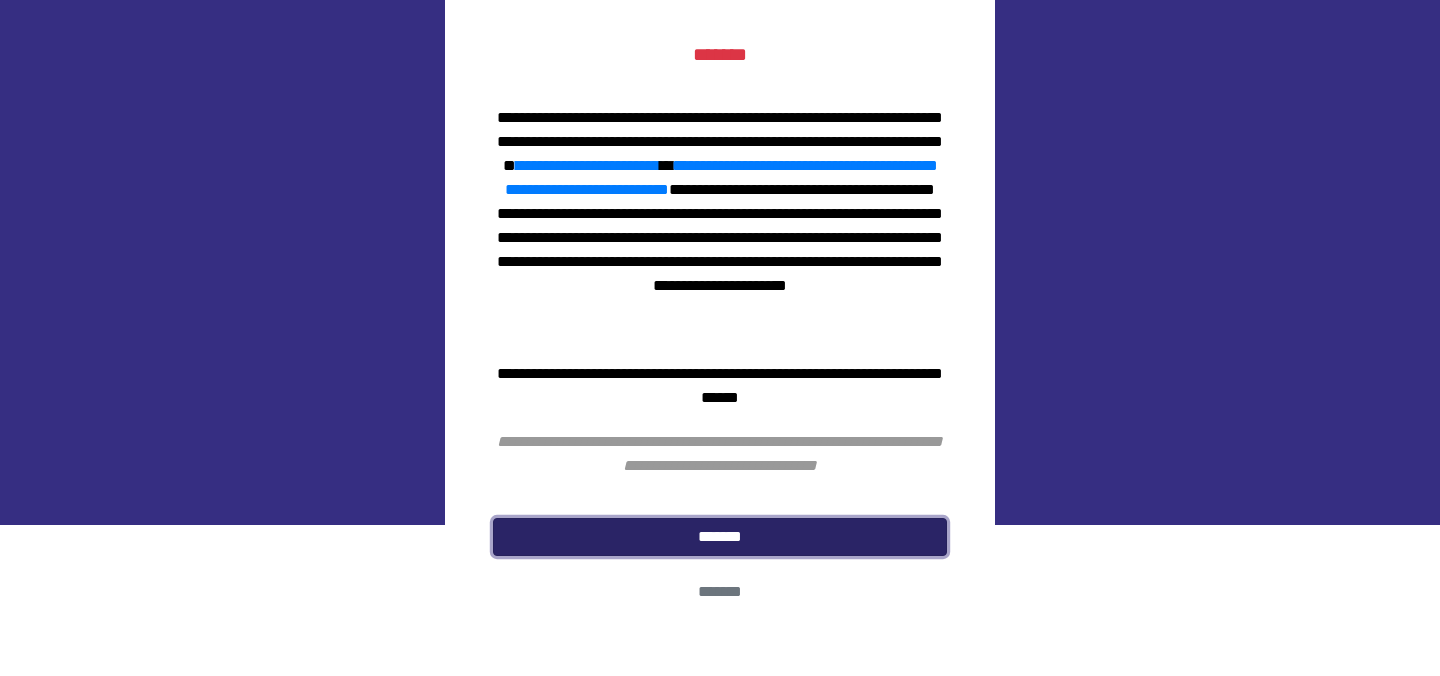 click on "*******" at bounding box center [720, 537] 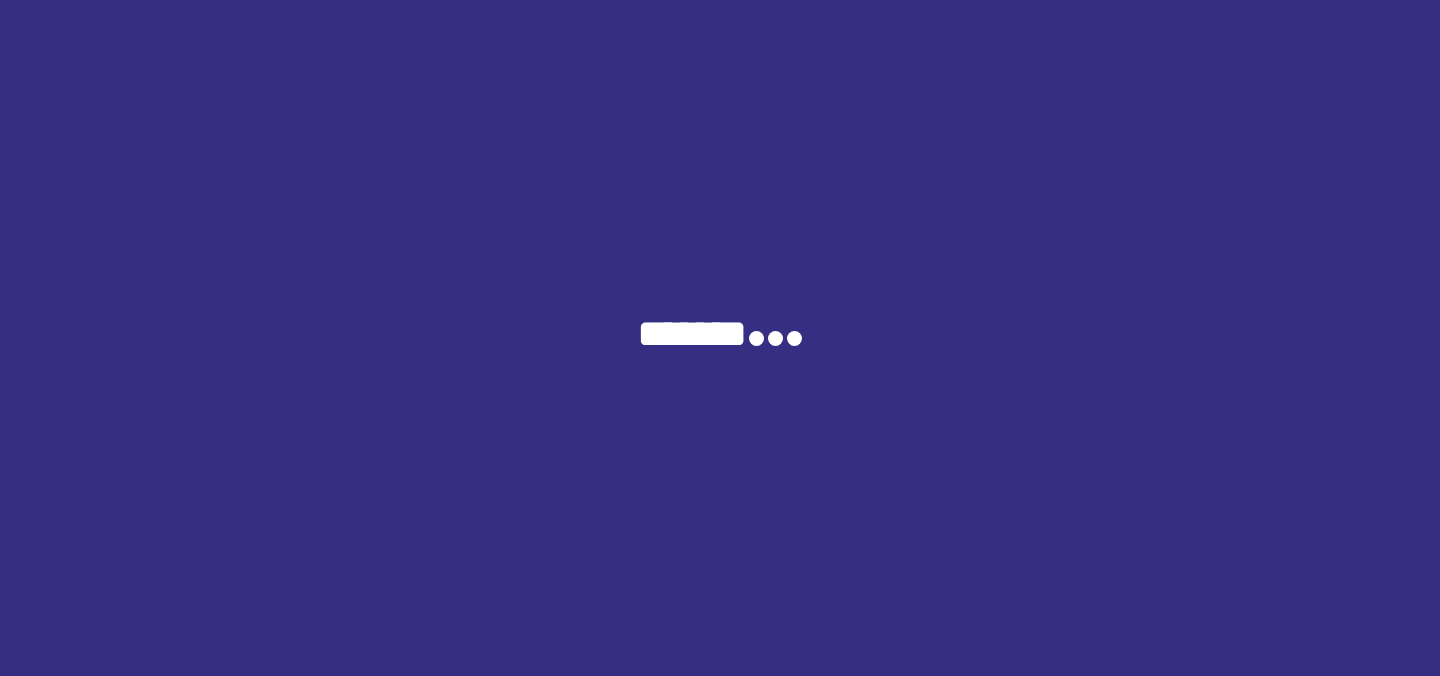 scroll, scrollTop: 0, scrollLeft: 0, axis: both 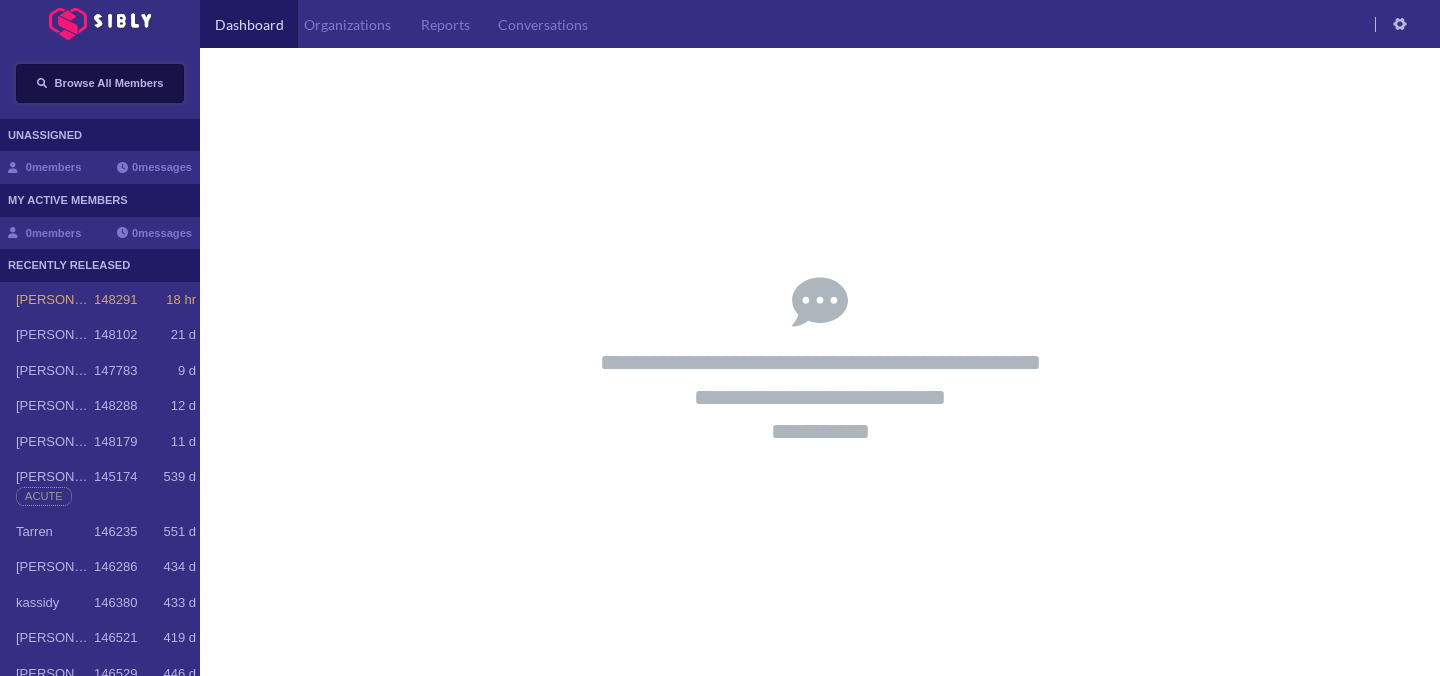 click on "Browse All Members" at bounding box center [109, 83] 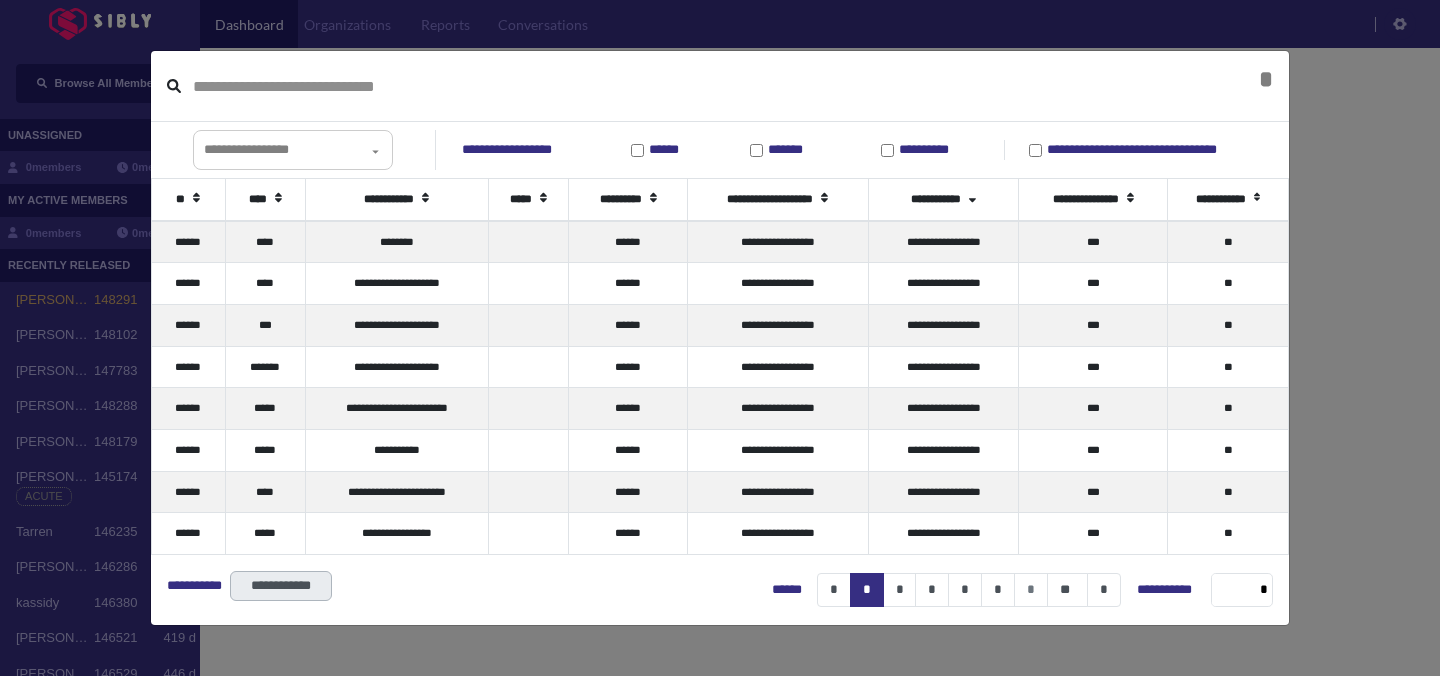 click at bounding box center (687, 86) 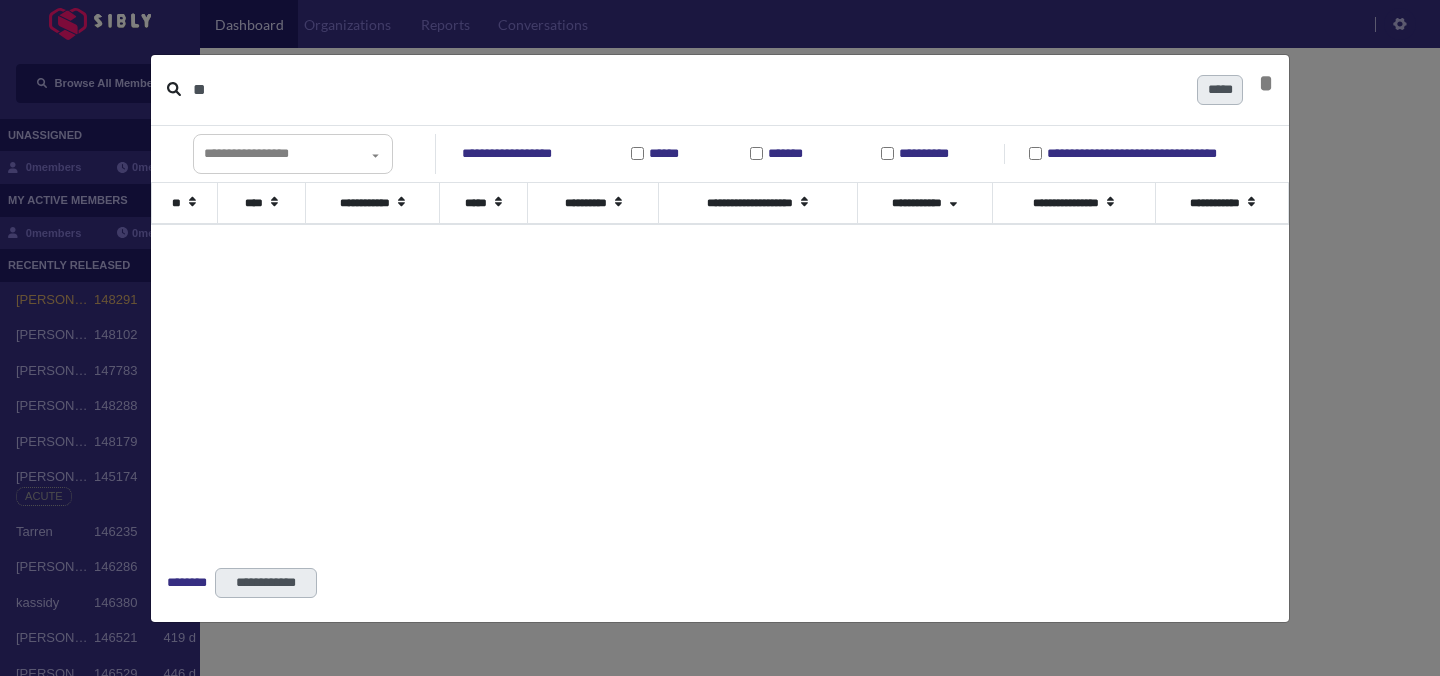 type on "*" 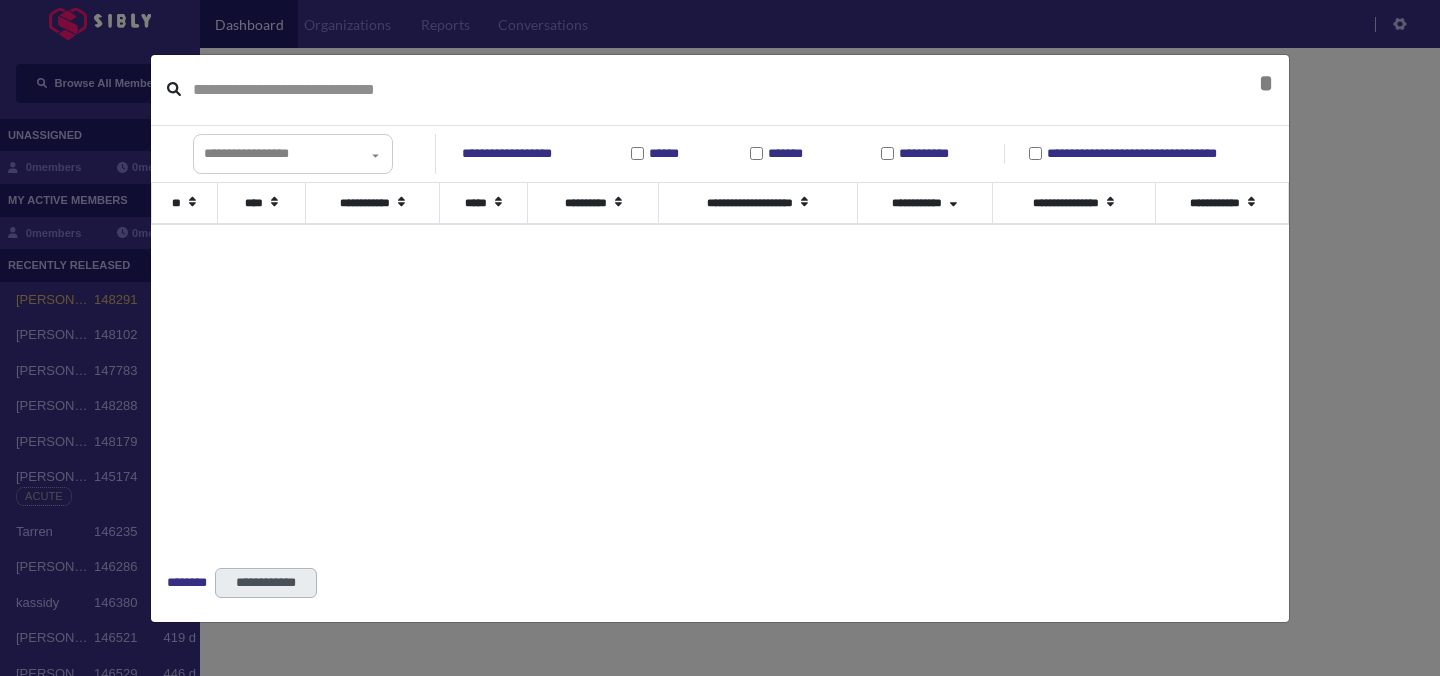 type 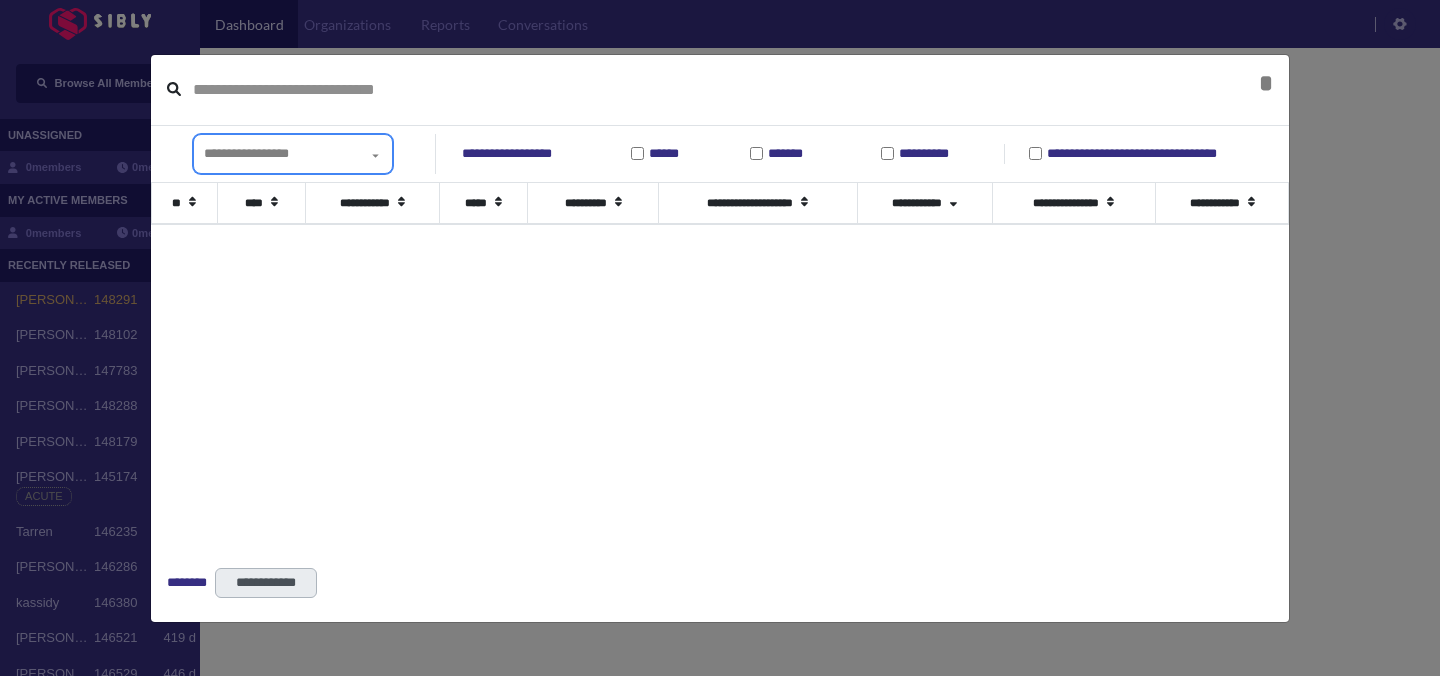 click on "**********" at bounding box center [286, 154] 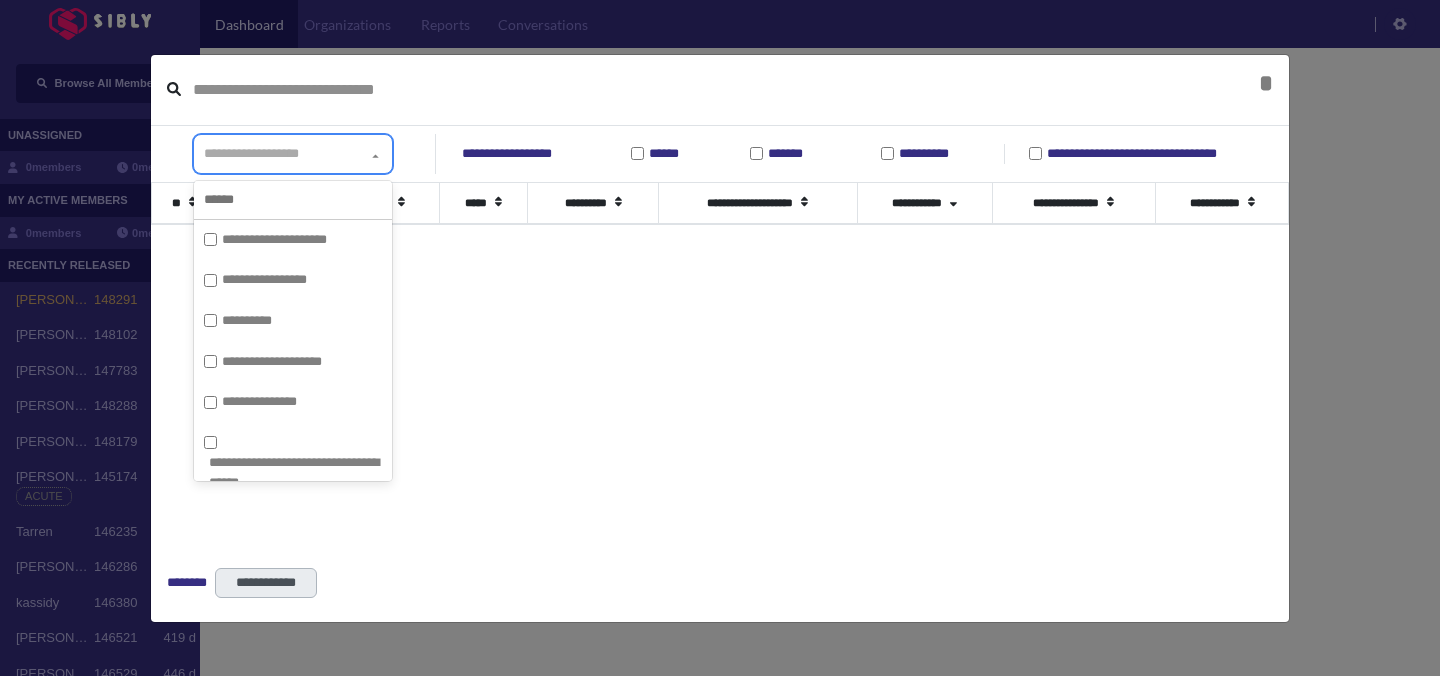 click at bounding box center (293, 200) 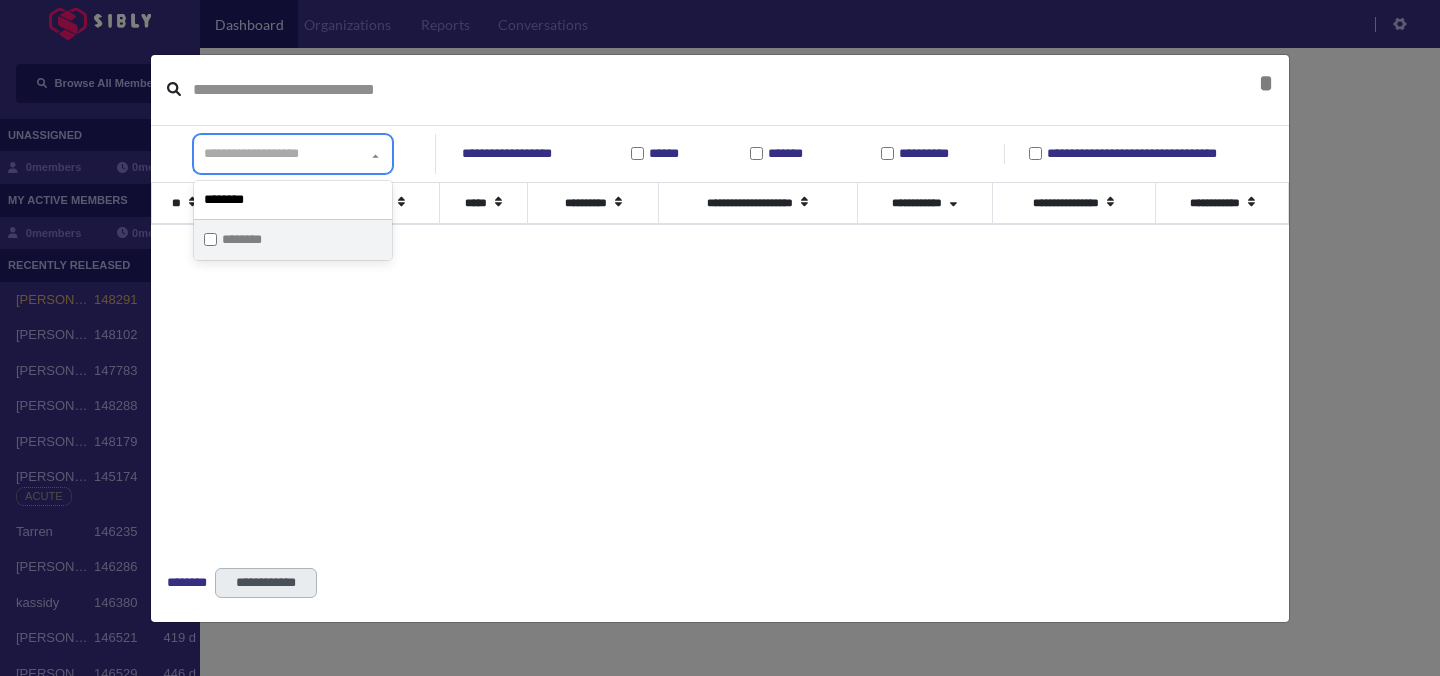 type on "********" 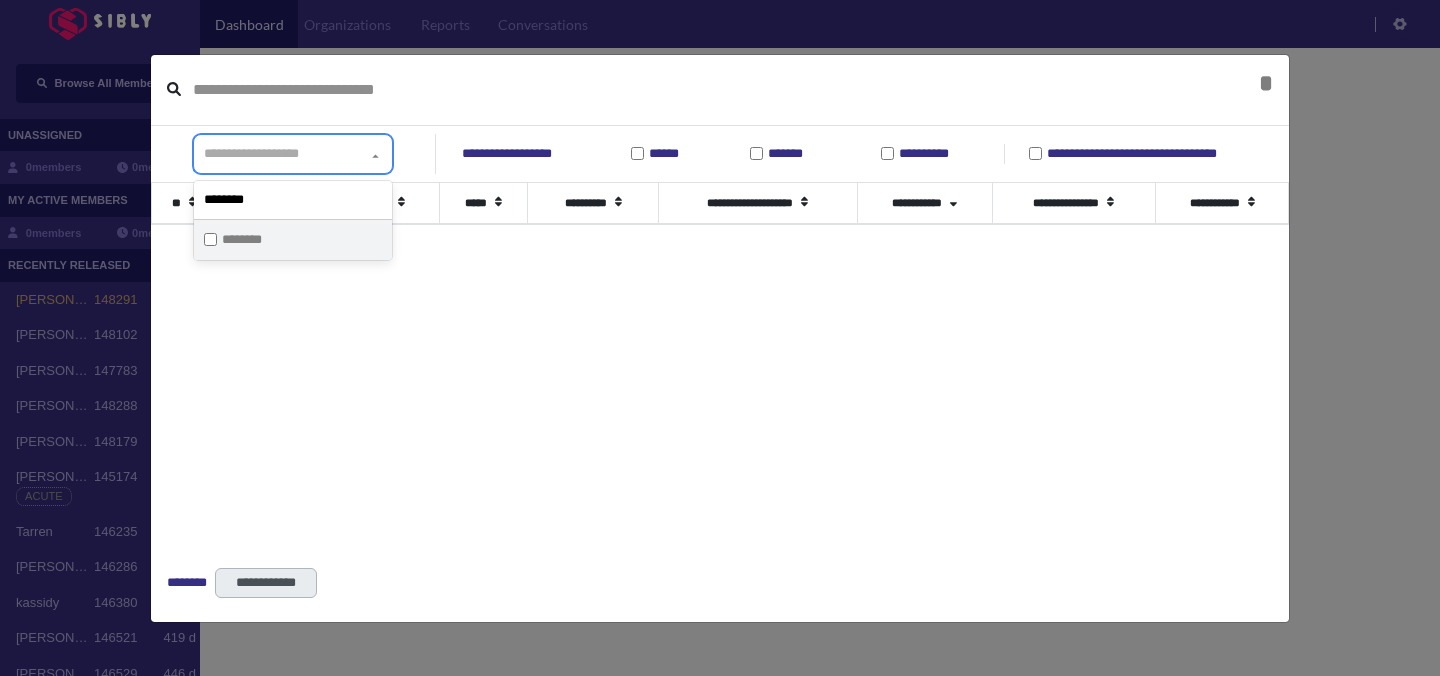 click on "********" at bounding box center [246, 240] 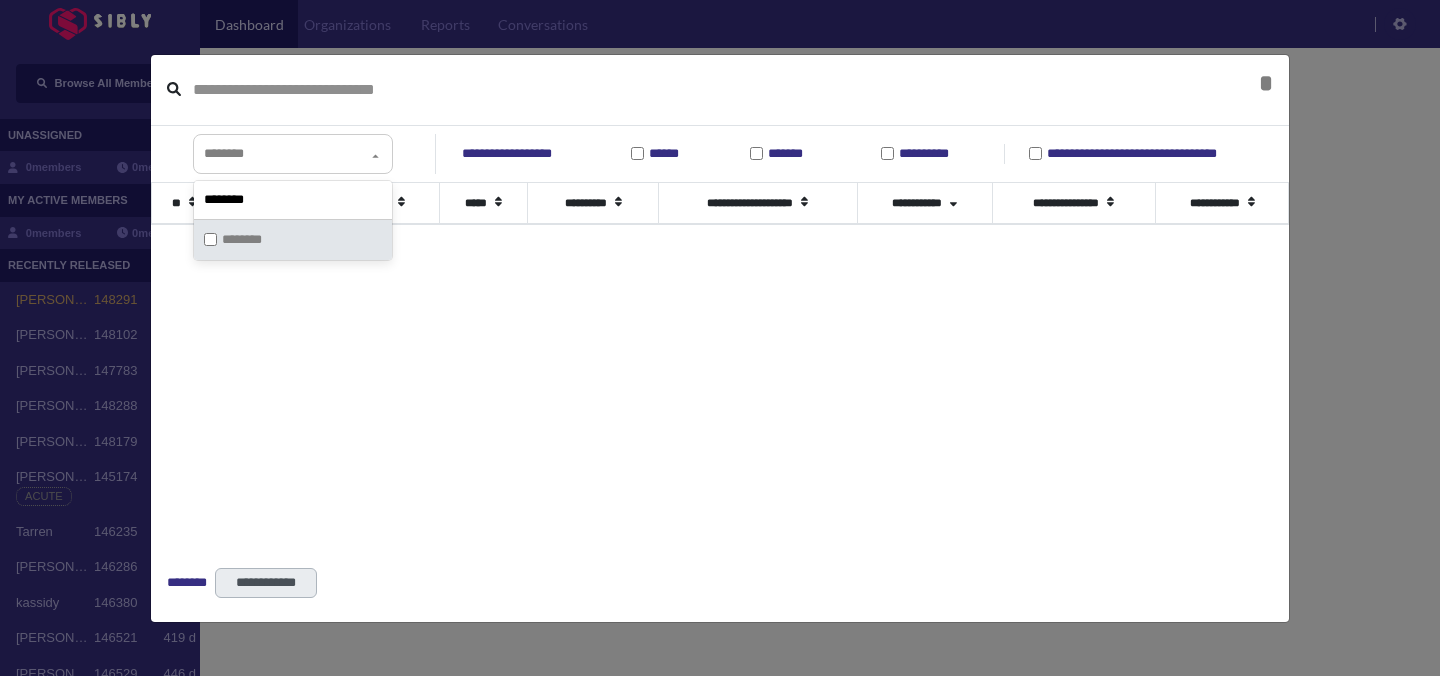 click on "**********" at bounding box center (720, 367) 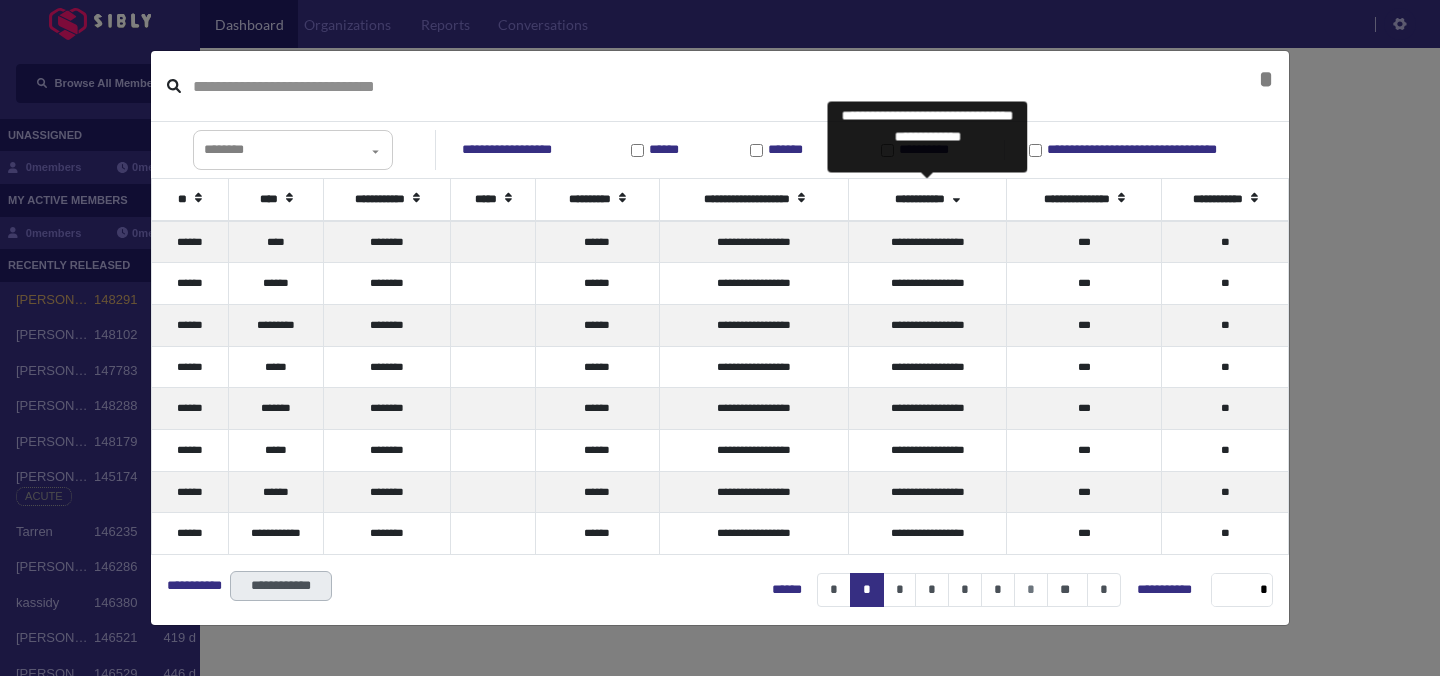 click on "**********" at bounding box center (928, 200) 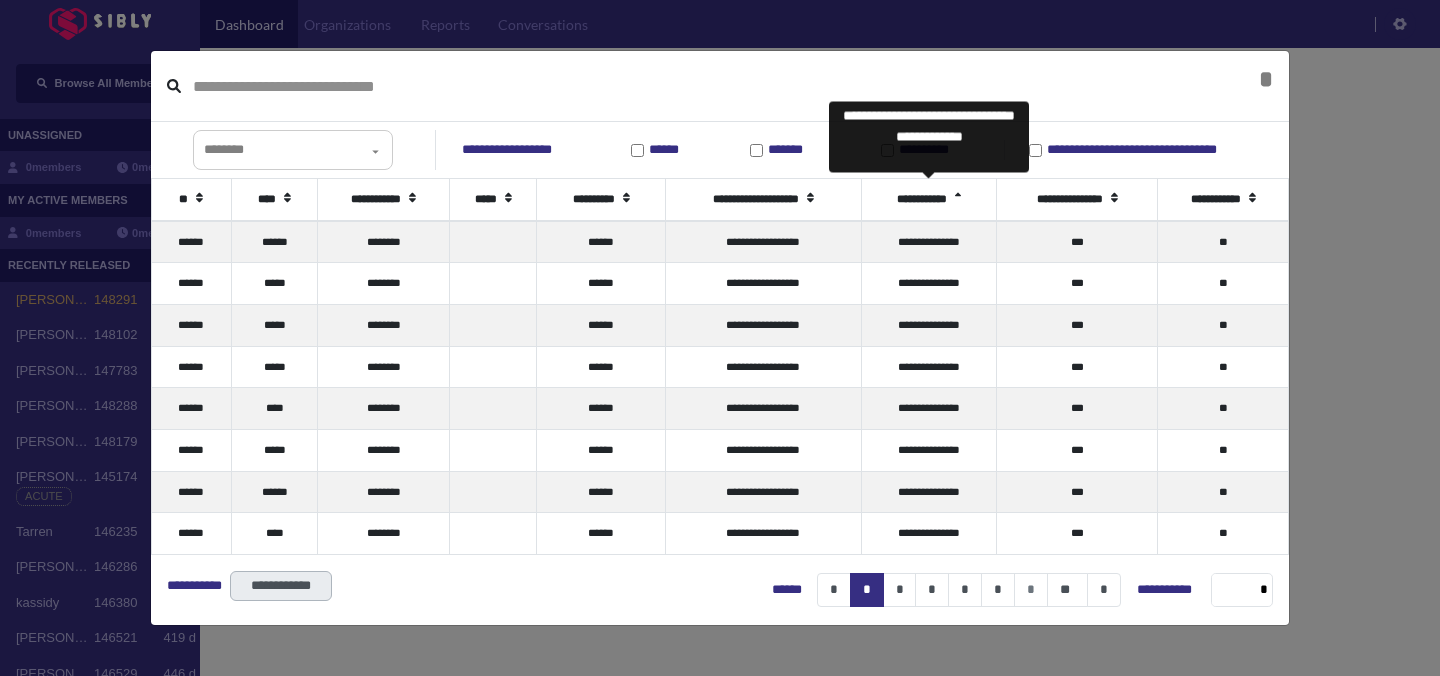 click on "**********" at bounding box center (929, 200) 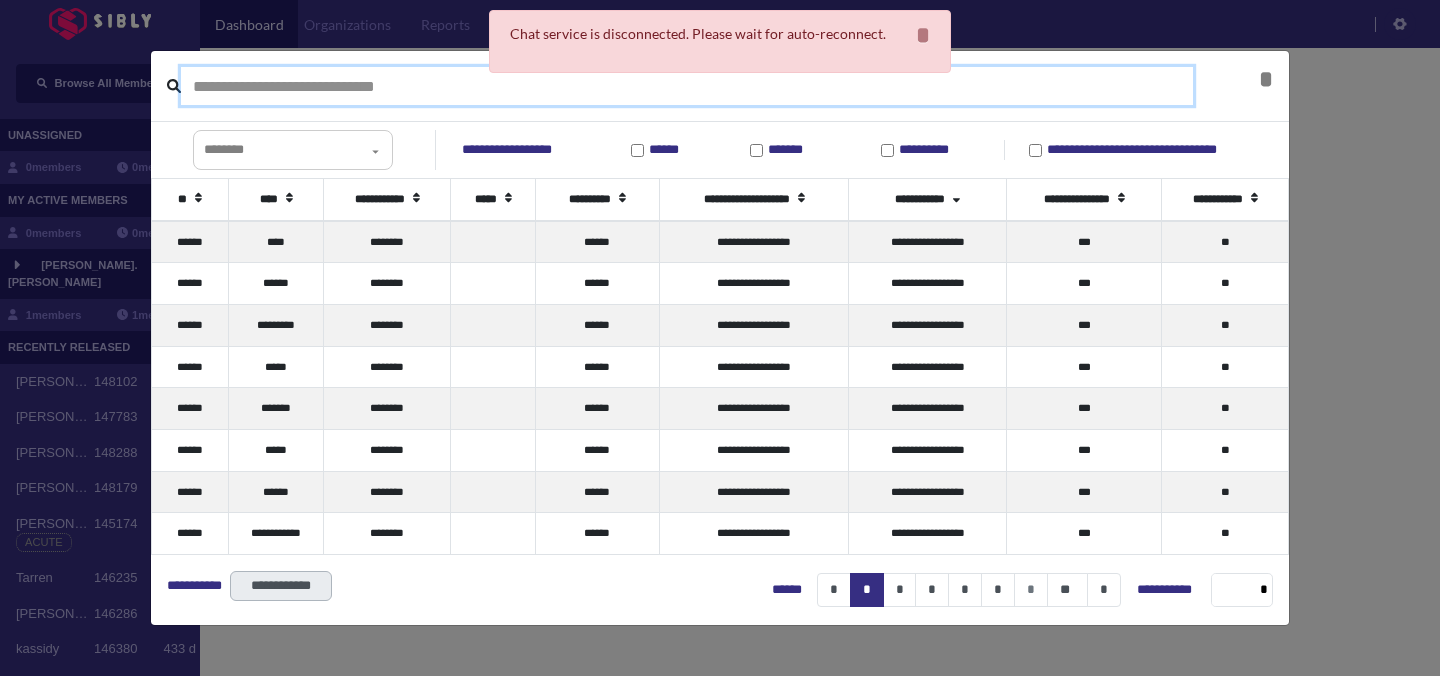 click at bounding box center (687, 86) 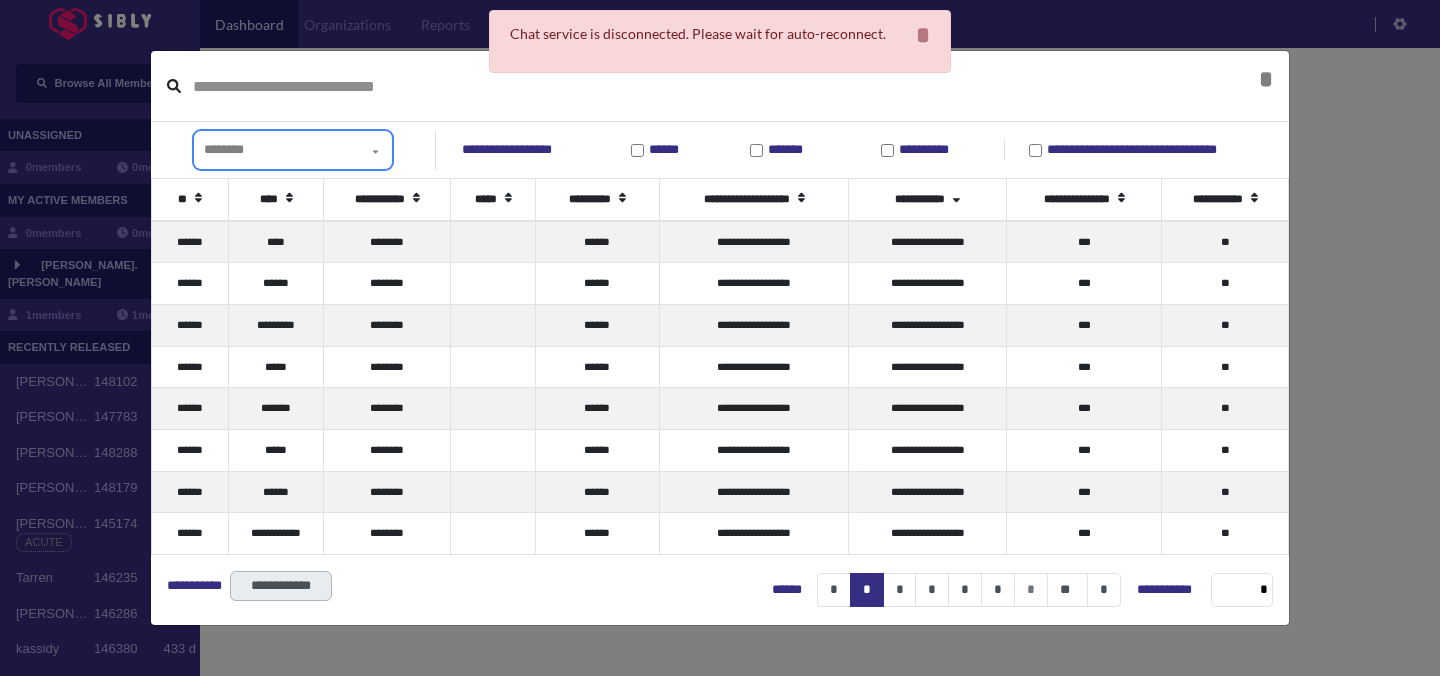 click 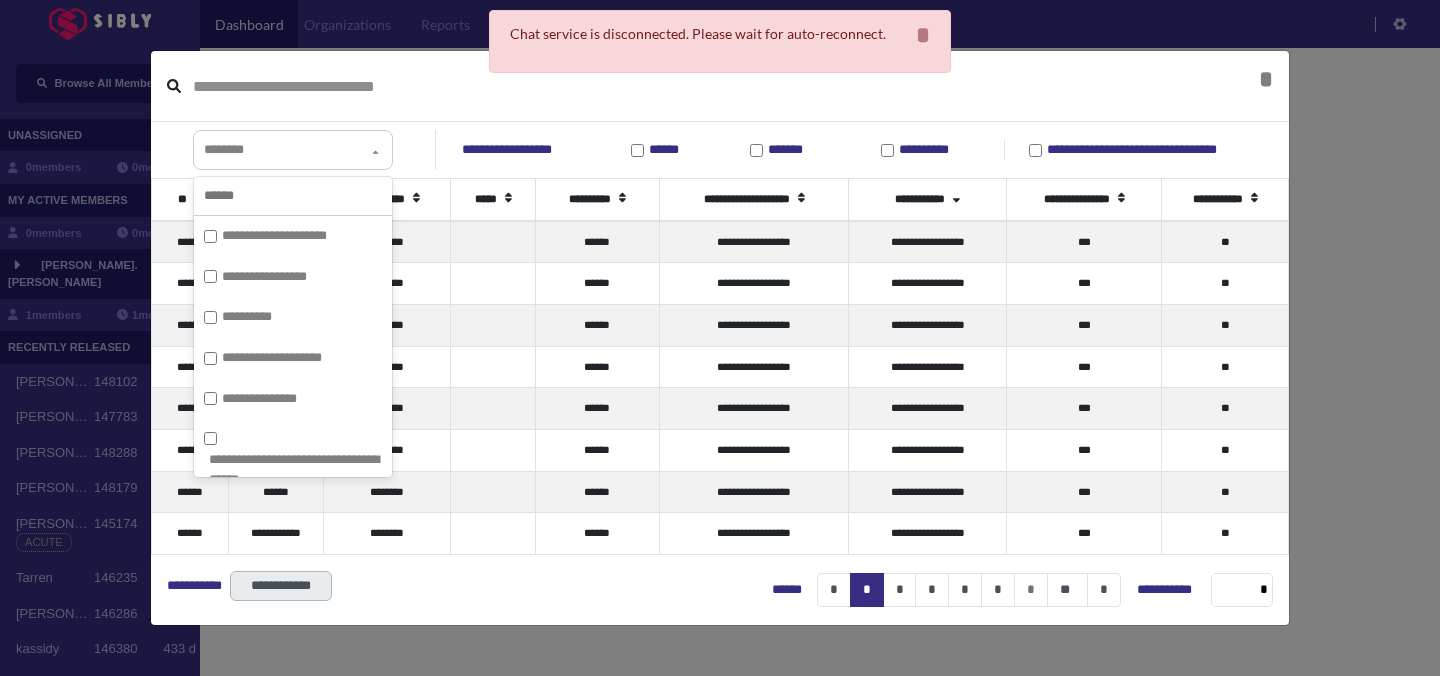 click at bounding box center [293, 196] 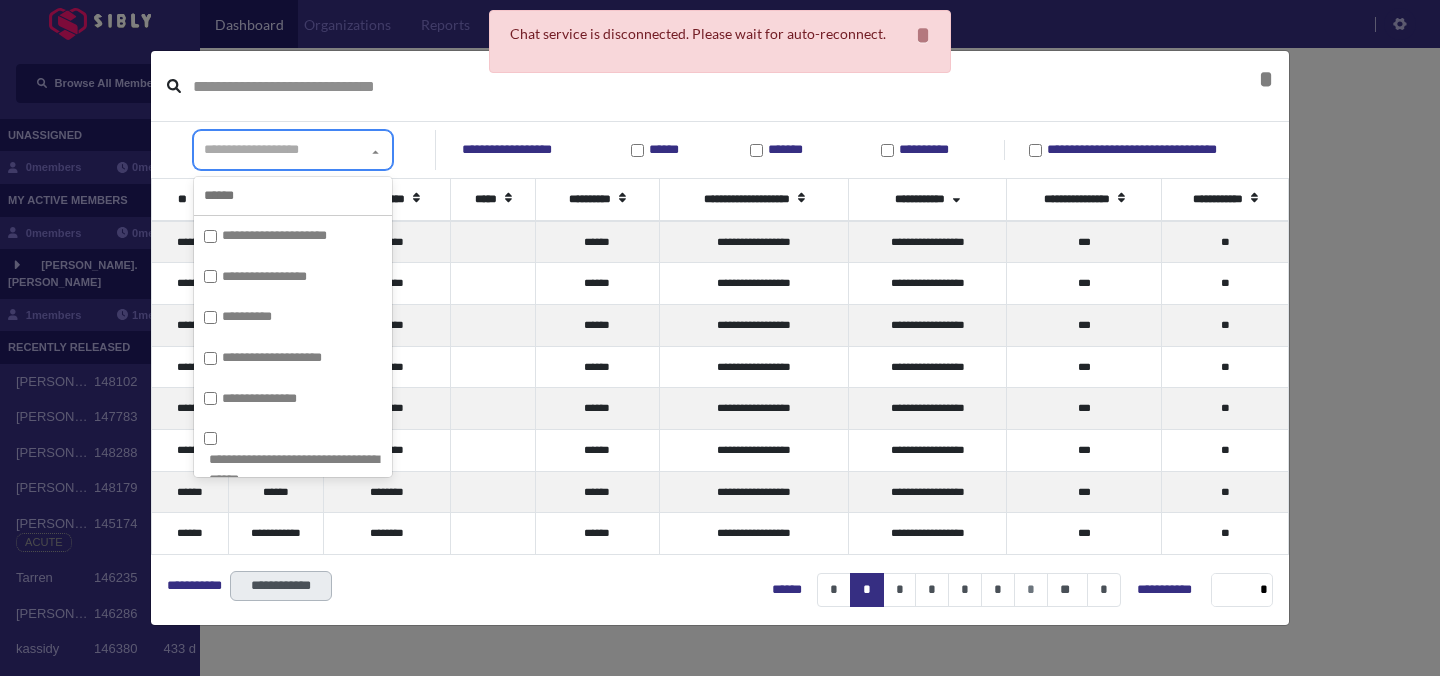 click on "**********" at bounding box center [293, 150] 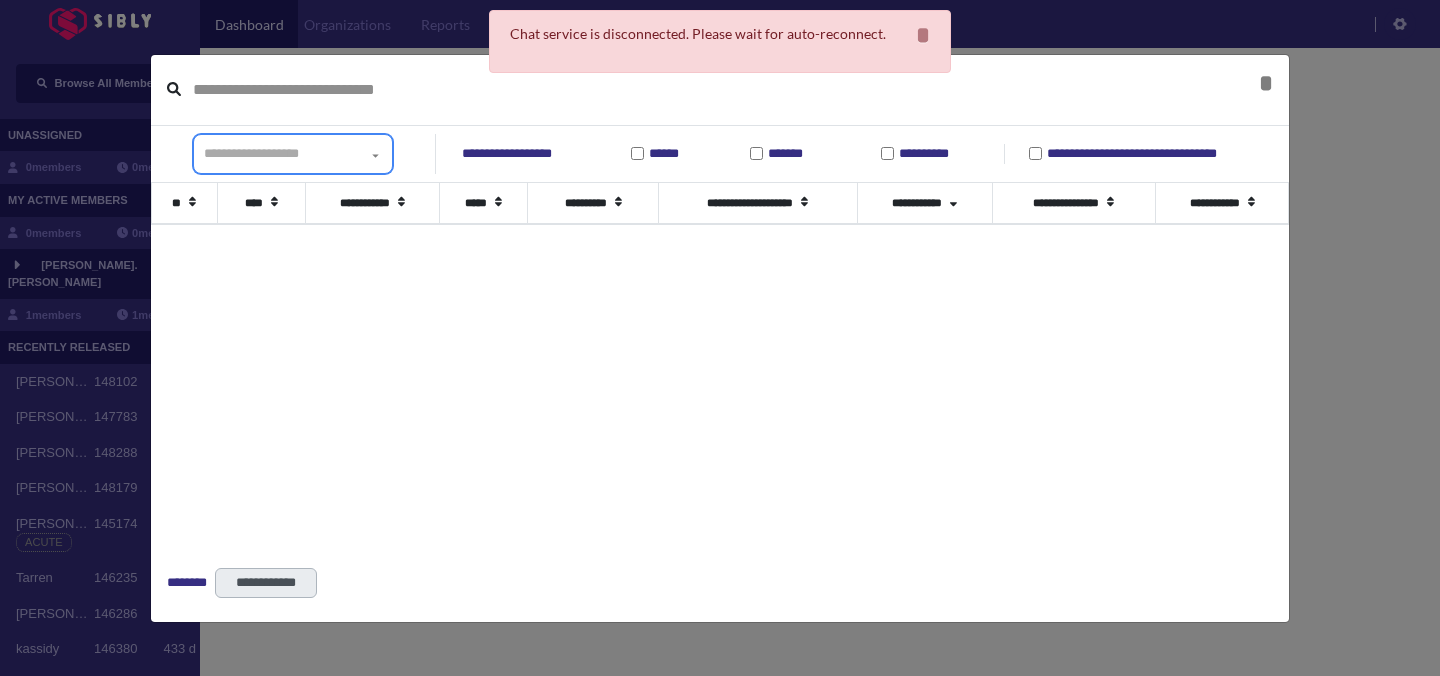 click on "**********" at bounding box center (251, 153) 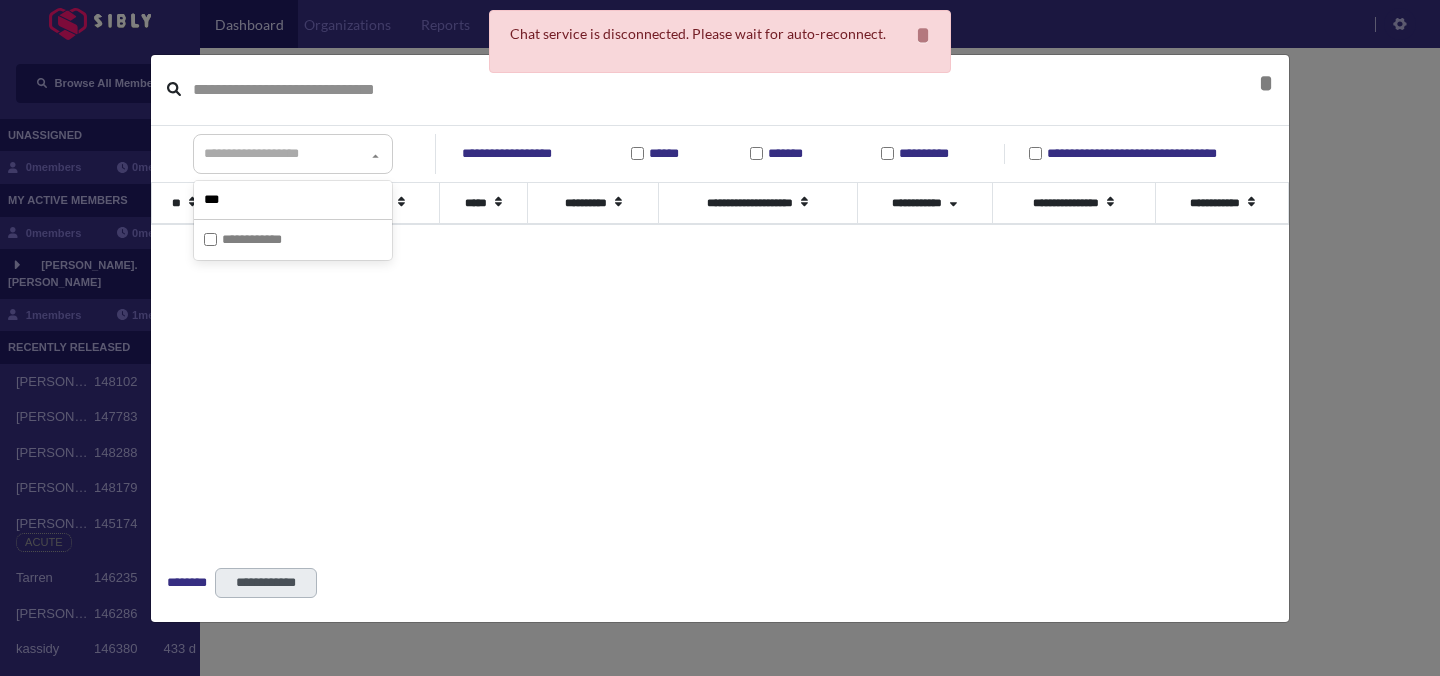 type on "***" 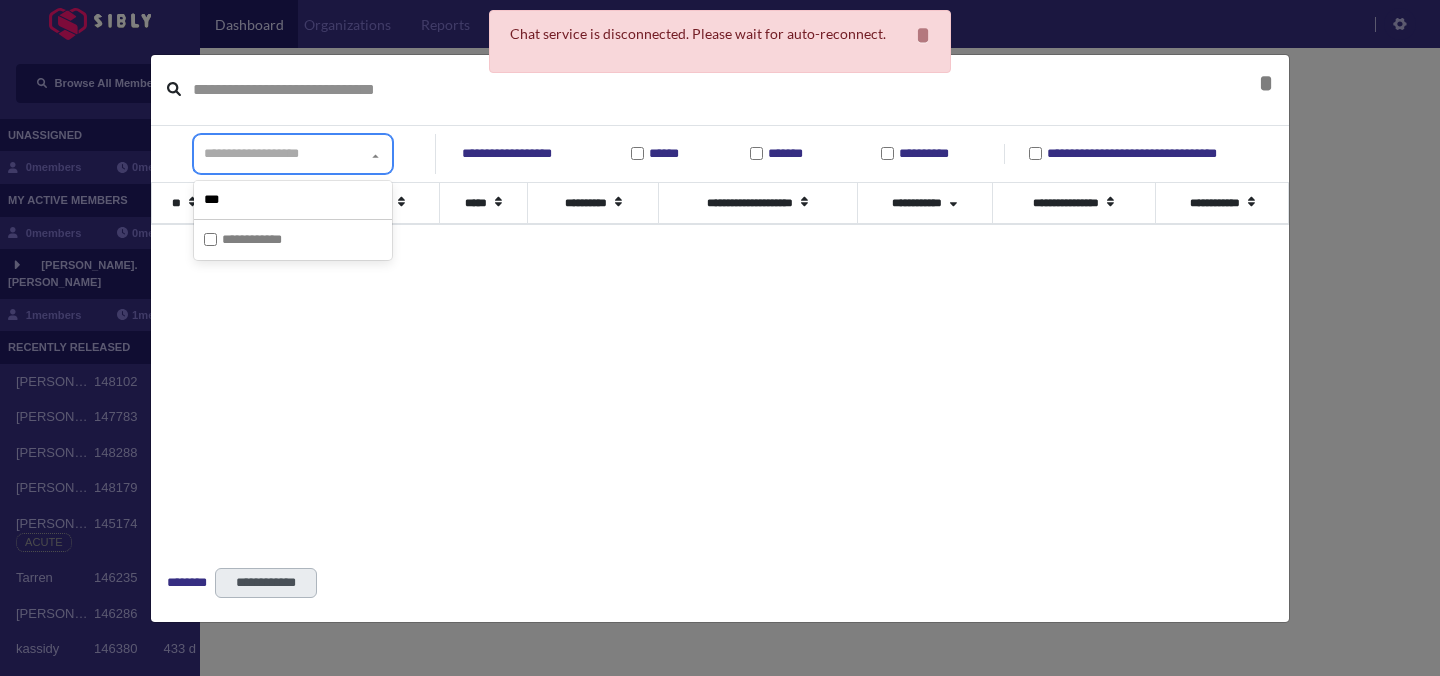 click on "**********" at bounding box center [293, 217] 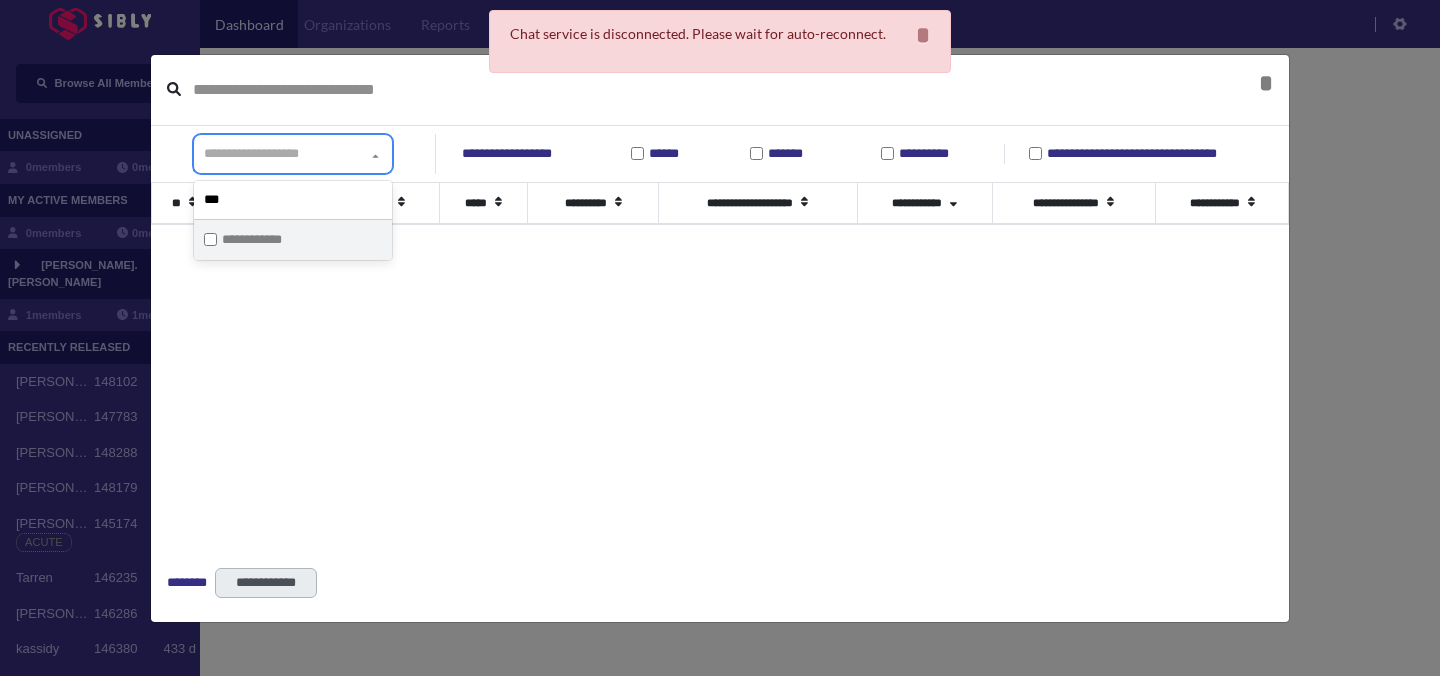 click on "**********" at bounding box center (265, 240) 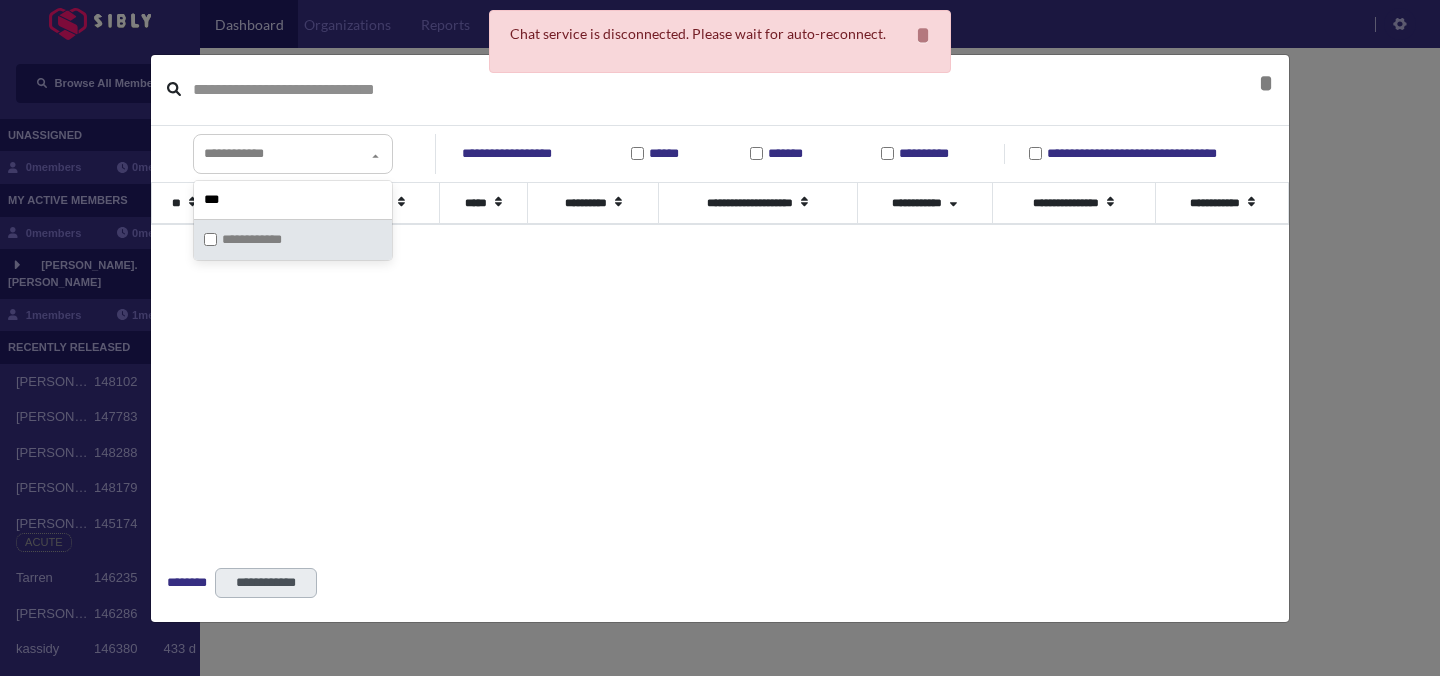click on "**********" at bounding box center [720, 367] 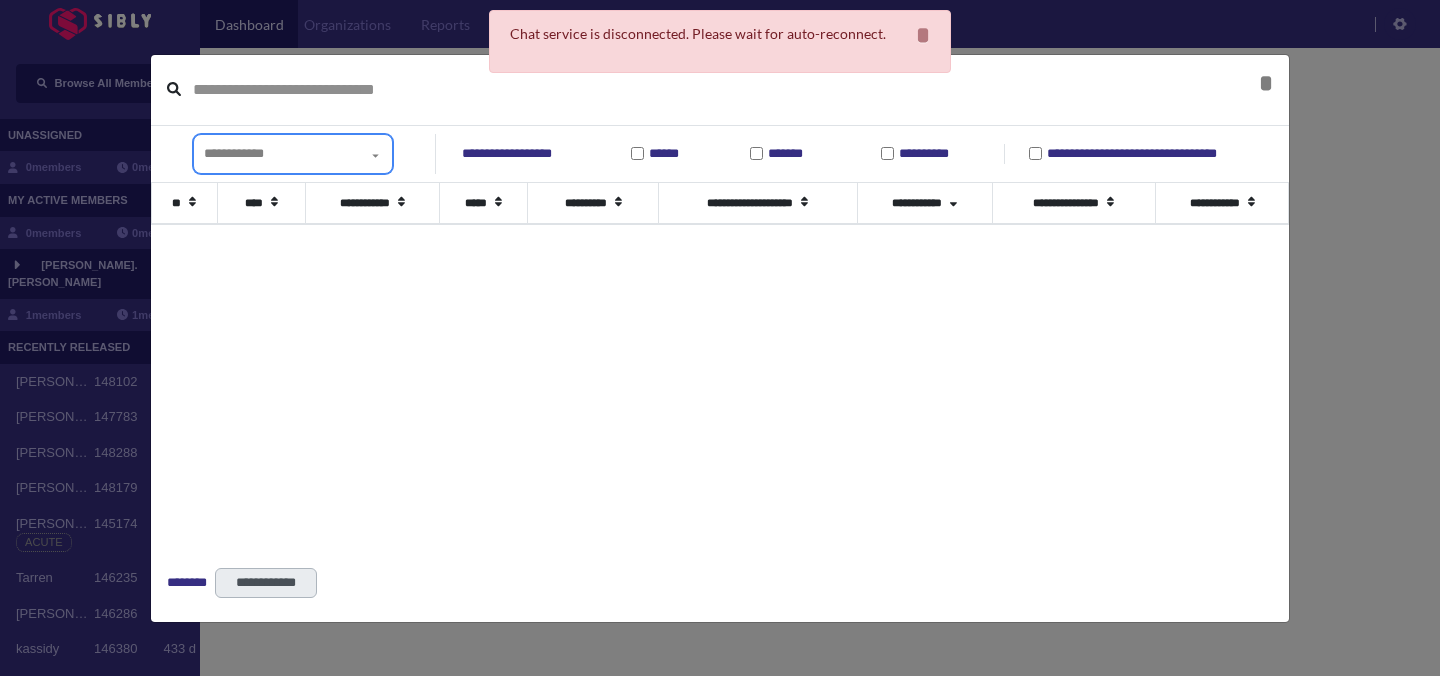 click on "**********" at bounding box center [234, 153] 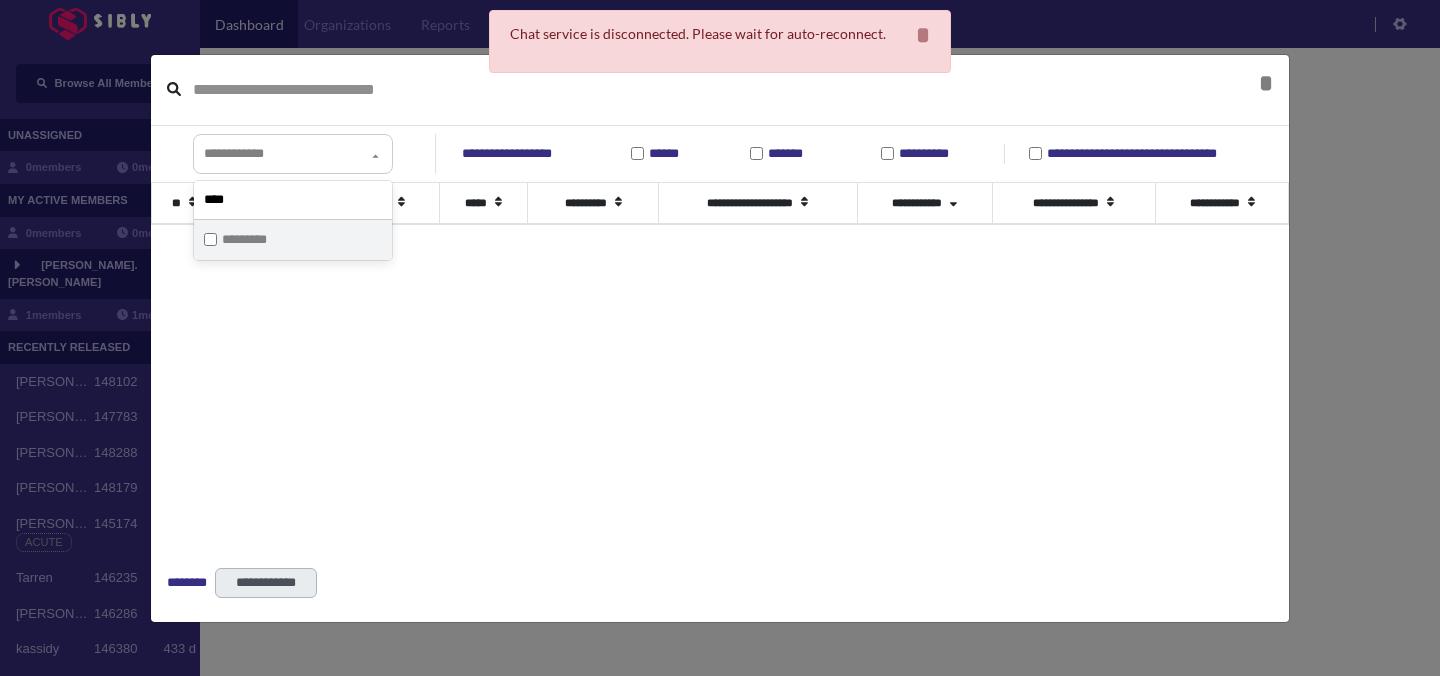 type on "****" 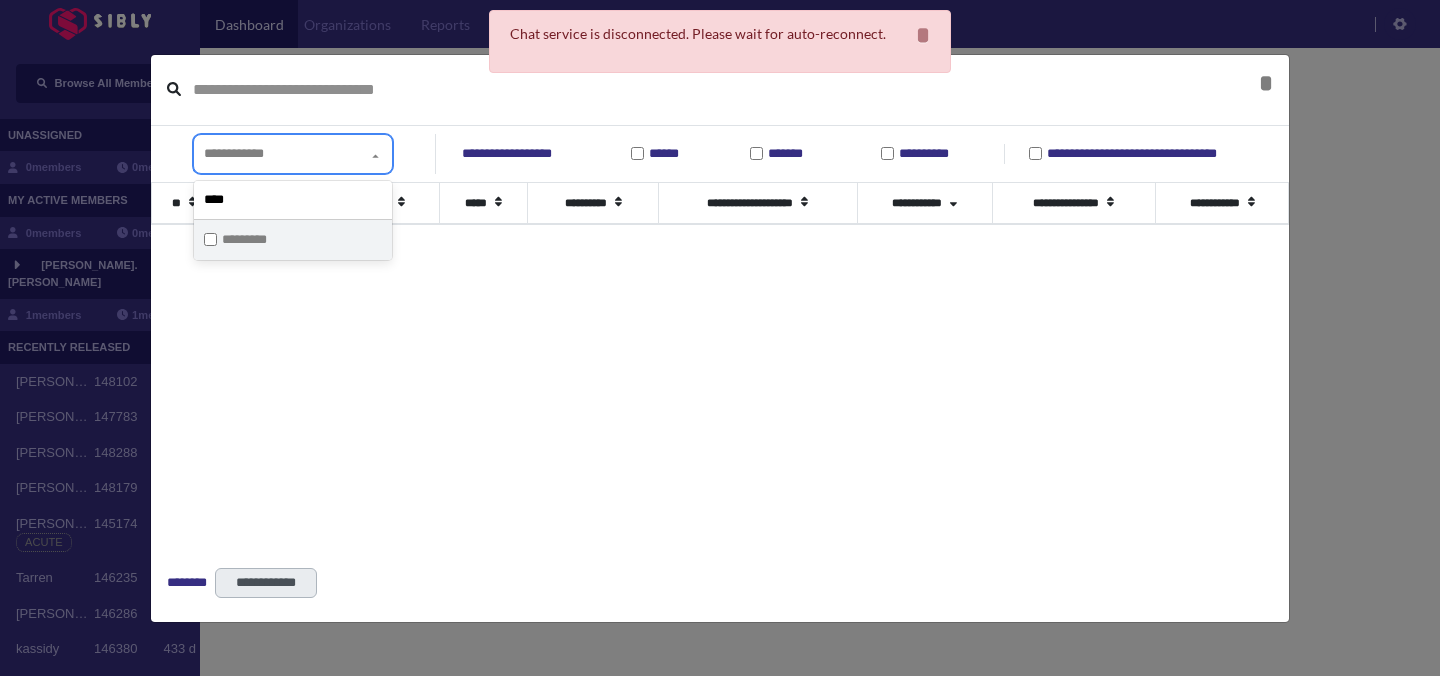 click on "*********" at bounding box center (248, 240) 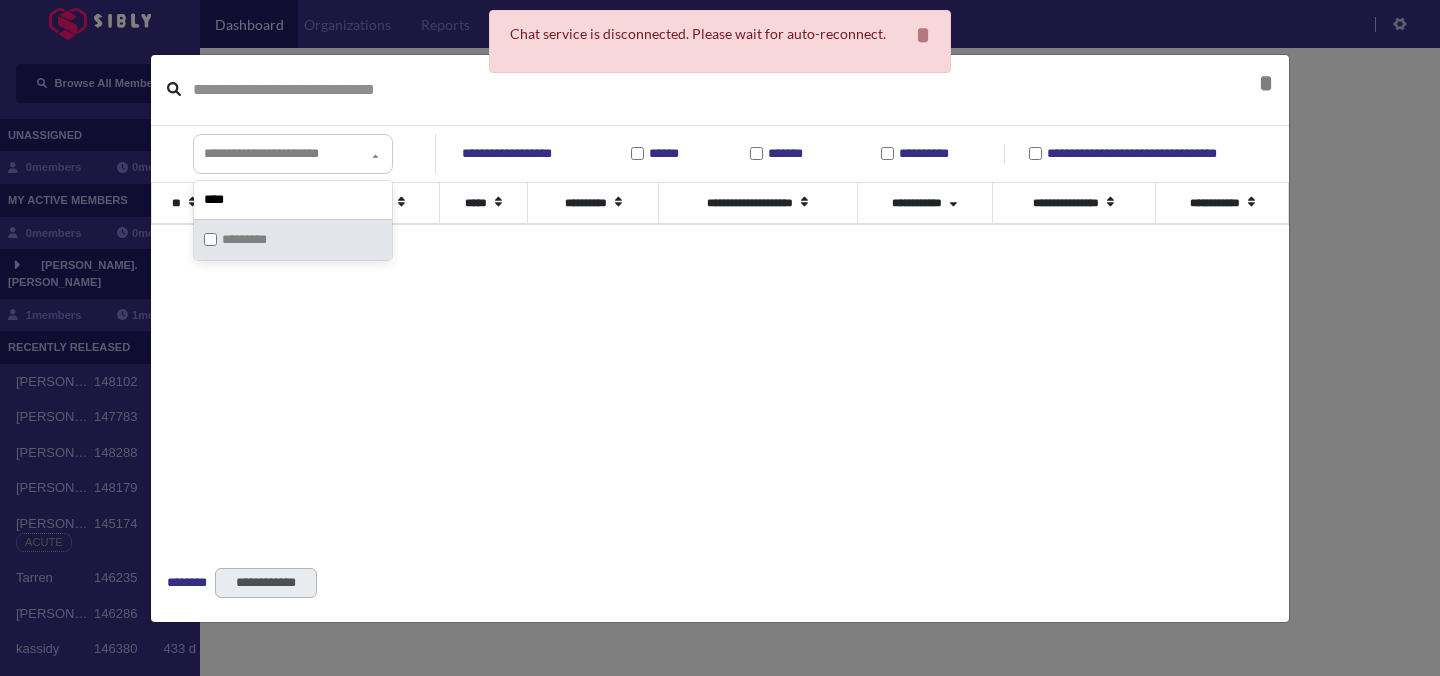 click on "**********" at bounding box center [720, 367] 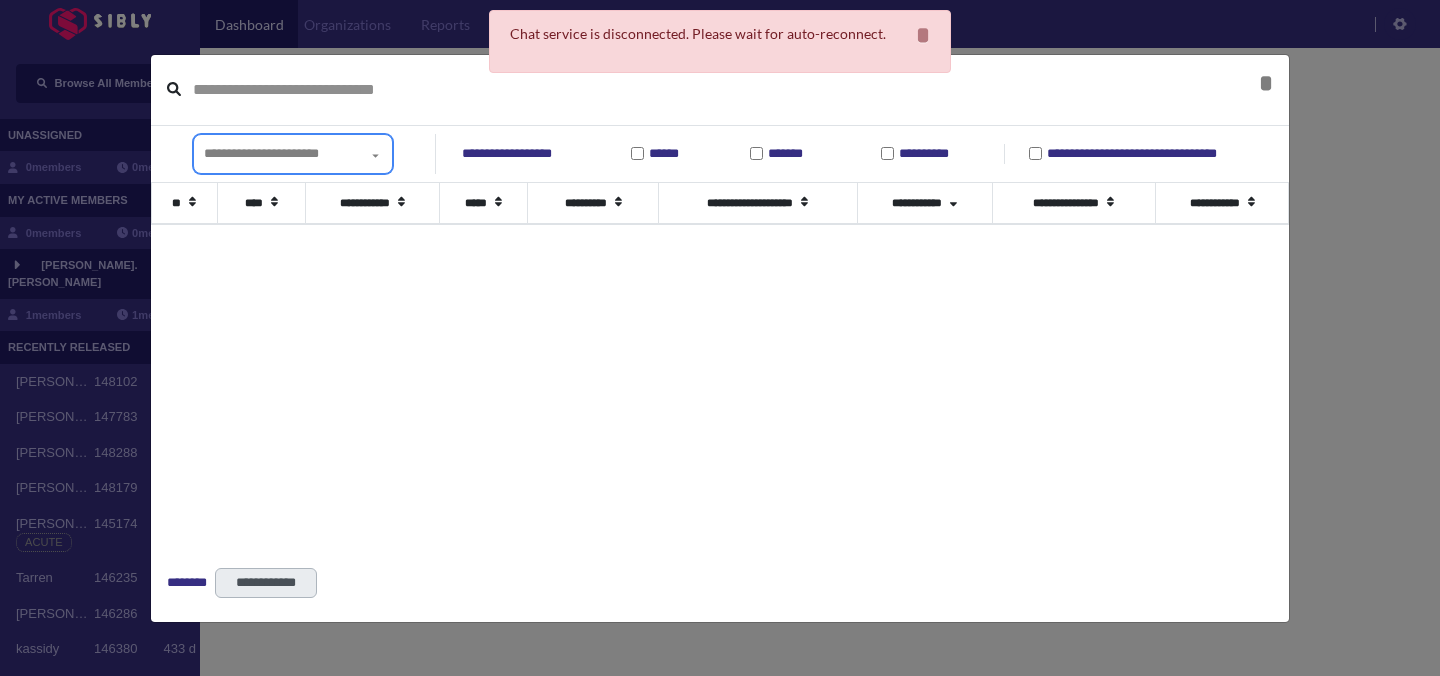 click 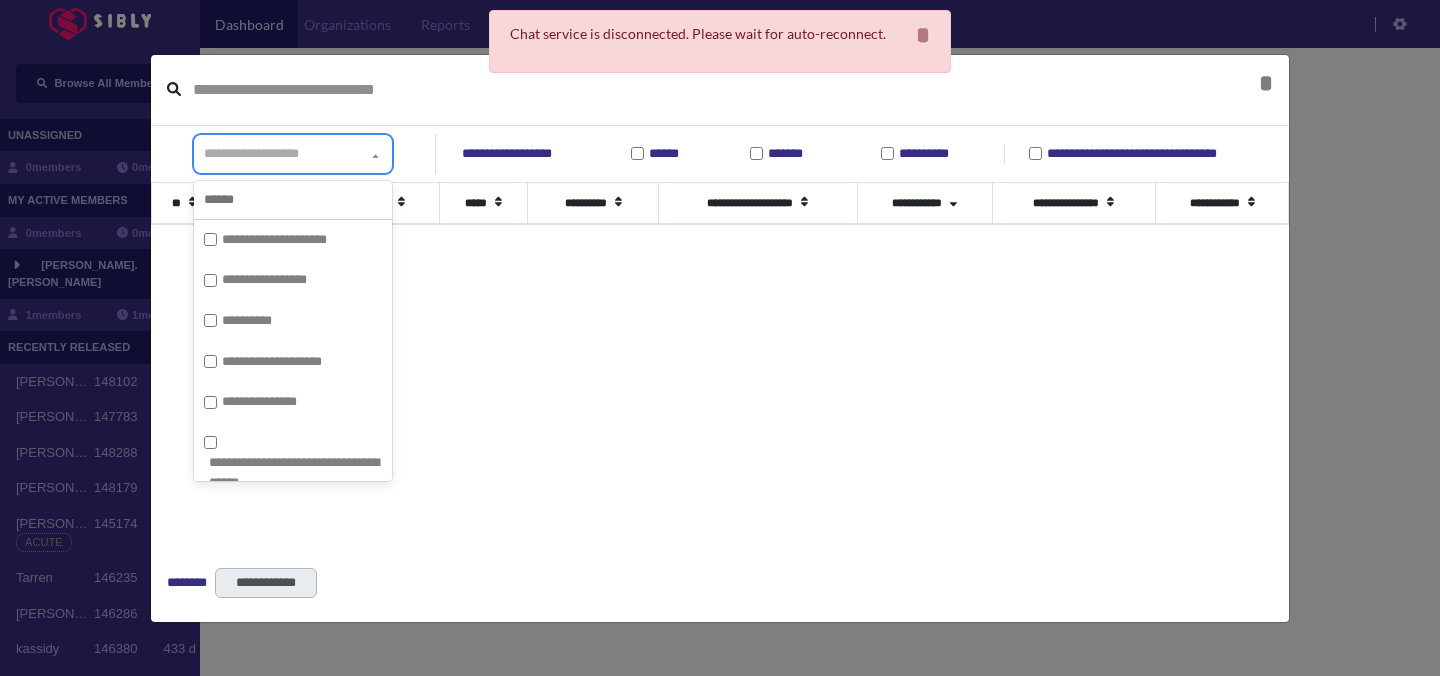 click at bounding box center (293, 200) 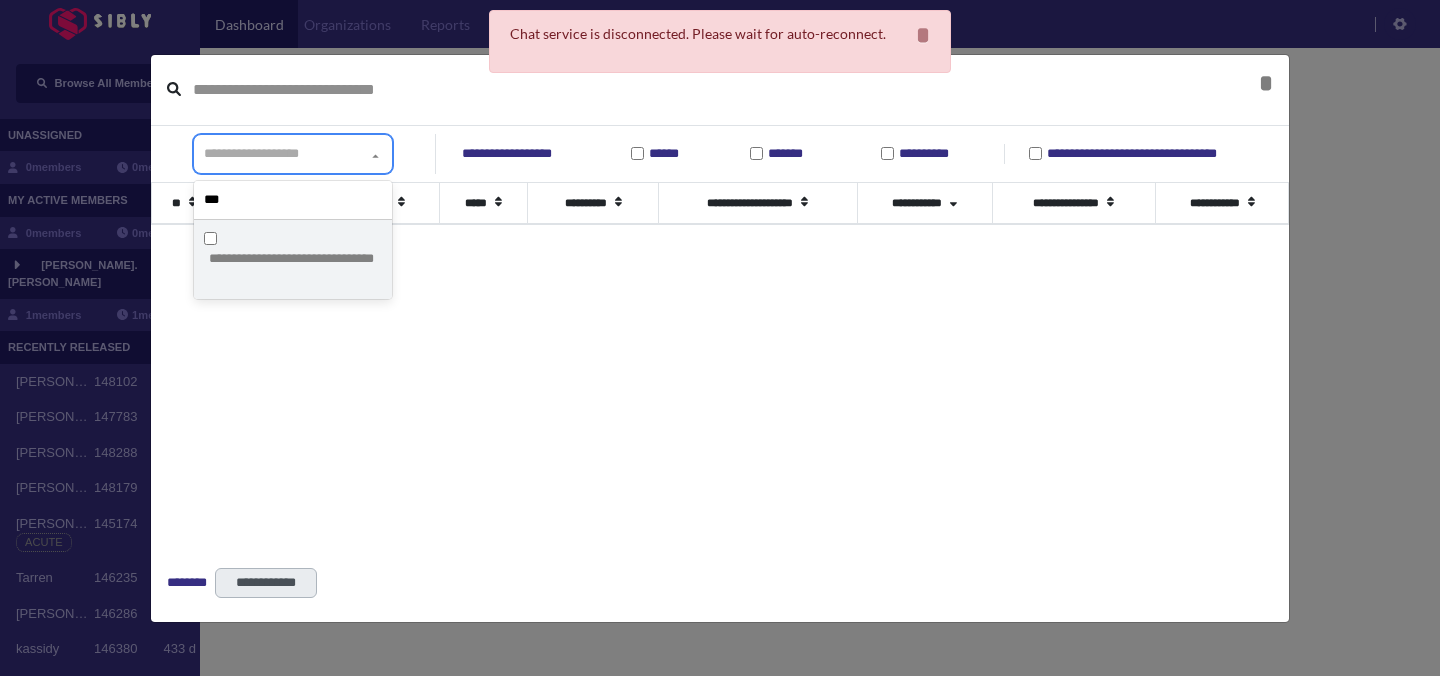 type on "***" 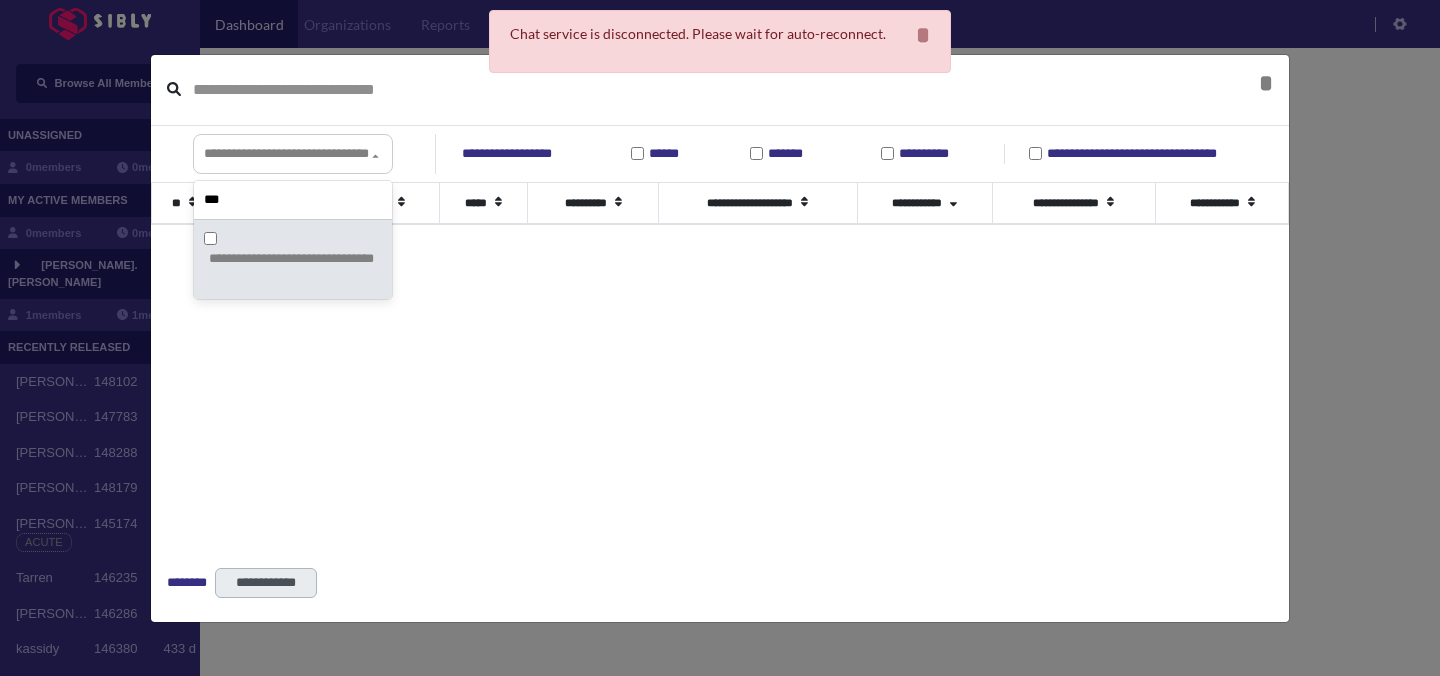 click on "**********" at bounding box center [720, 367] 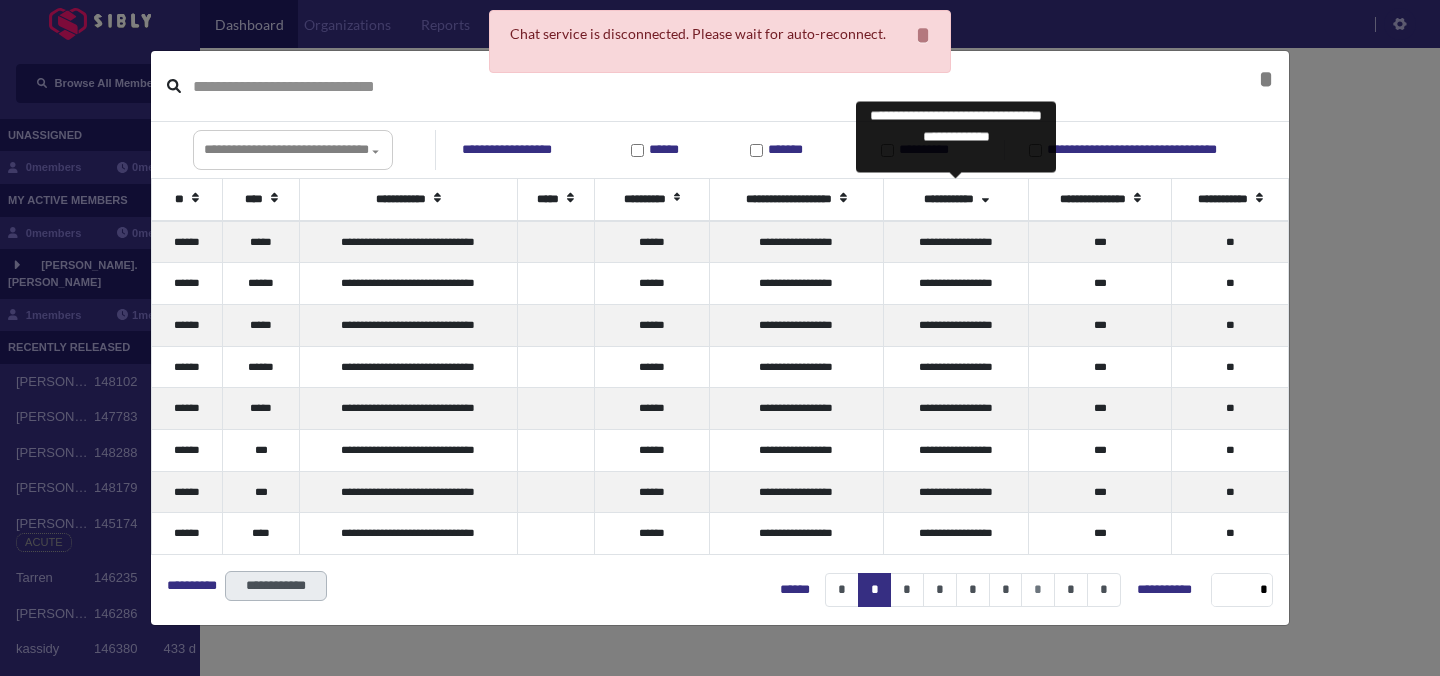 click on "**********" at bounding box center [956, 200] 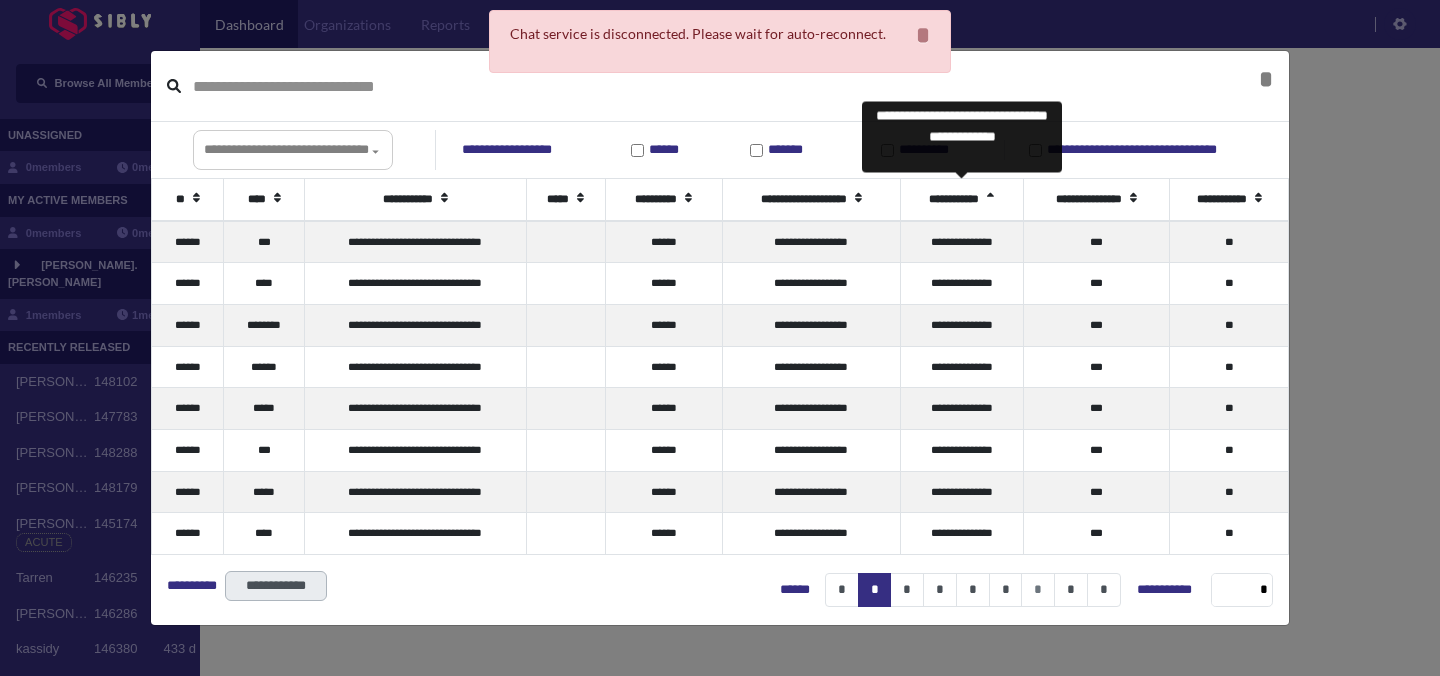 click on "**********" at bounding box center (962, 200) 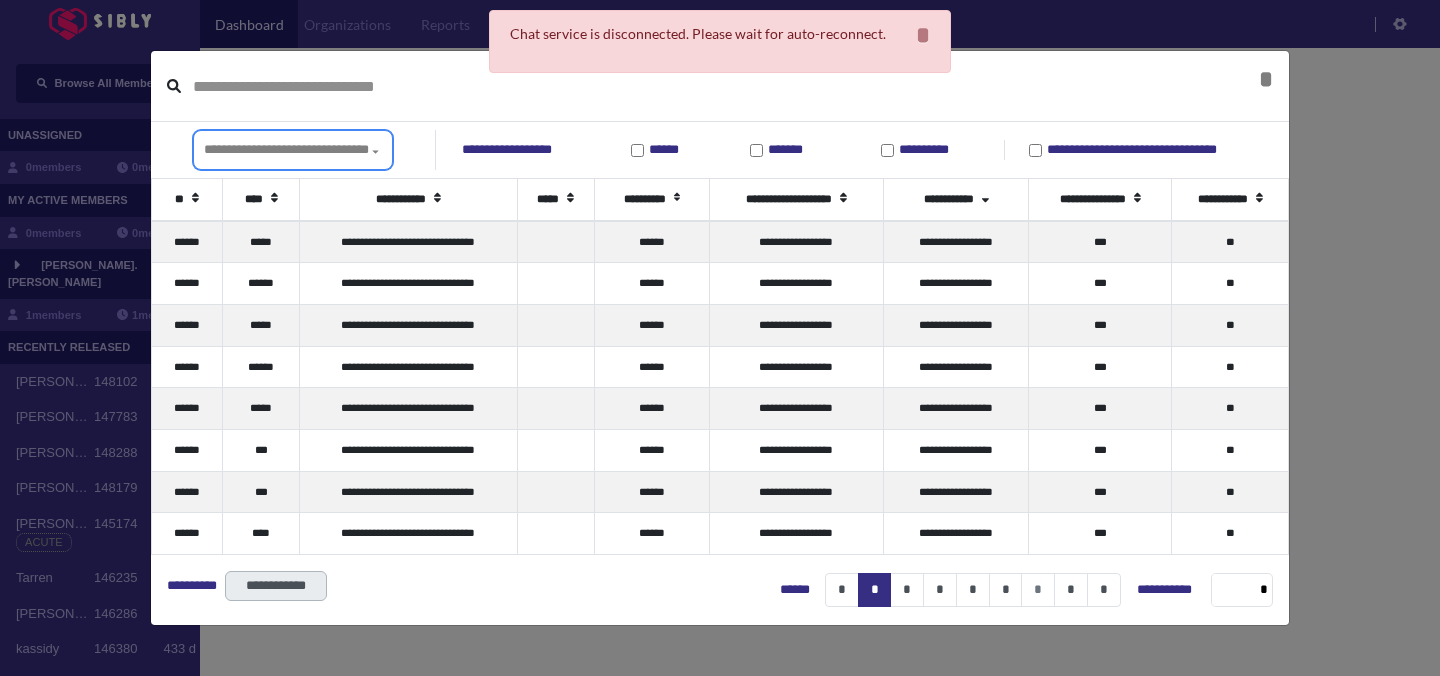 click on "**********" at bounding box center (286, 149) 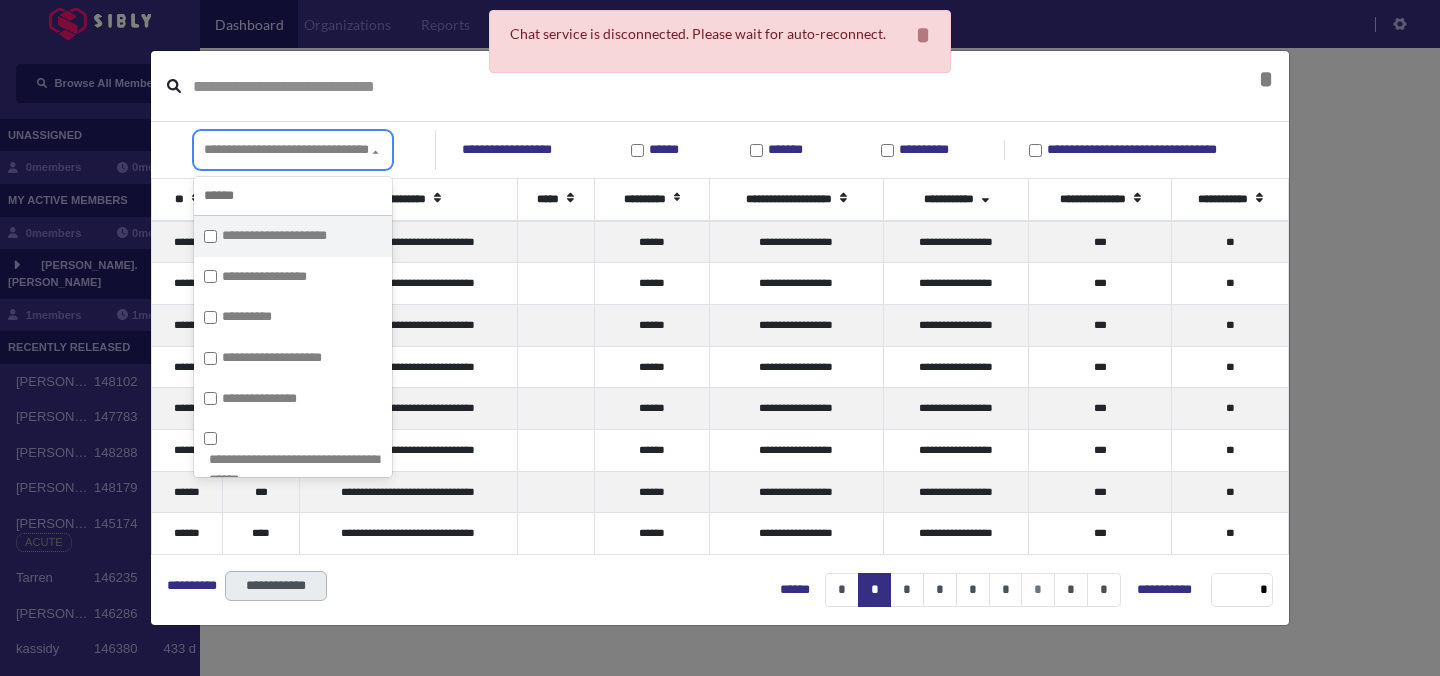 click on "**********" at bounding box center (293, 236) 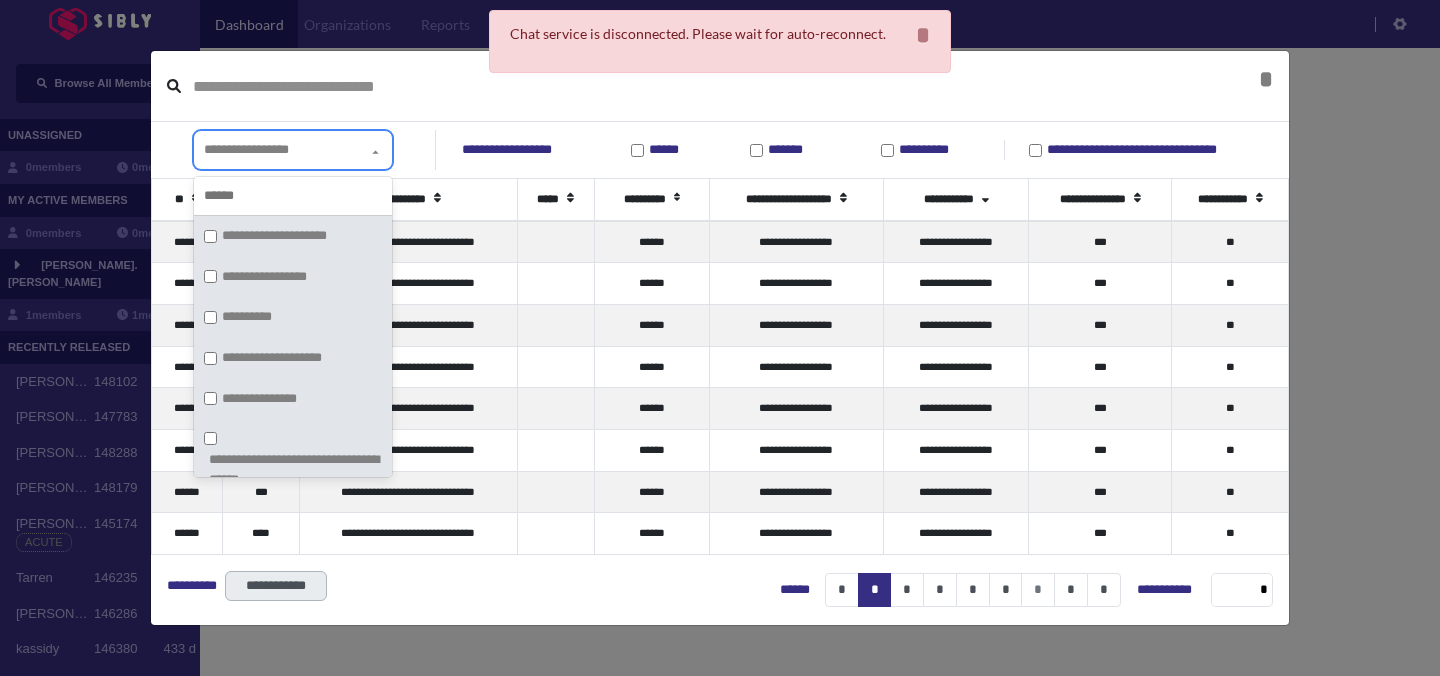 click on "**********" at bounding box center [293, 236] 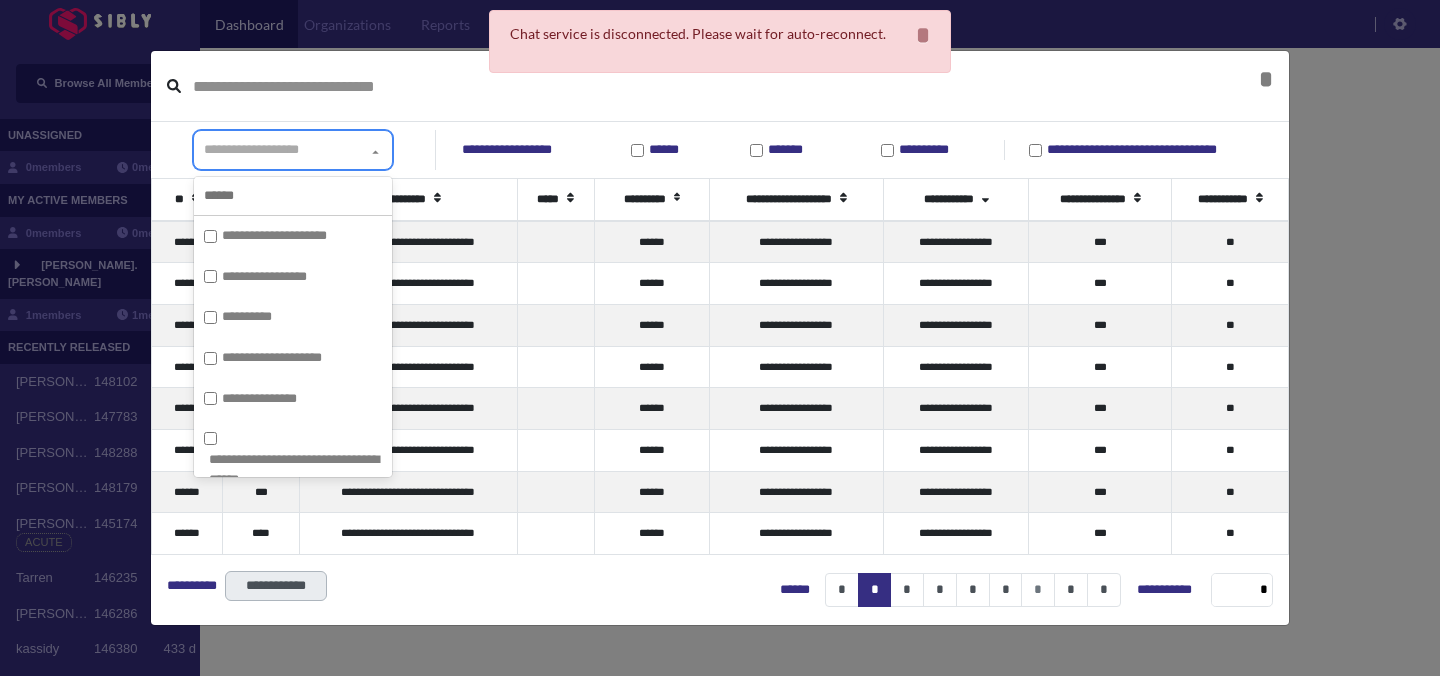 click at bounding box center (293, 196) 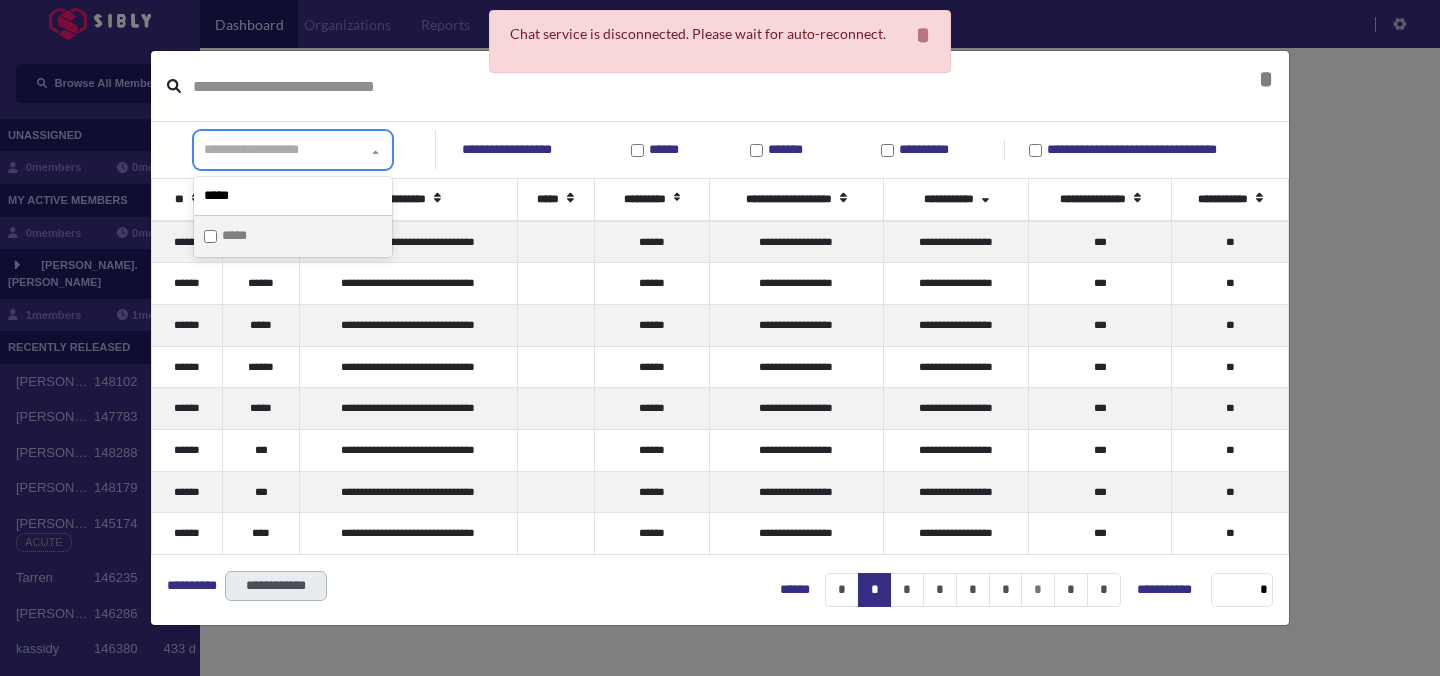 type on "*****" 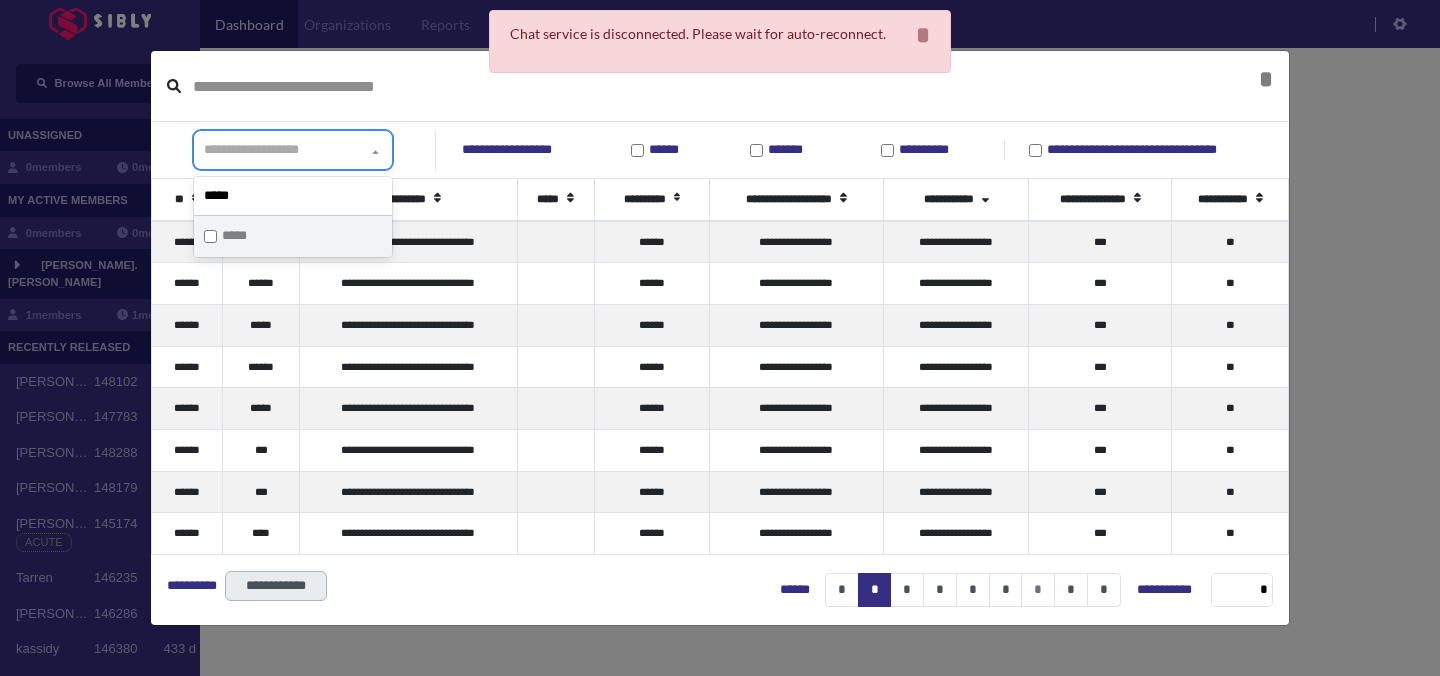 click on "*****" at bounding box center (236, 236) 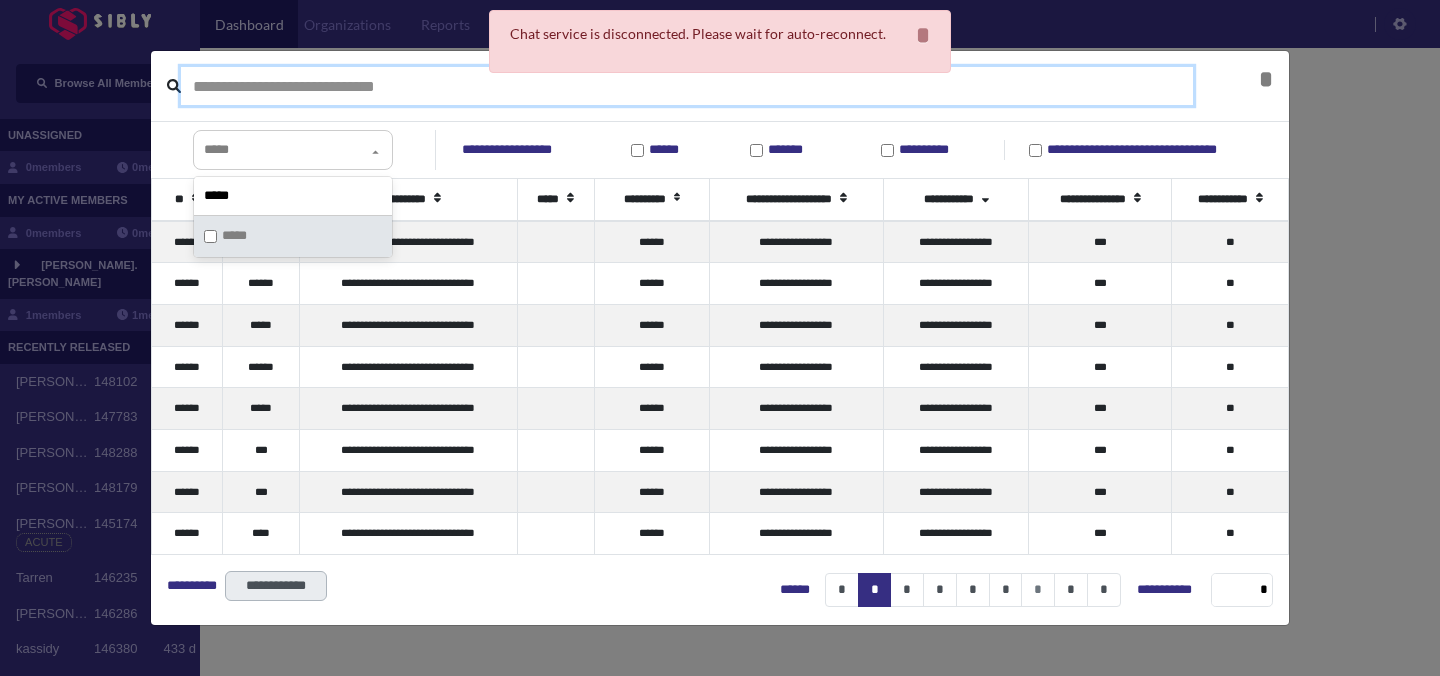 click at bounding box center [687, 86] 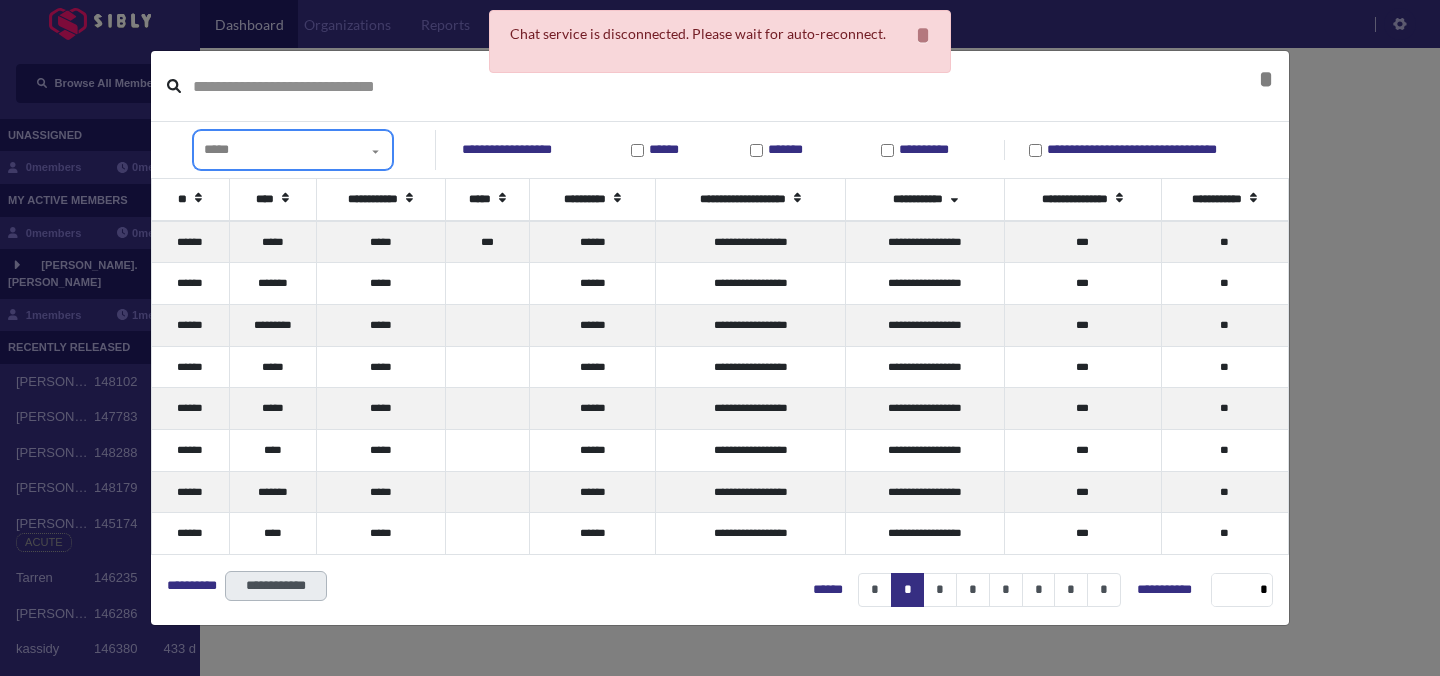 click on "*****" at bounding box center (216, 149) 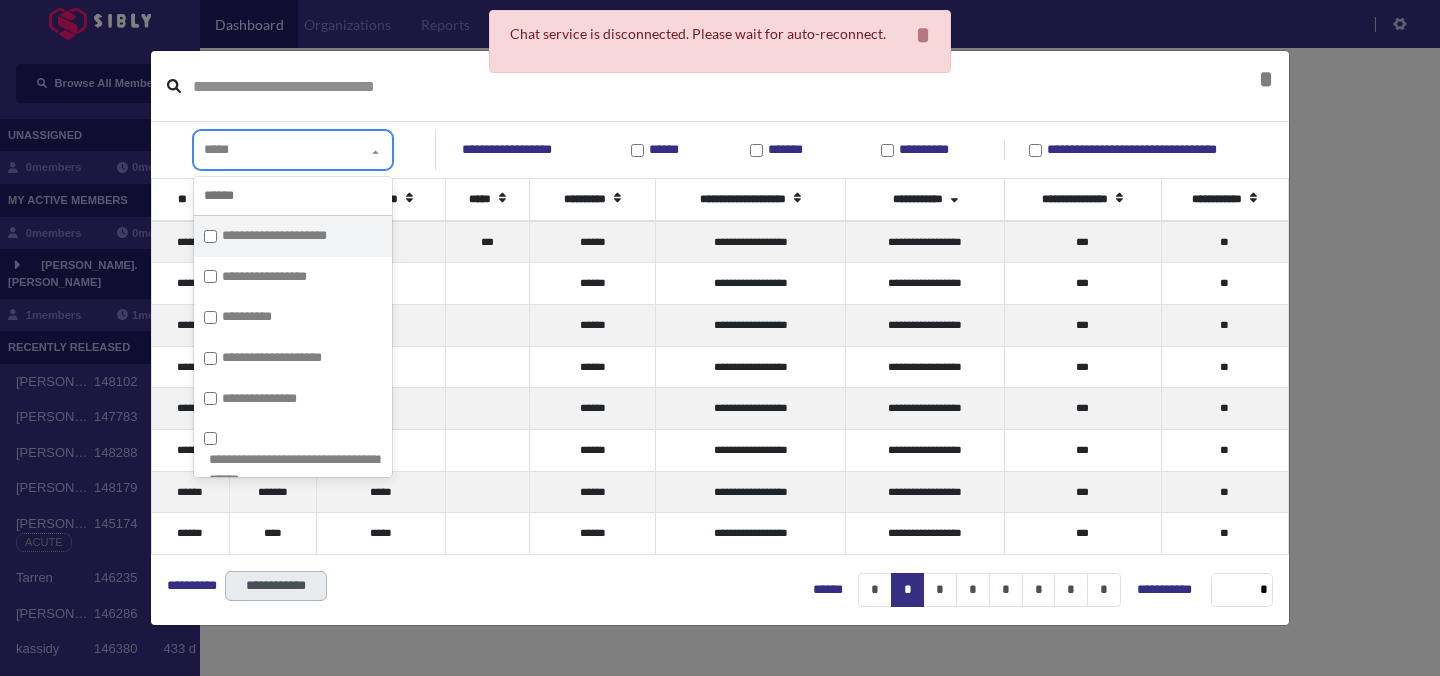 click on "**********" at bounding box center (277, 236) 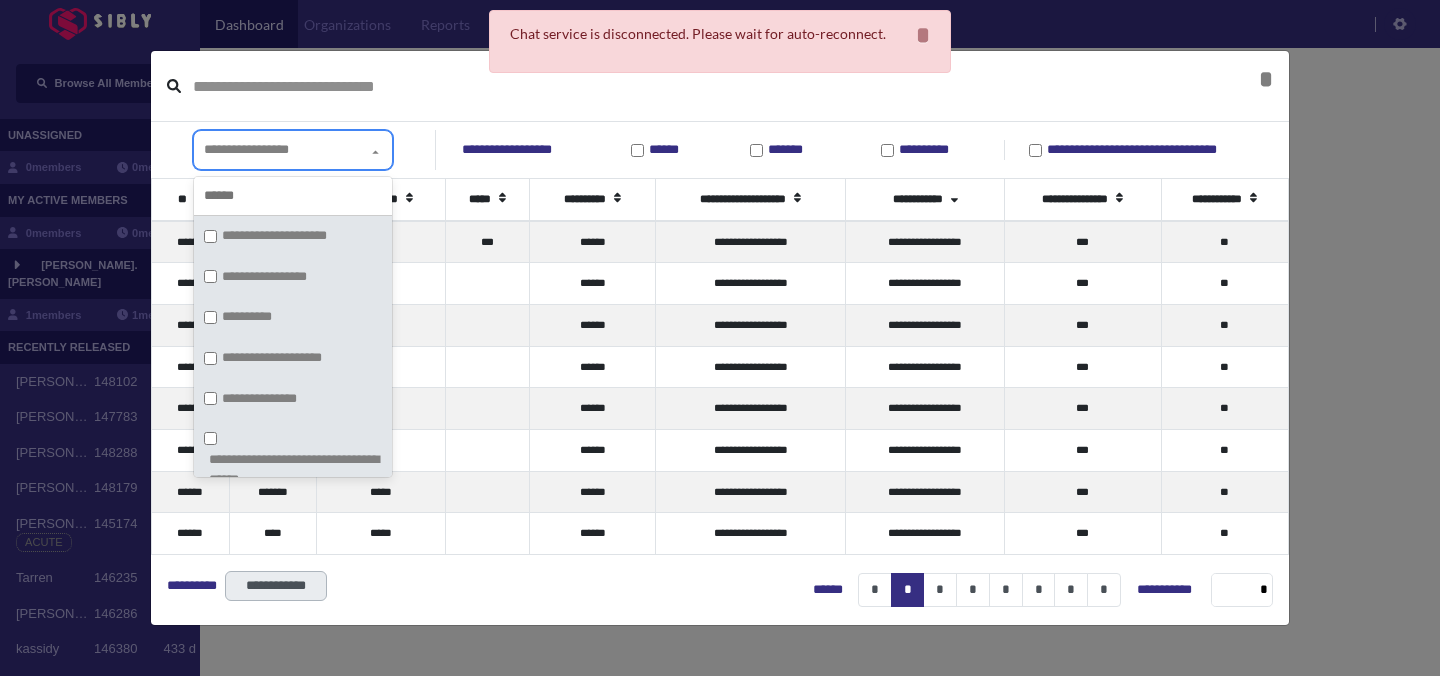 click on "**********" at bounding box center [277, 236] 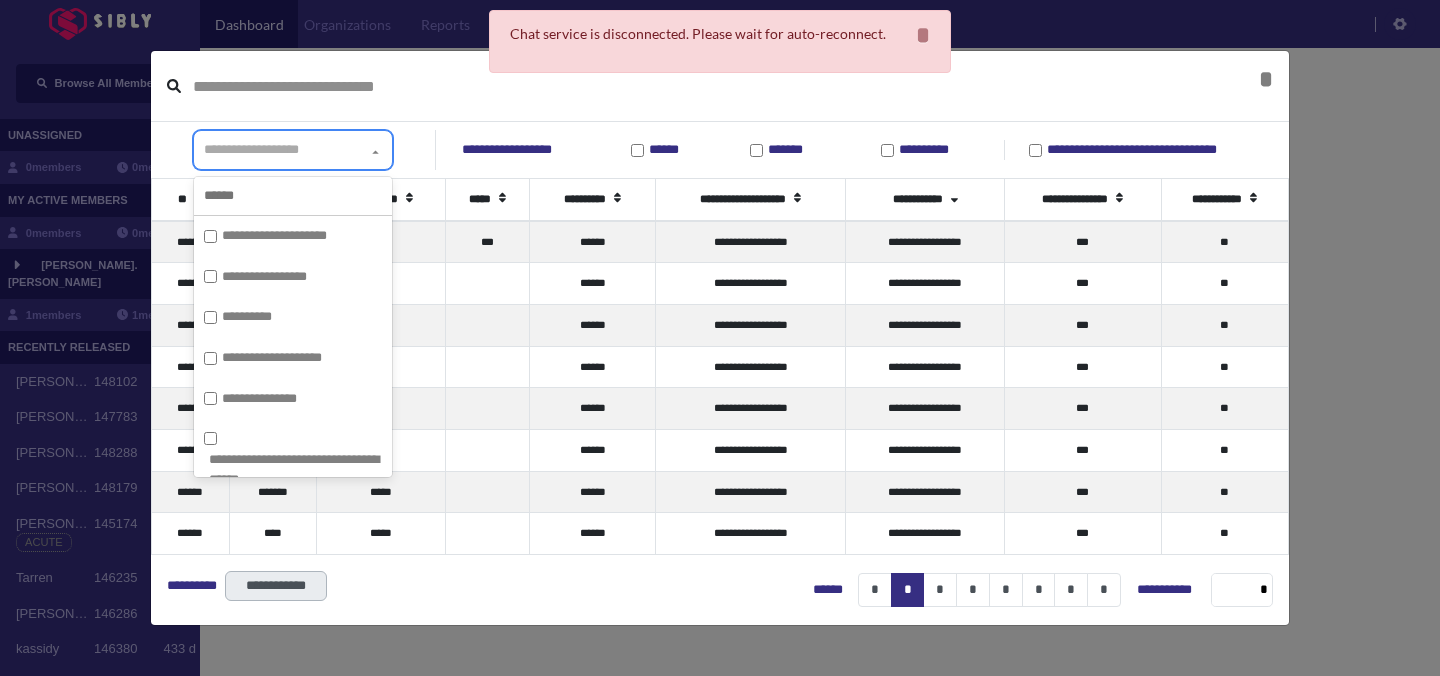 click on "**********" at bounding box center [251, 149] 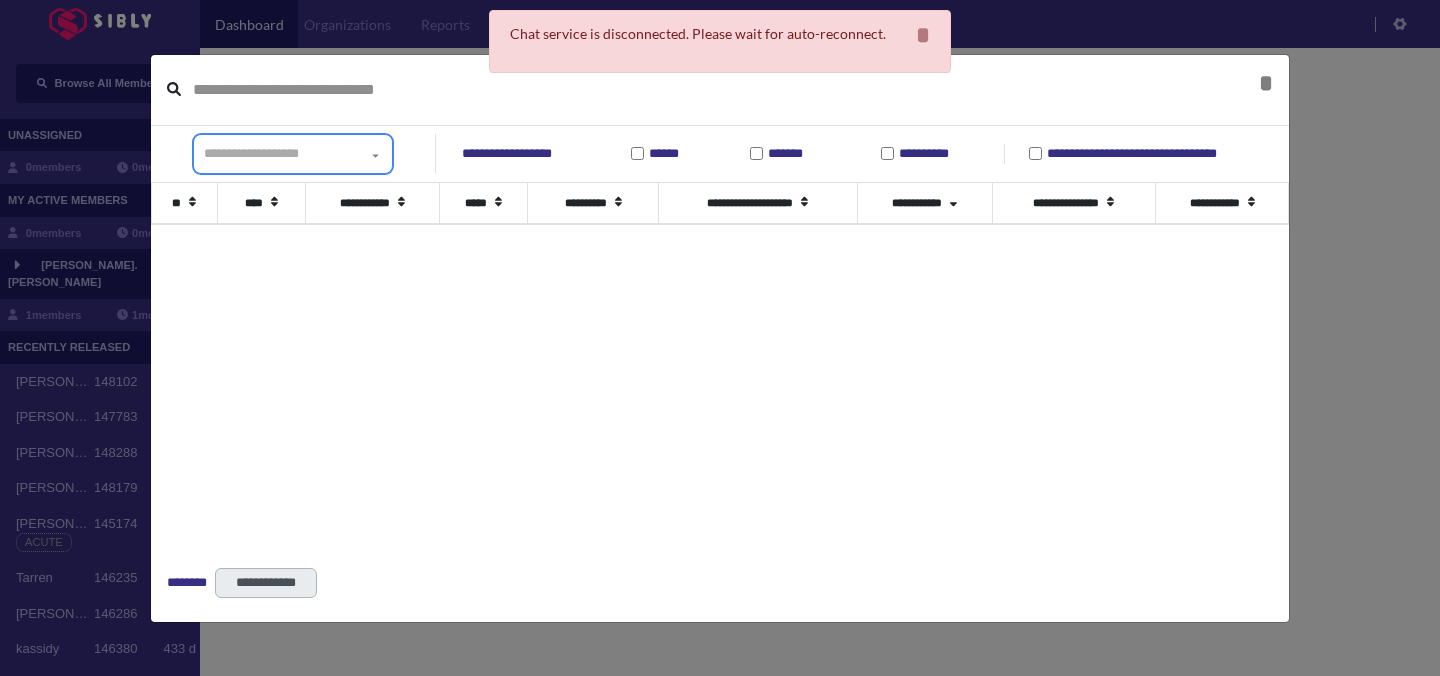 click on "**********" at bounding box center [251, 153] 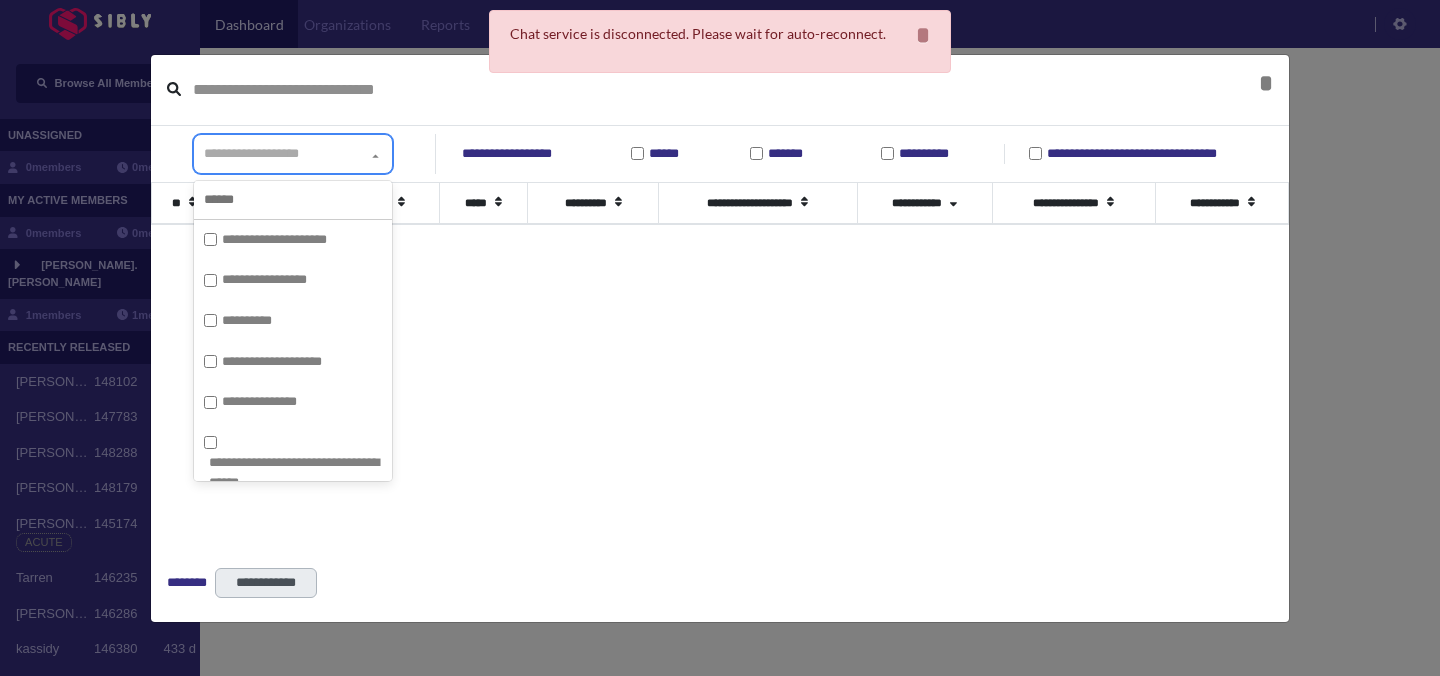 click on "**********" at bounding box center [251, 153] 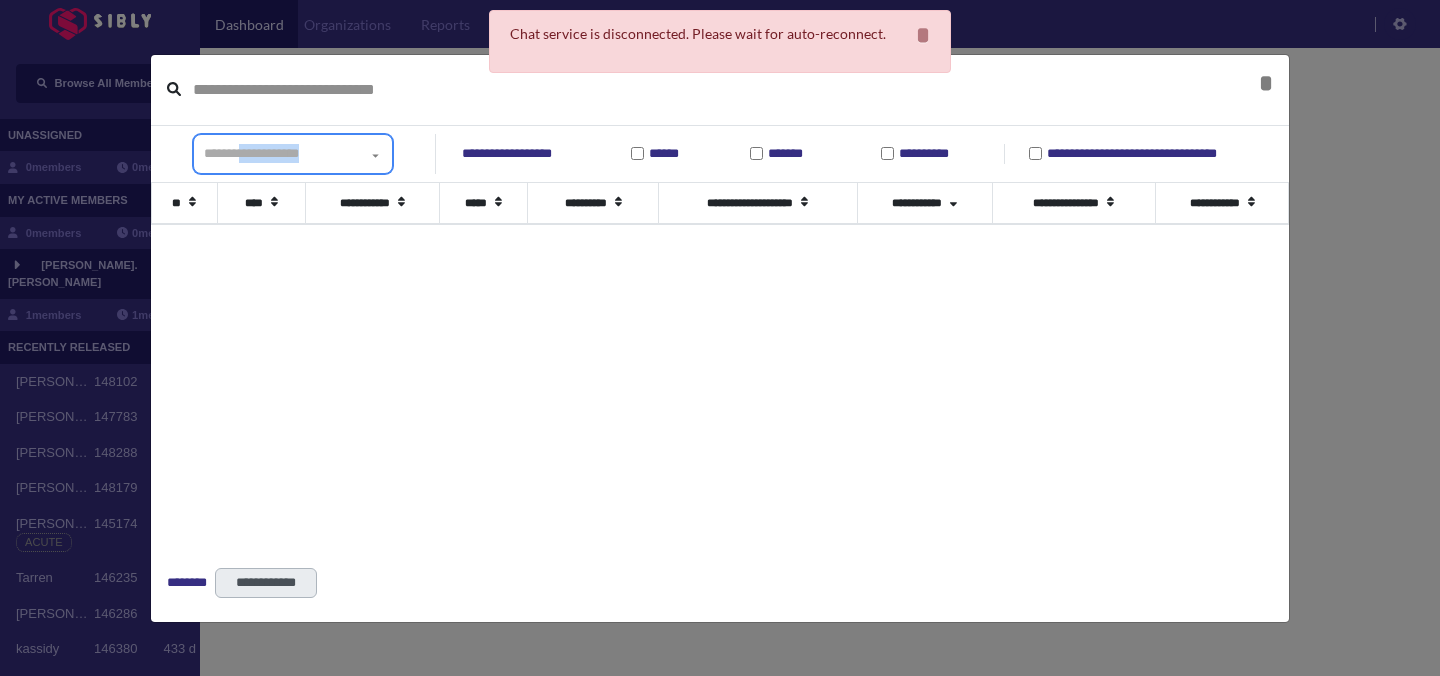 click on "**********" at bounding box center [251, 153] 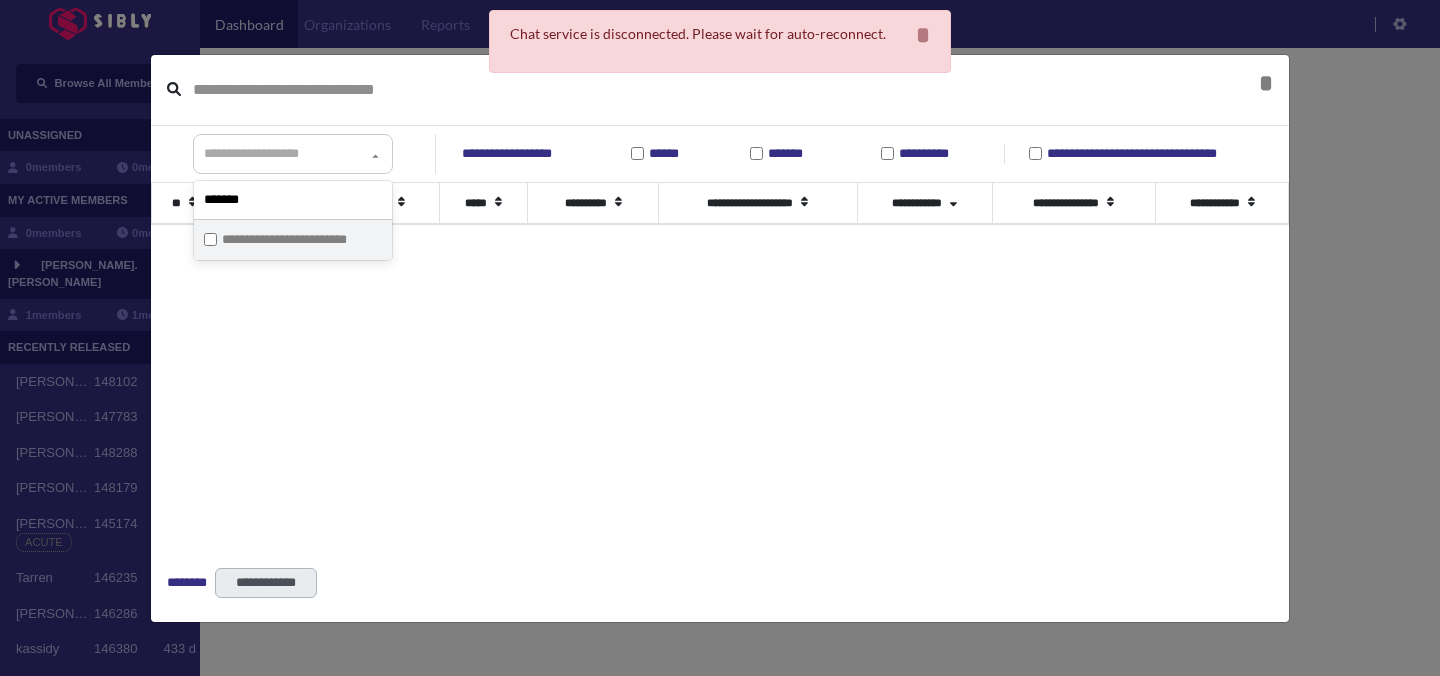 type on "*******" 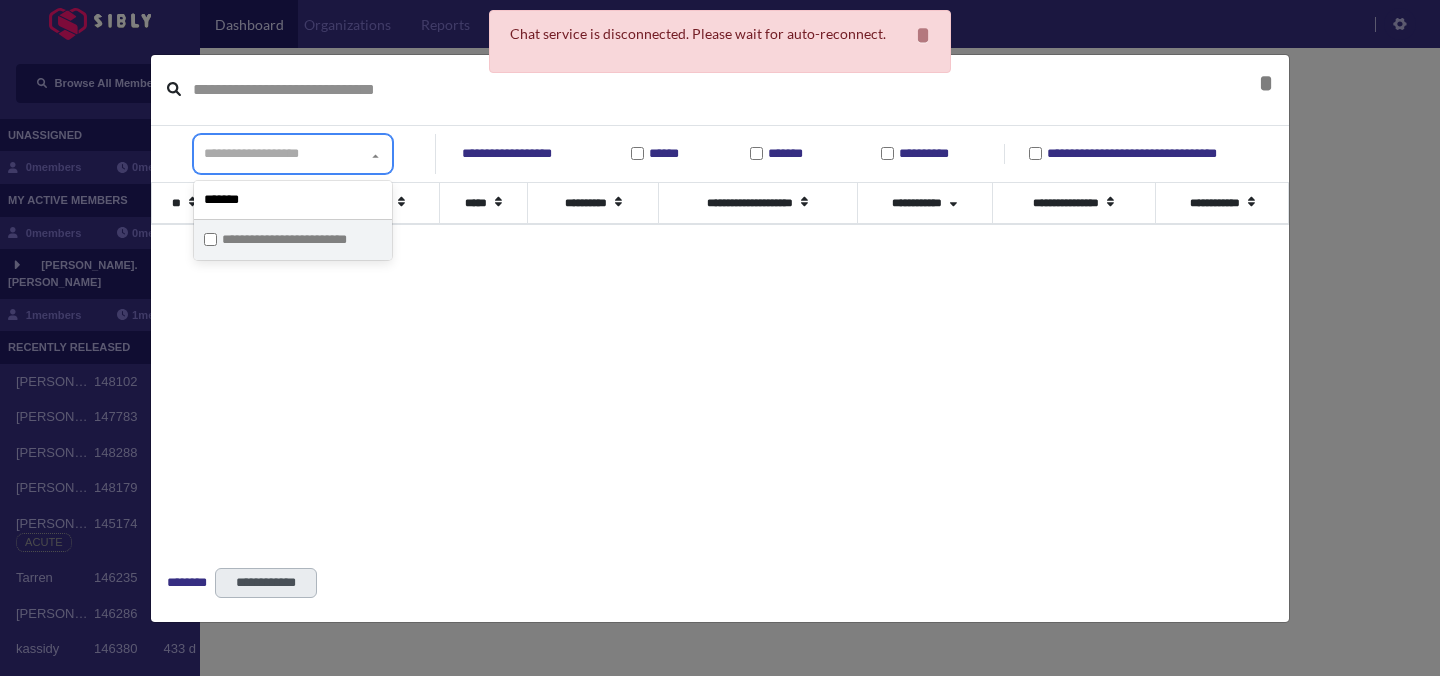 click on "**********" at bounding box center (299, 240) 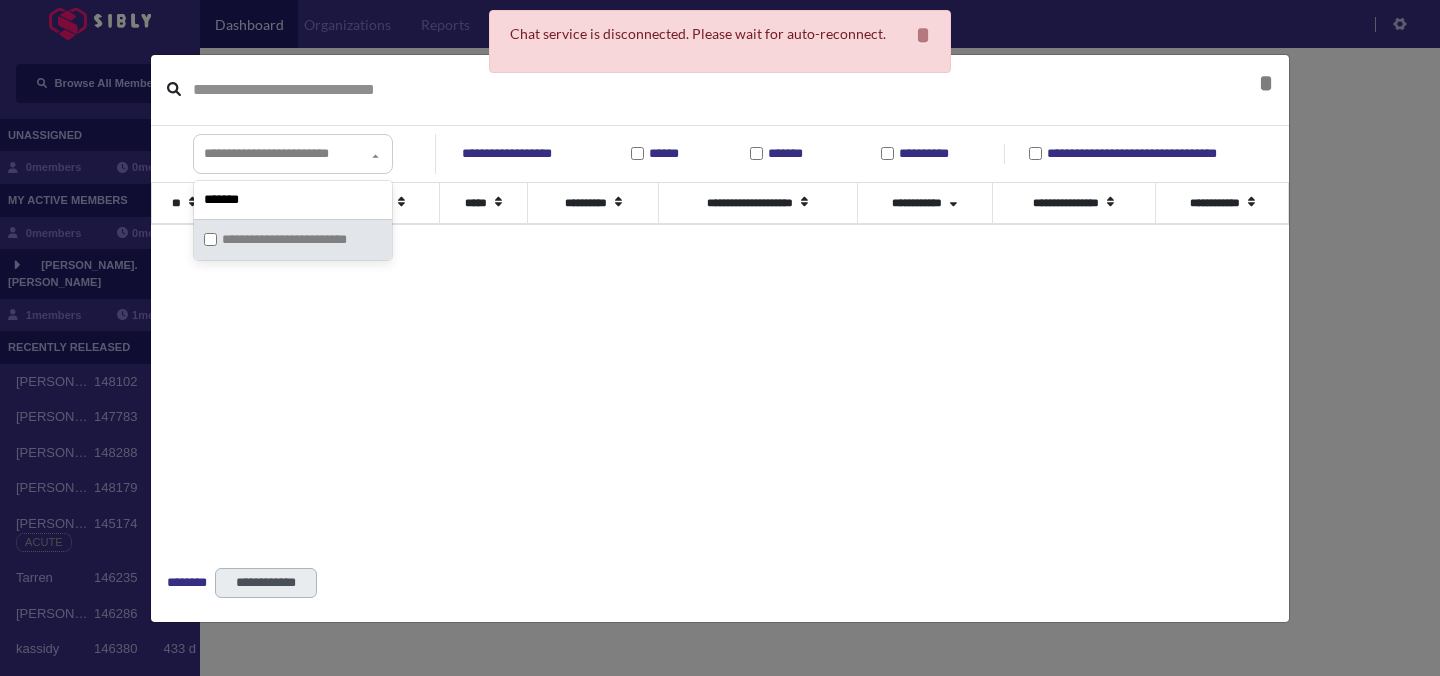 click on "**********" at bounding box center (720, 367) 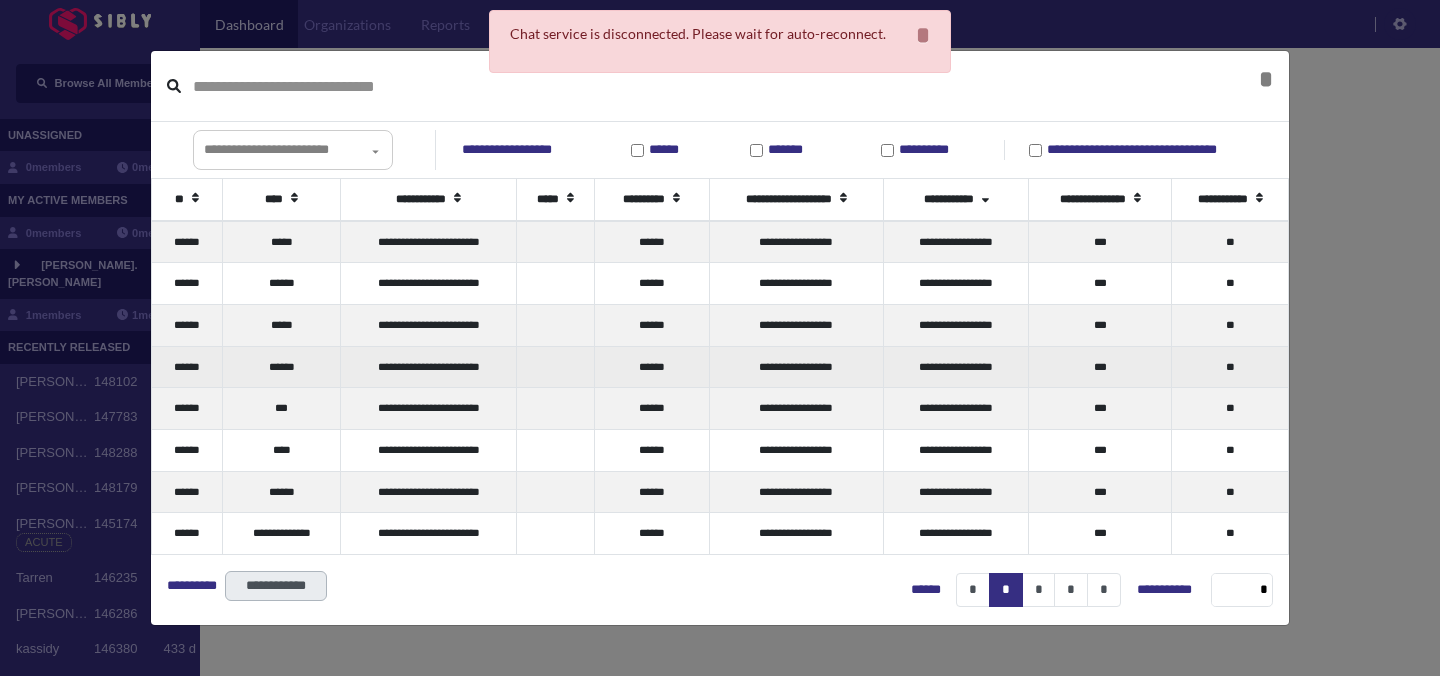 click on "**********" at bounding box center (956, 367) 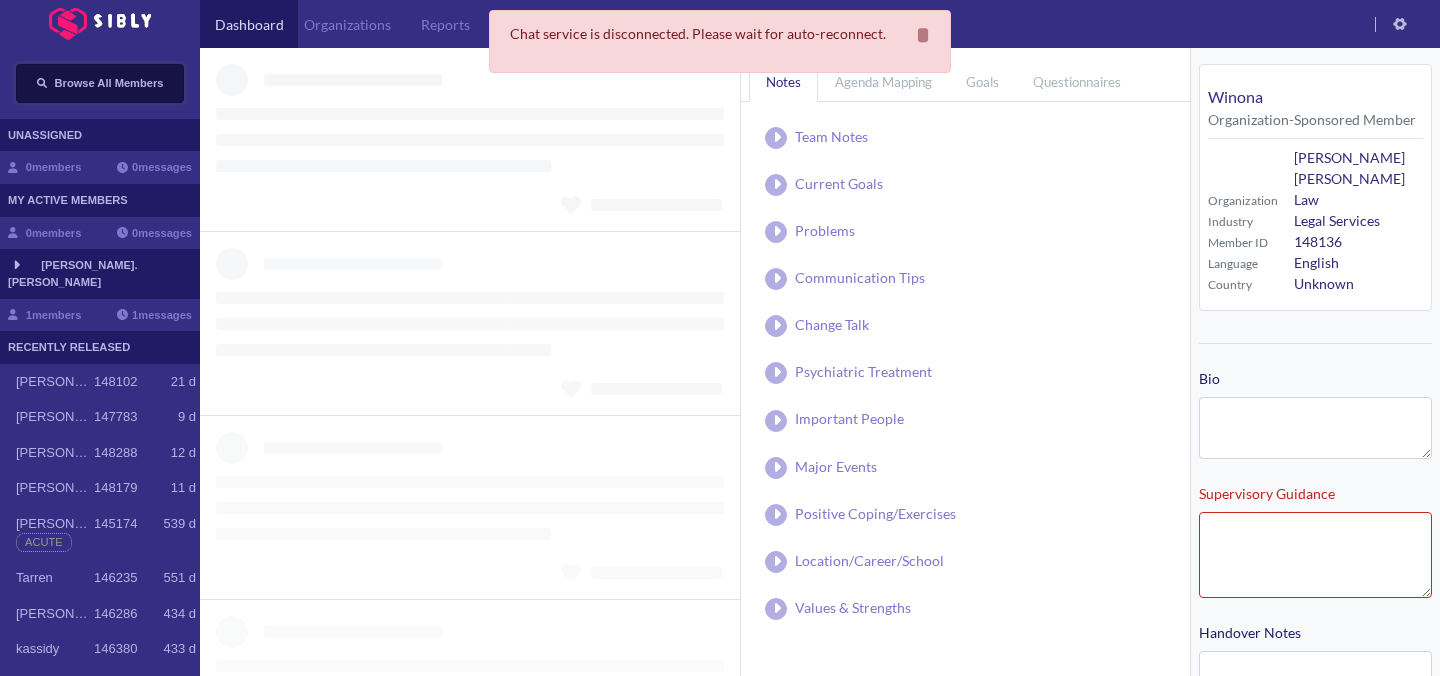 type on "**********" 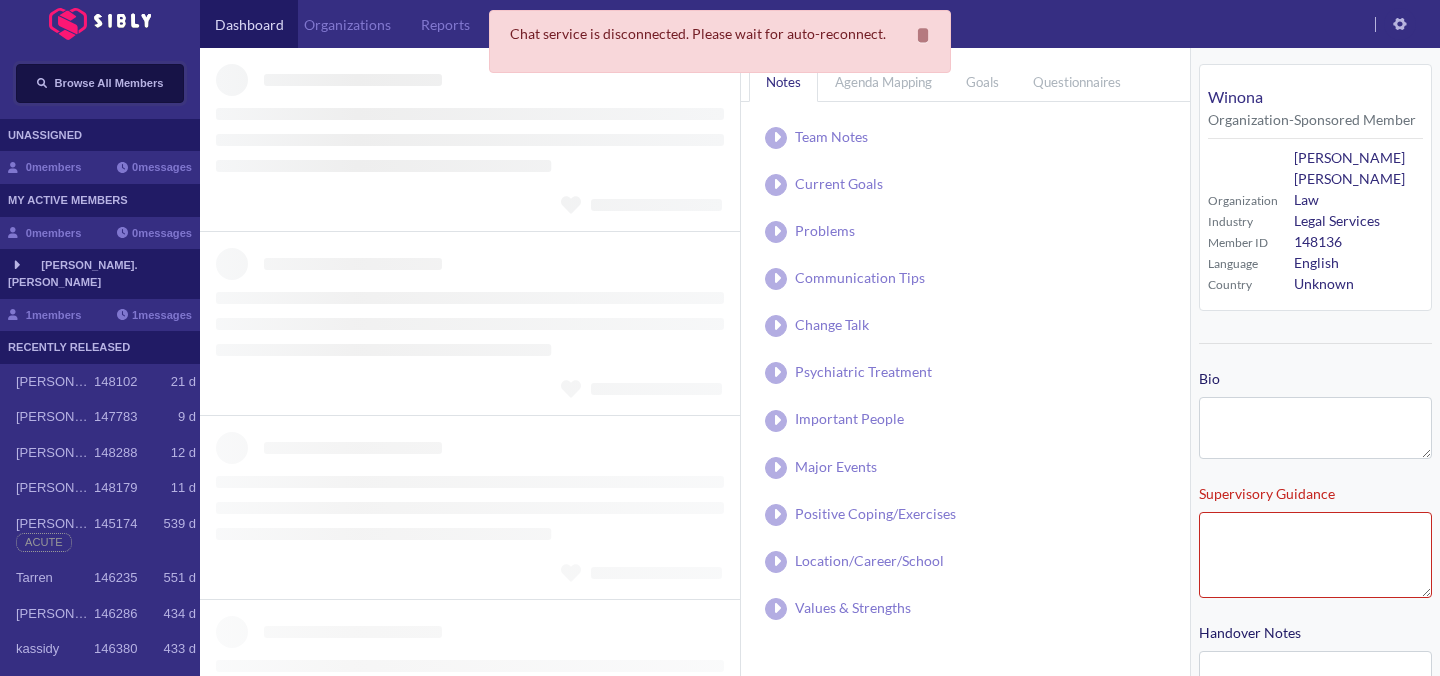 type on "**********" 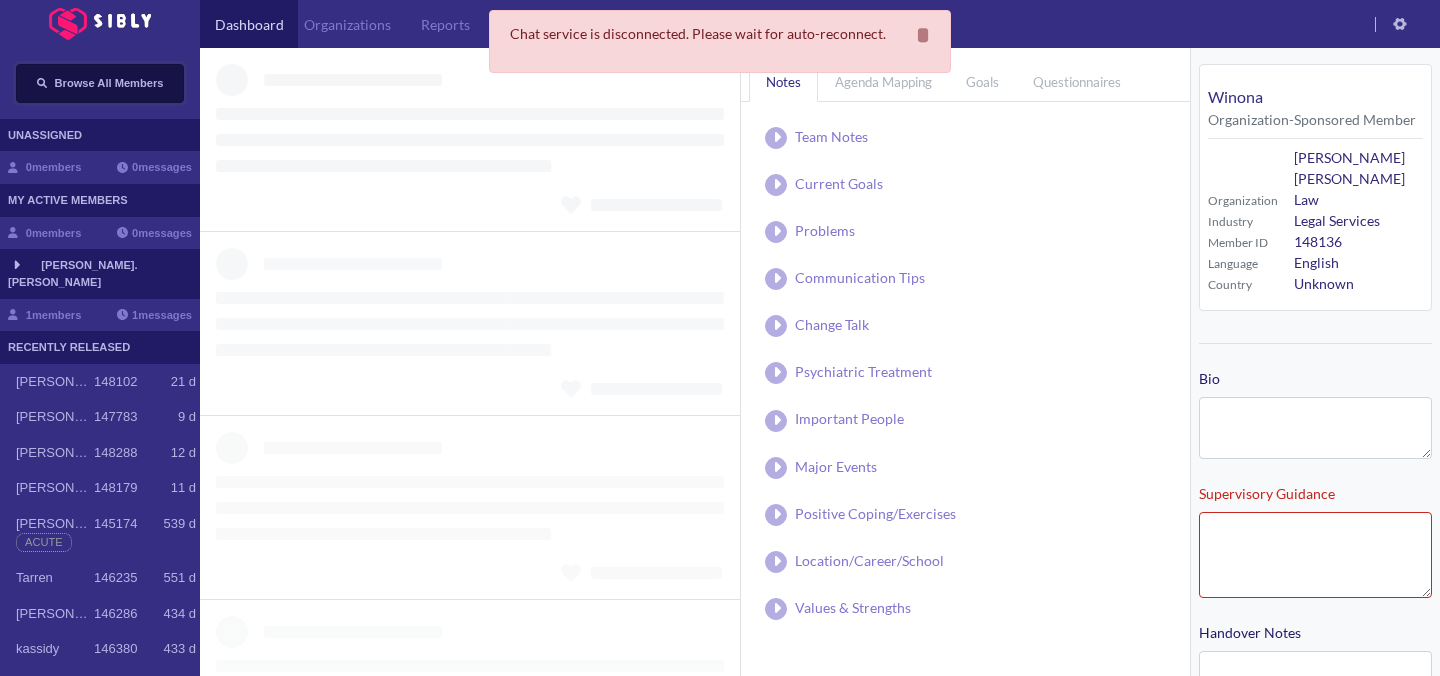 type on "**********" 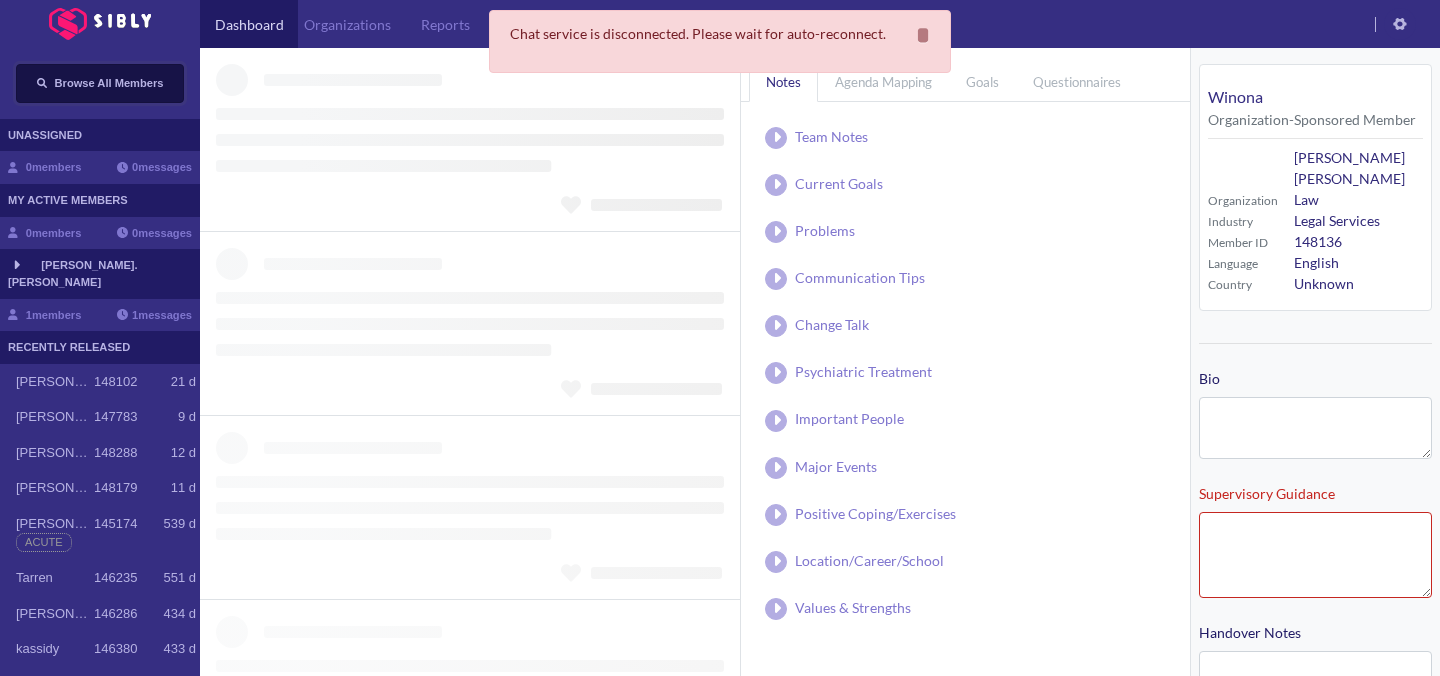 type on "**********" 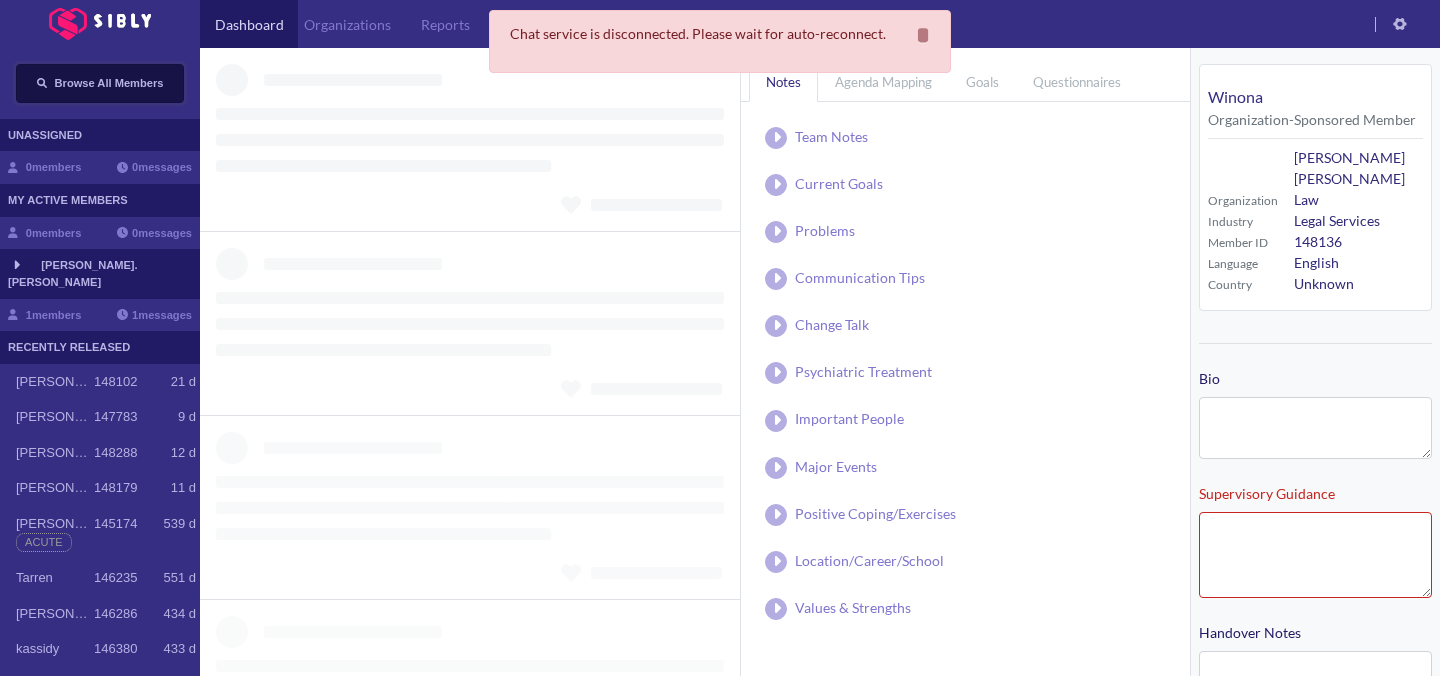 type on "**********" 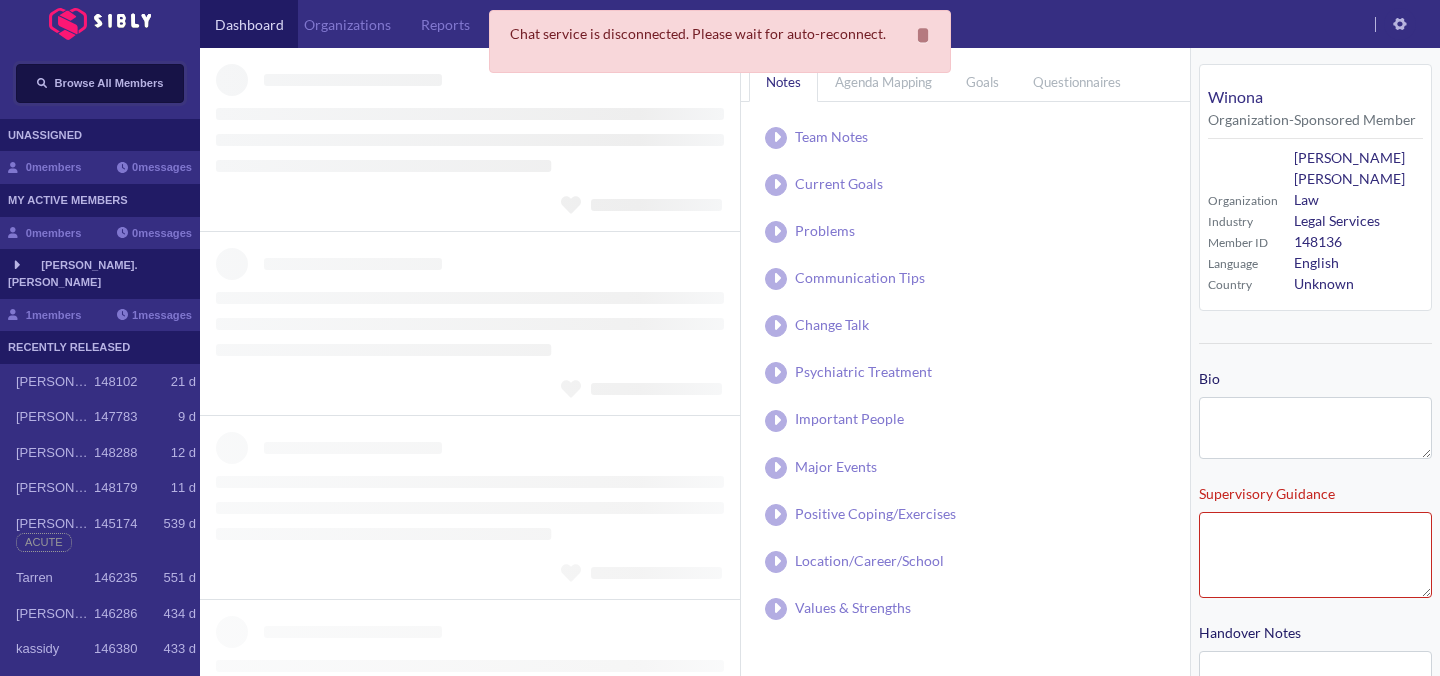 type on "**********" 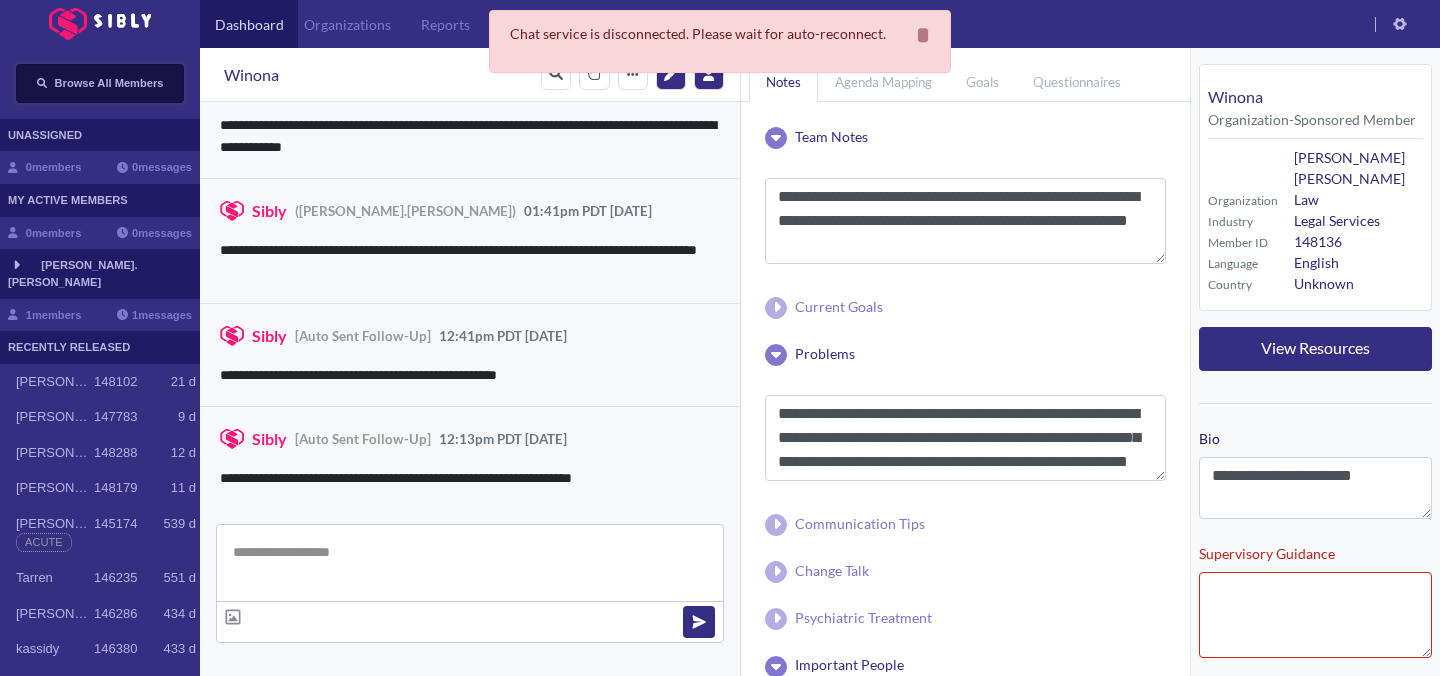 scroll, scrollTop: 2734, scrollLeft: 0, axis: vertical 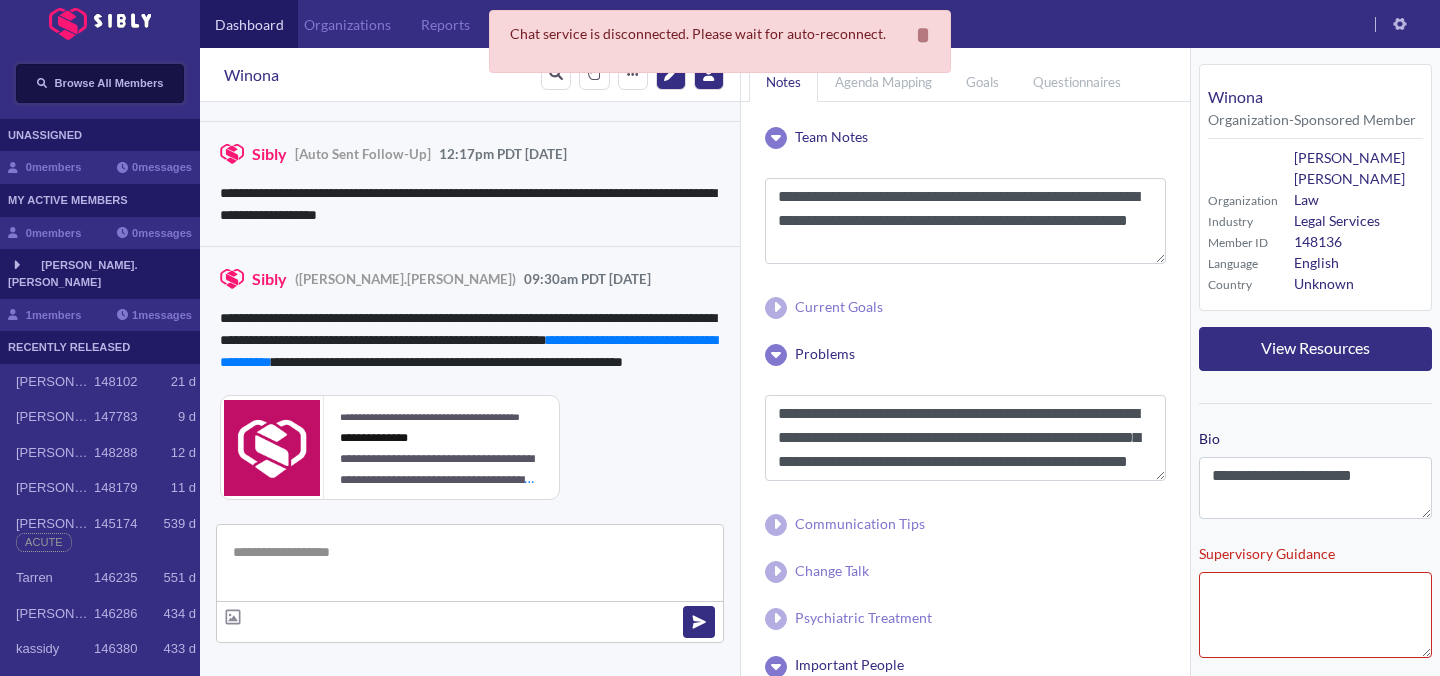 click on "Browse All Members" at bounding box center [109, 83] 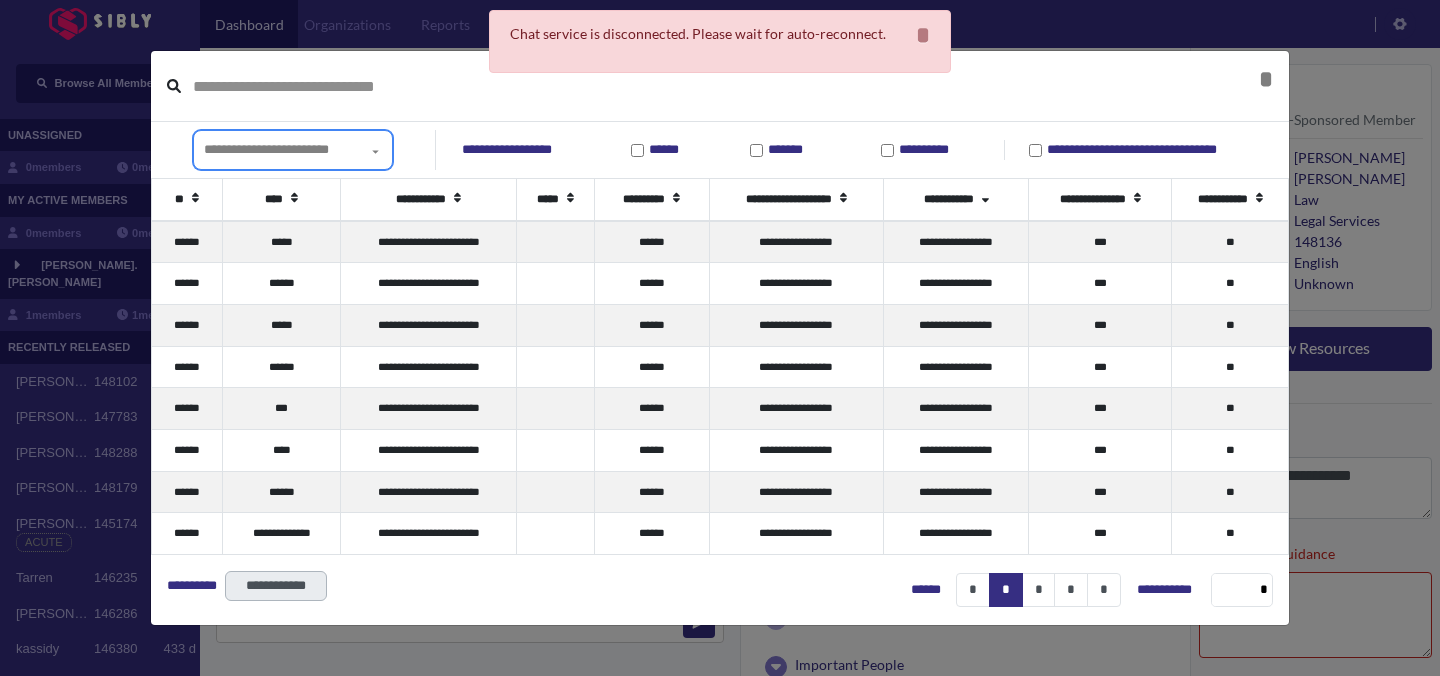 click on "**********" at bounding box center [293, 150] 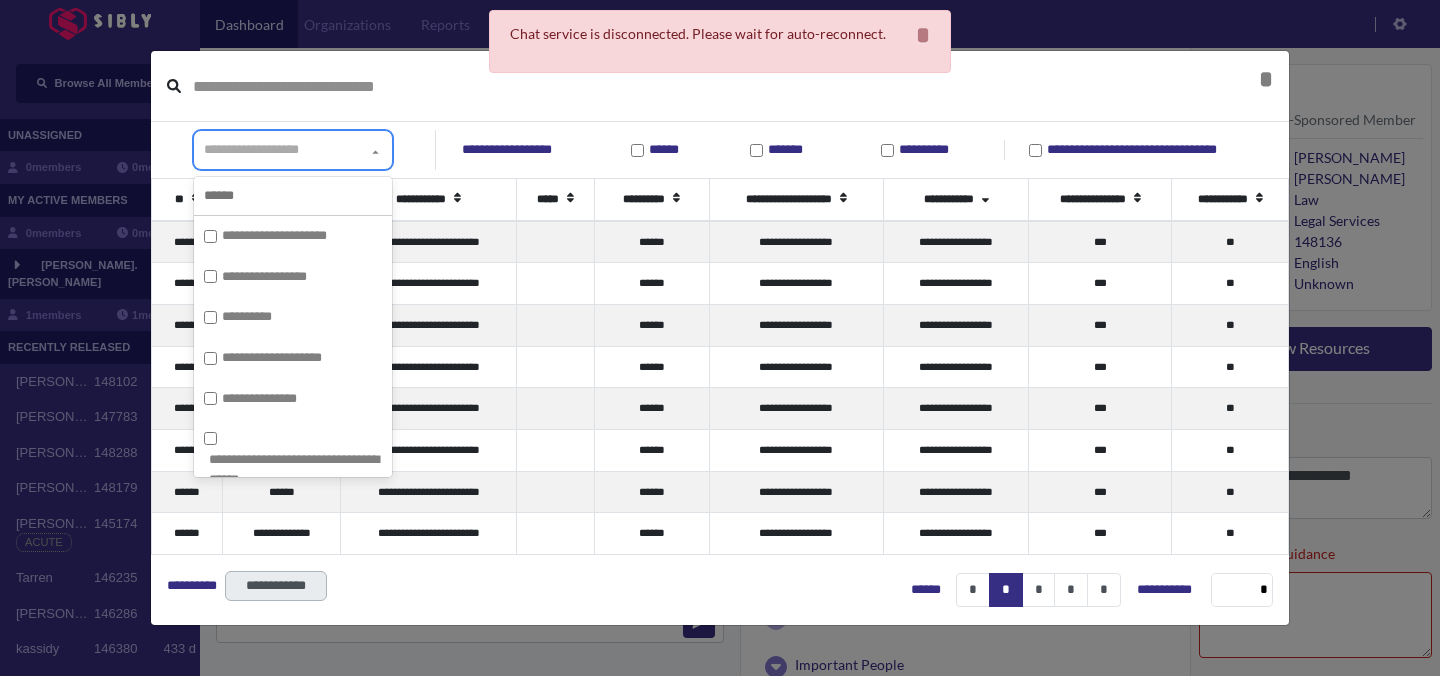 click at bounding box center (293, 196) 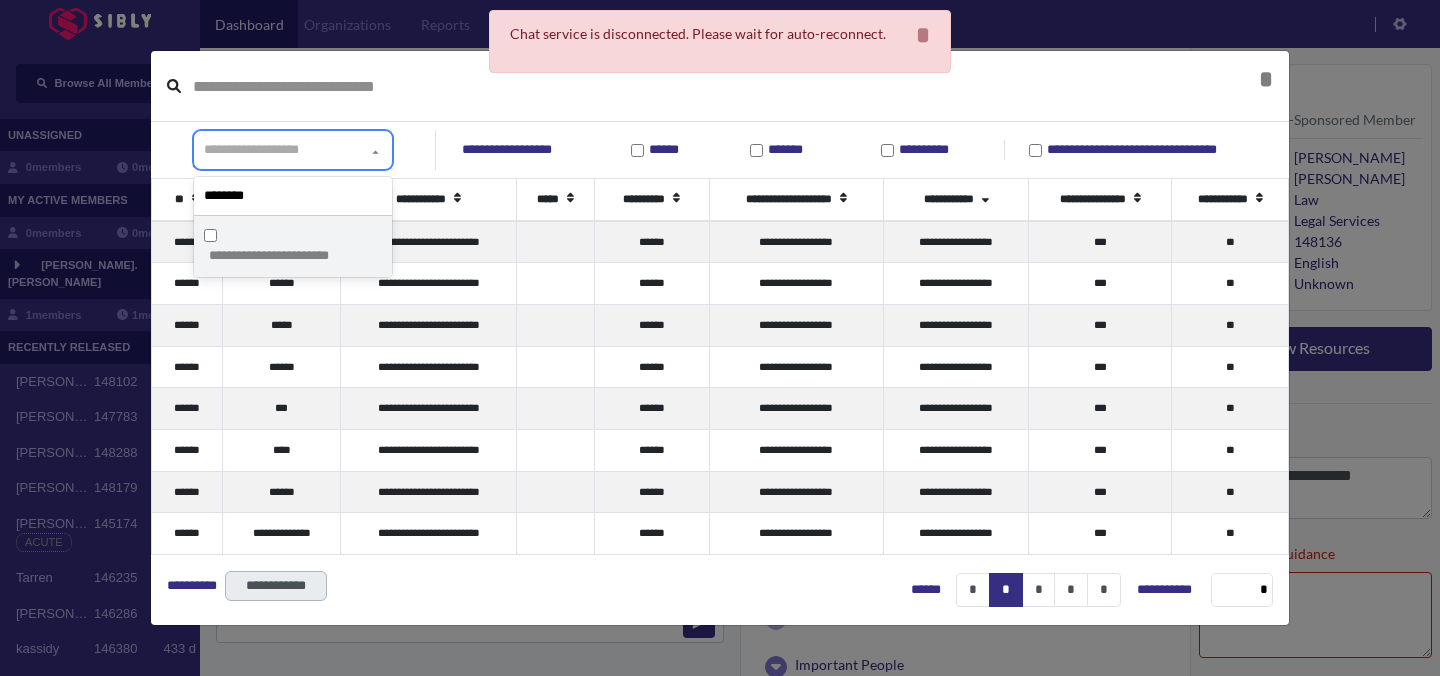 type on "********" 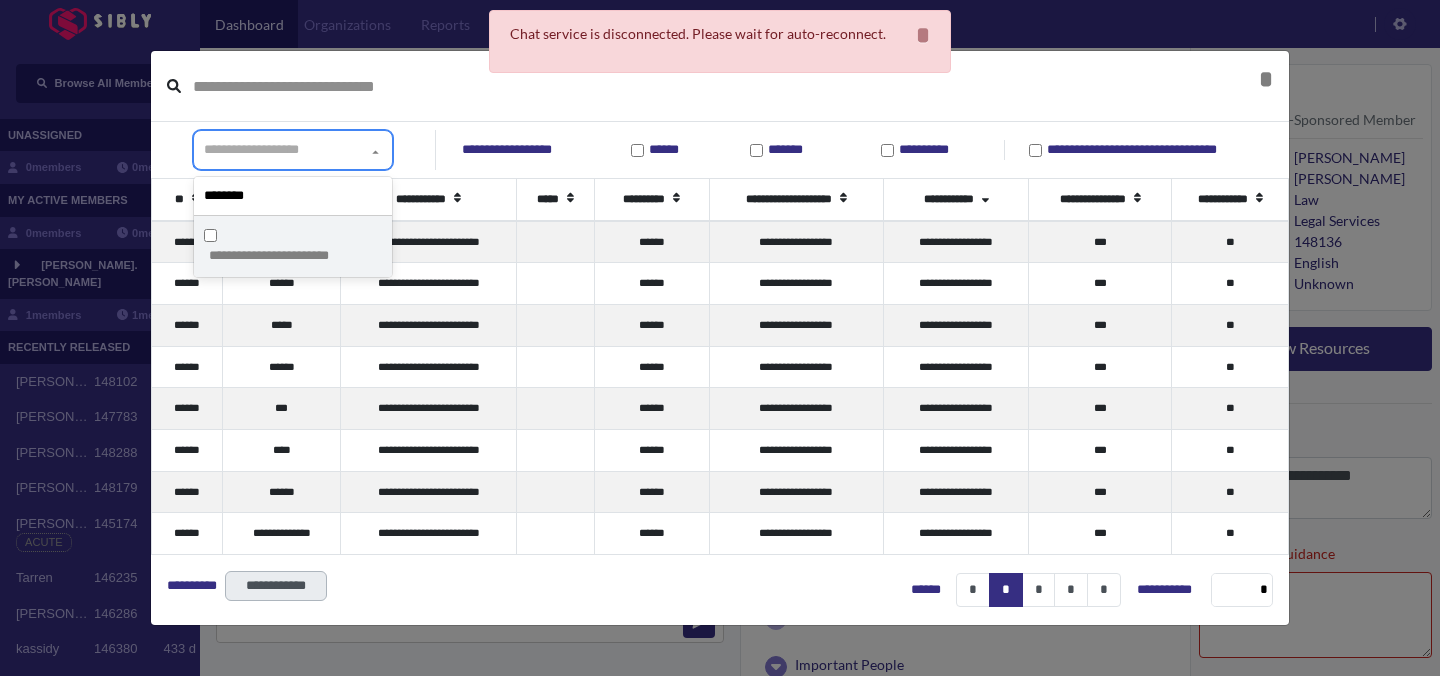 click on "**********" at bounding box center [291, 256] 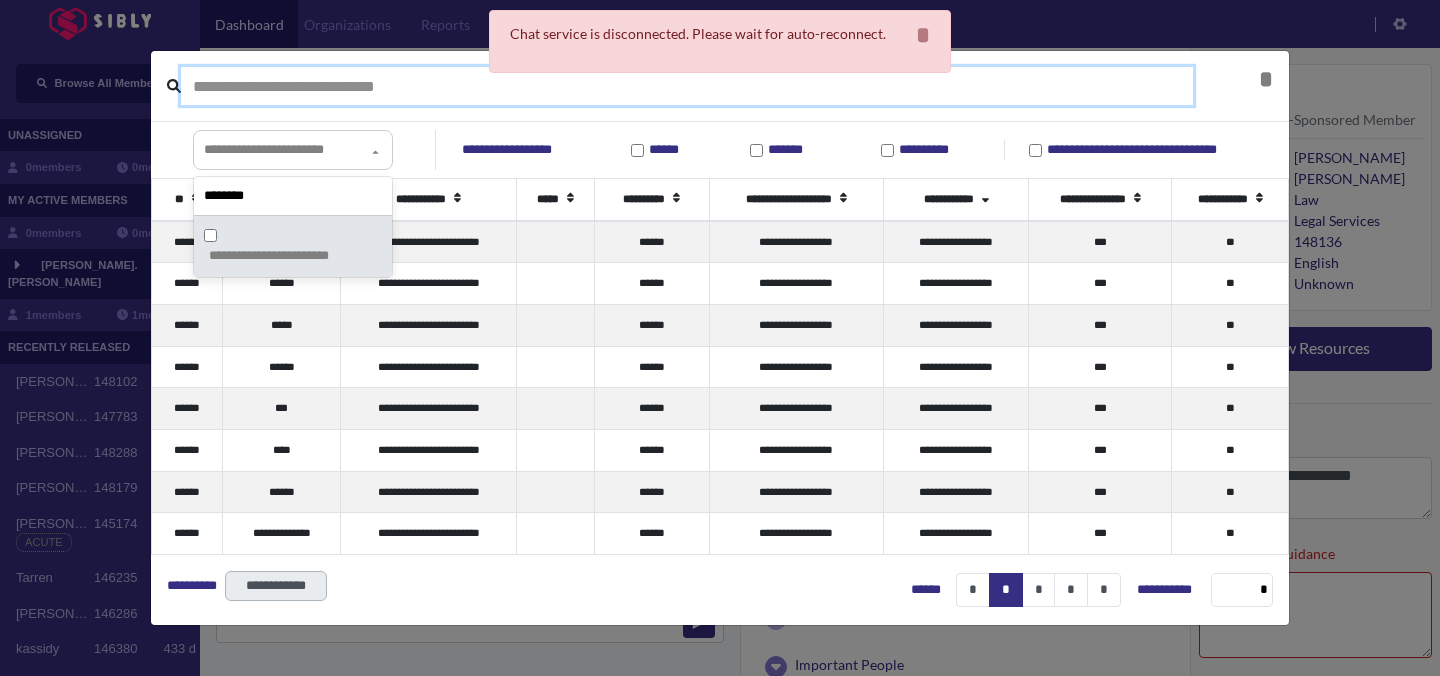 click at bounding box center [687, 86] 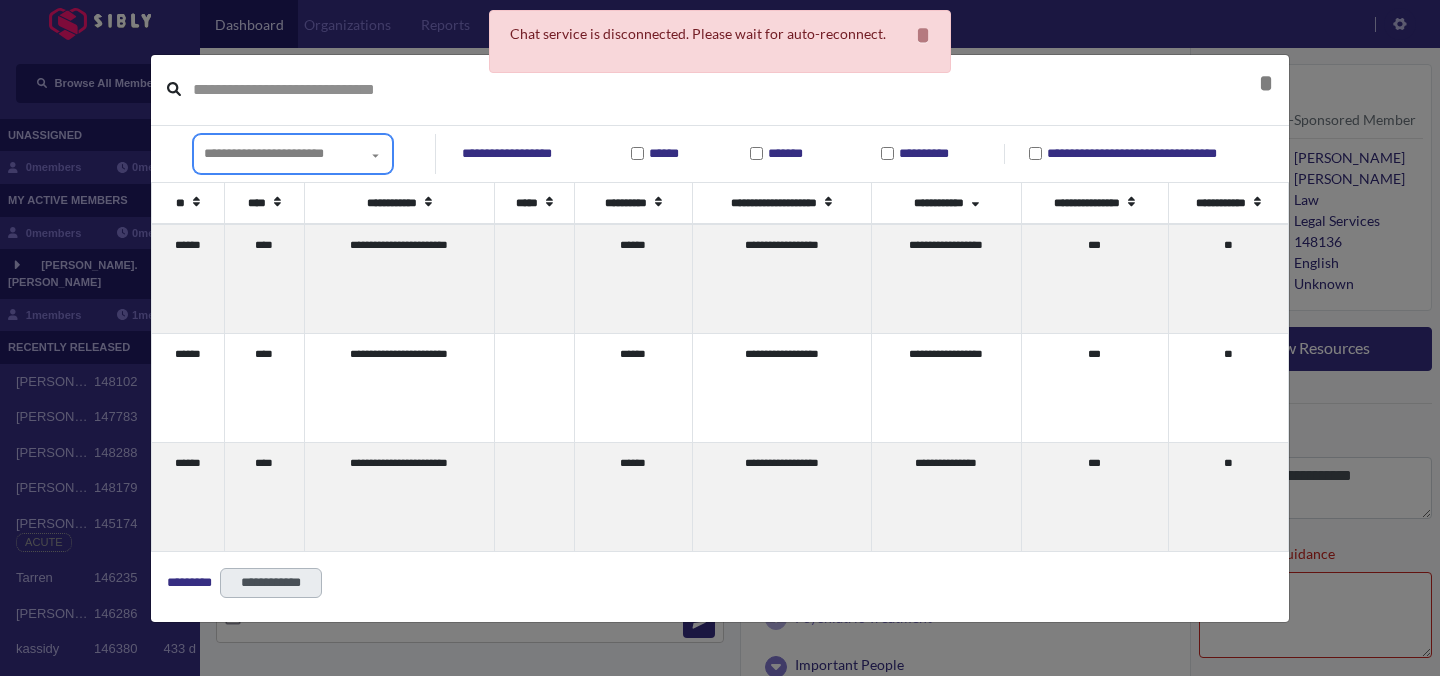 click on "**********" at bounding box center (264, 153) 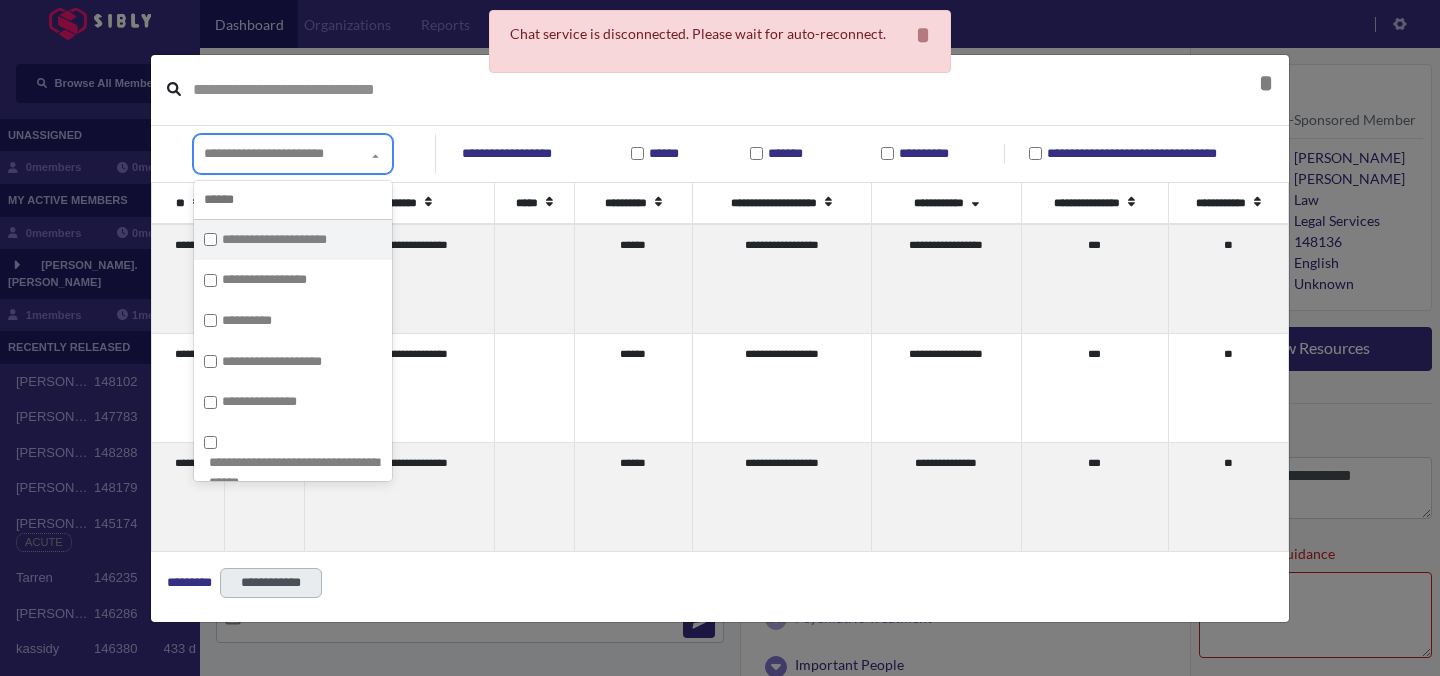 click on "**********" at bounding box center (277, 240) 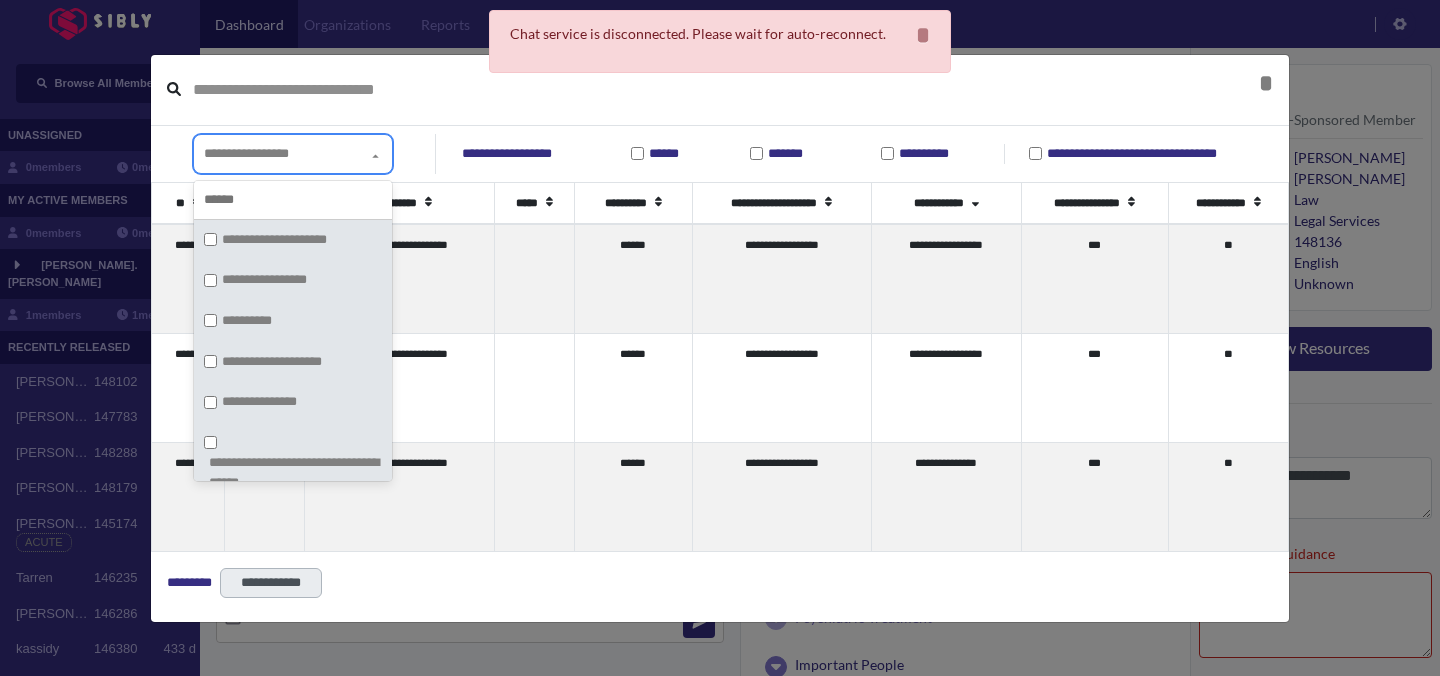 click on "**********" at bounding box center (277, 240) 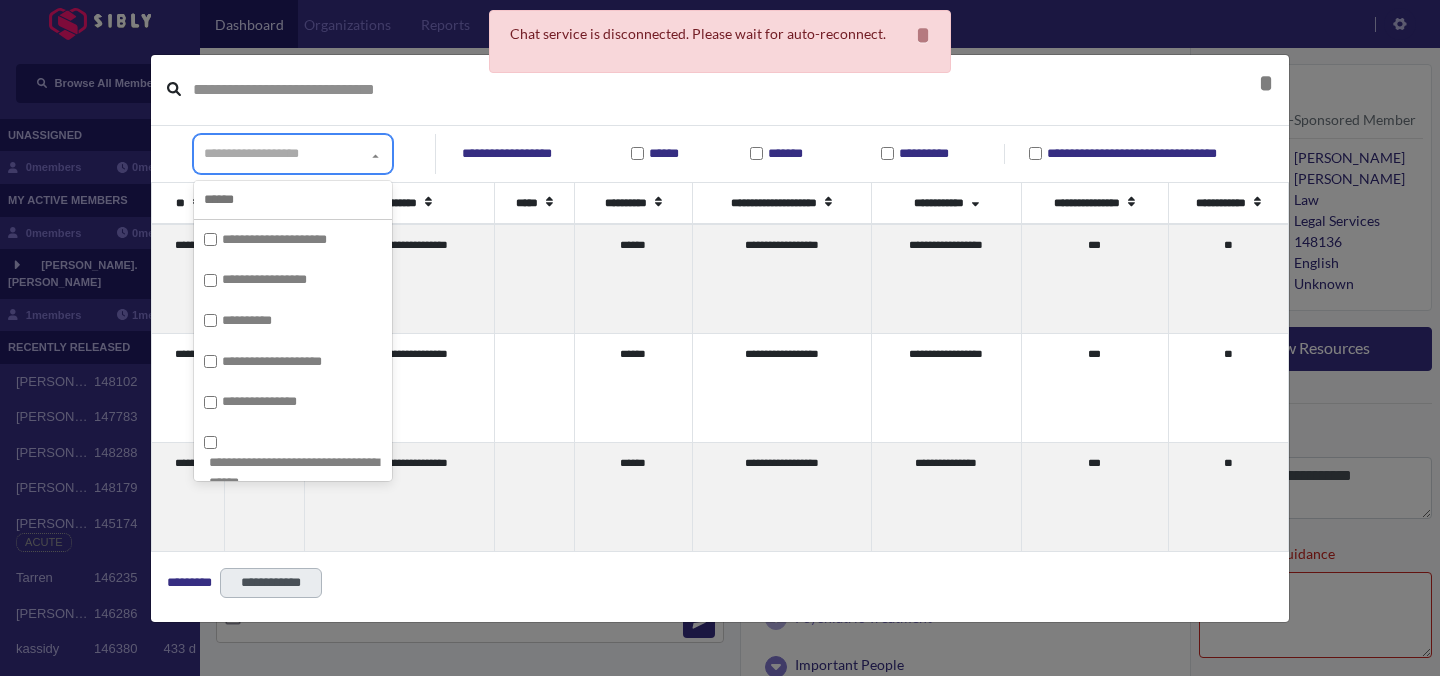click at bounding box center [293, 200] 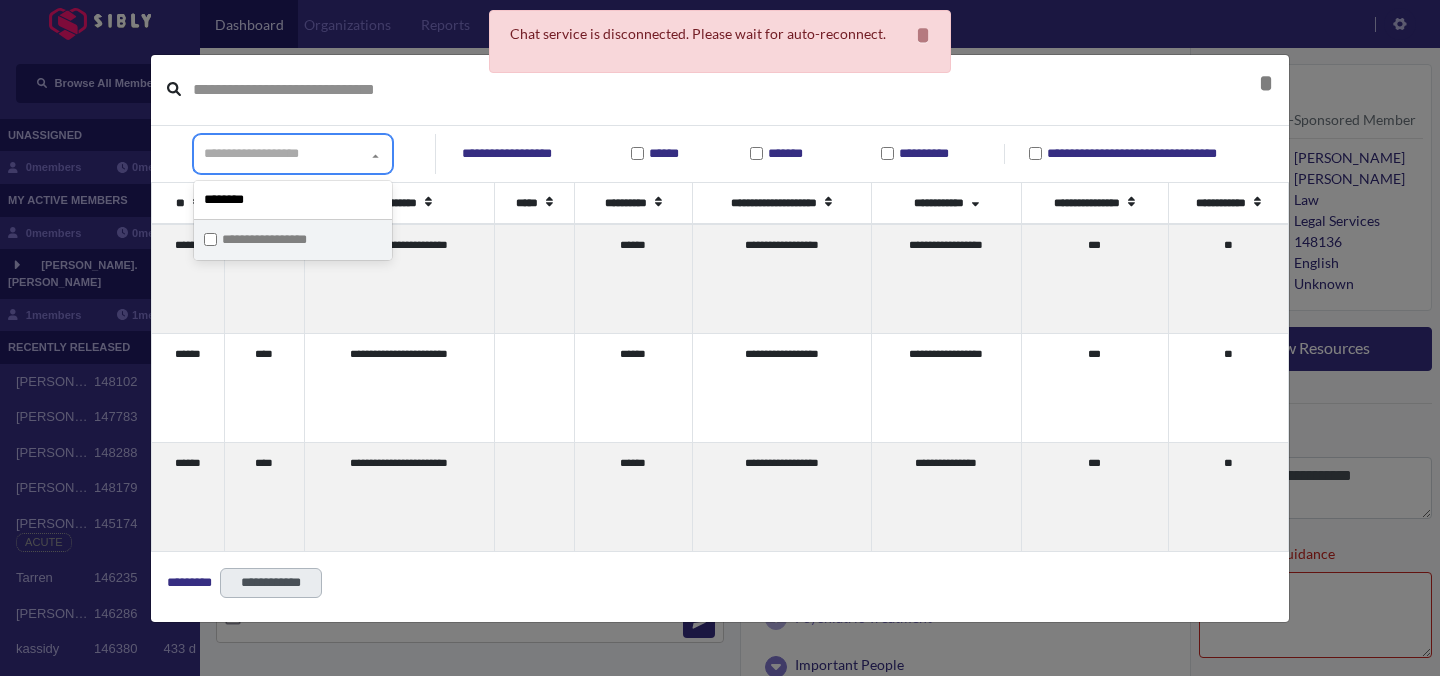 type on "********" 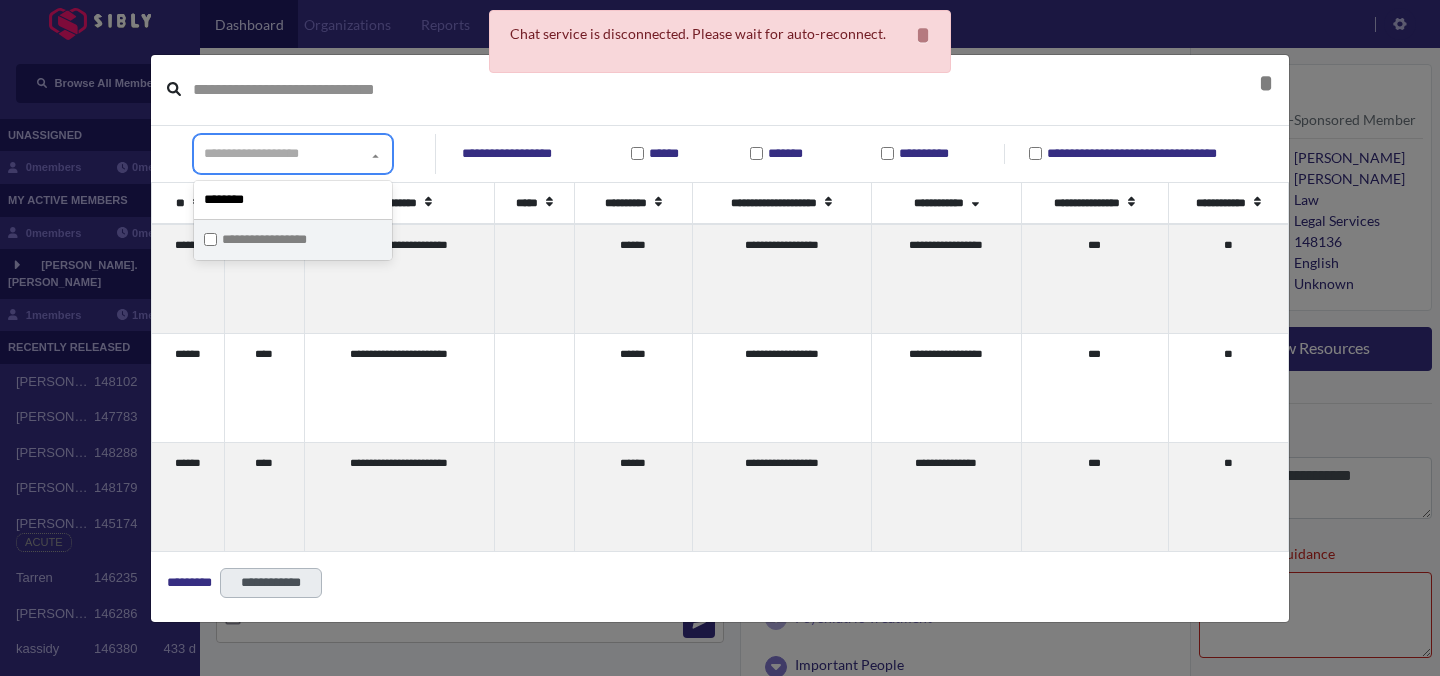 click on "**********" at bounding box center [293, 240] 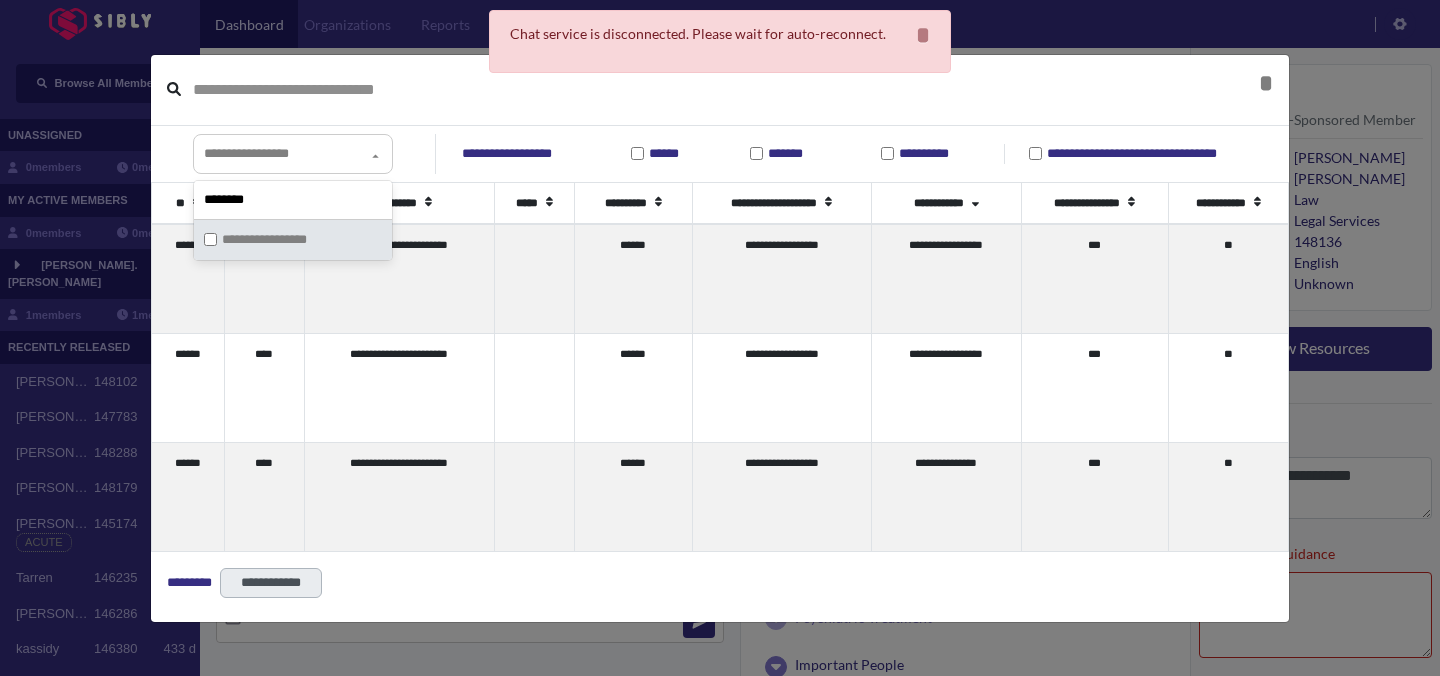 click on "***** * *****" at bounding box center [720, 90] 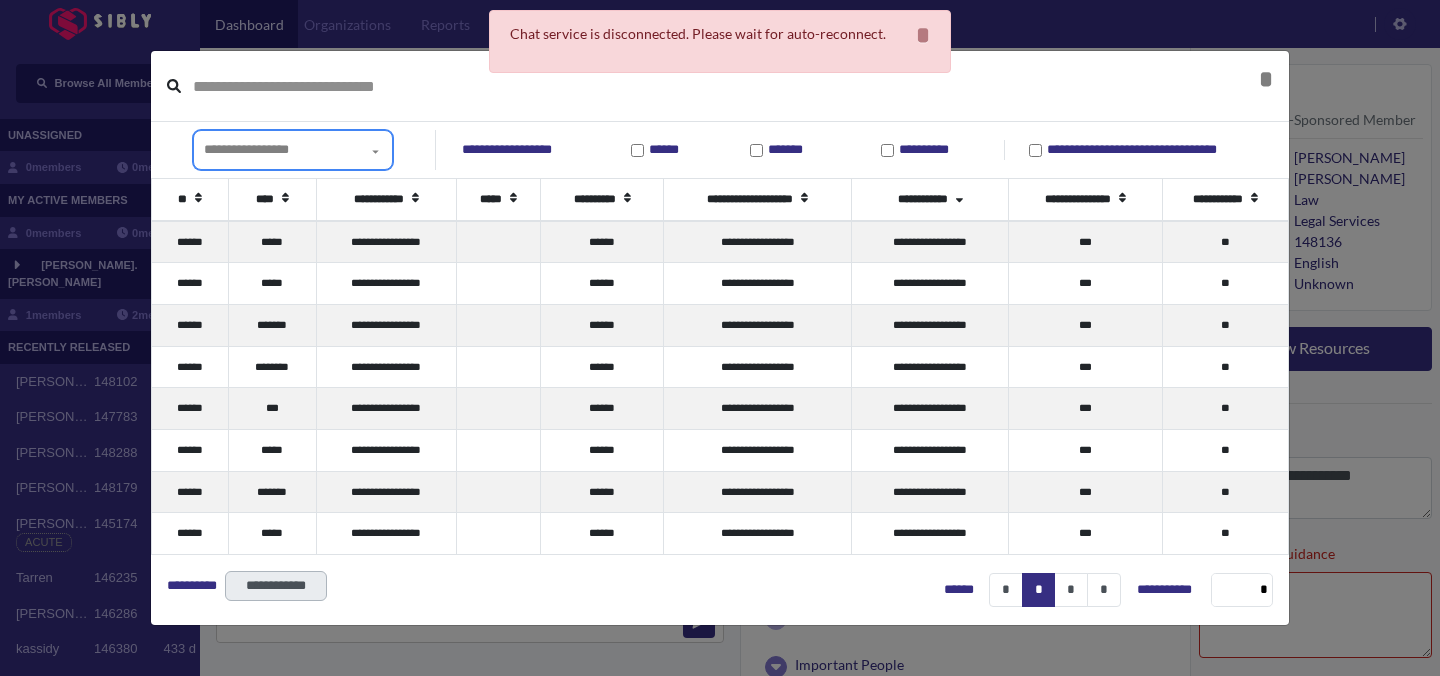 click on "**********" at bounding box center (246, 149) 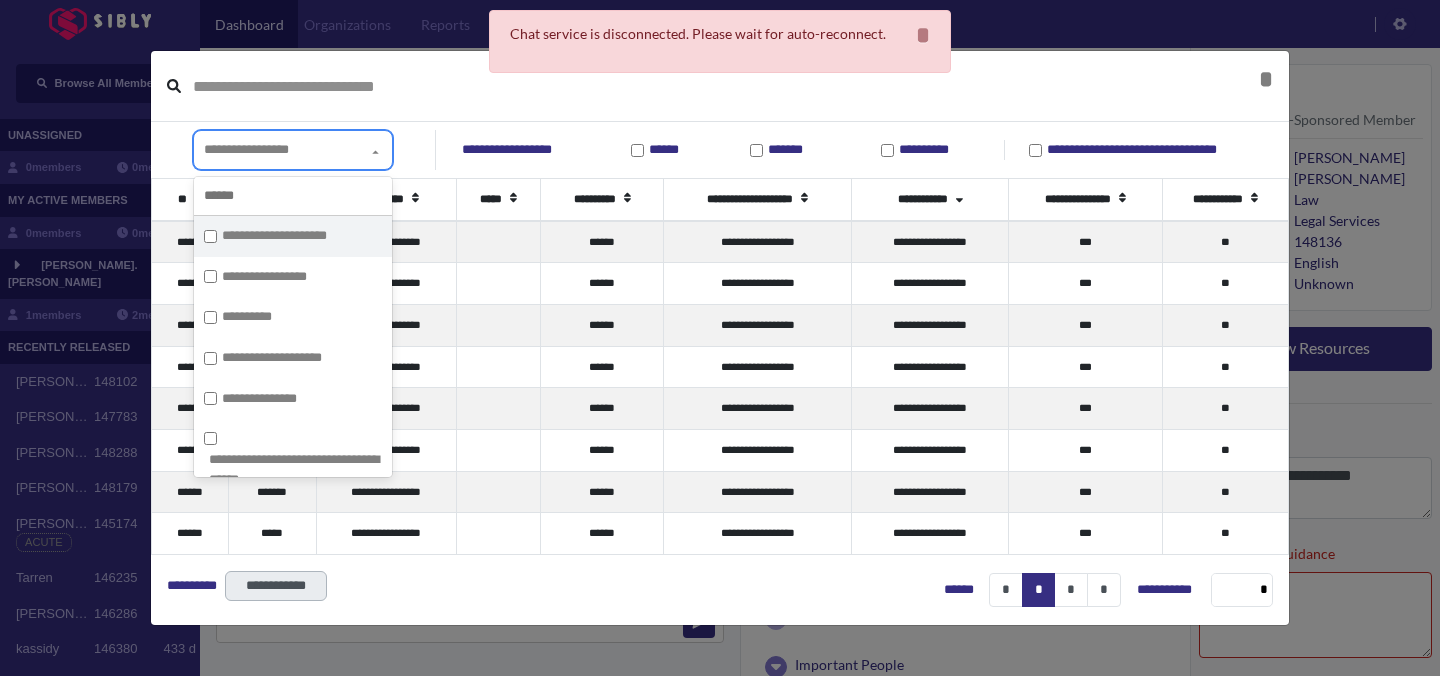 click on "**********" at bounding box center [293, 236] 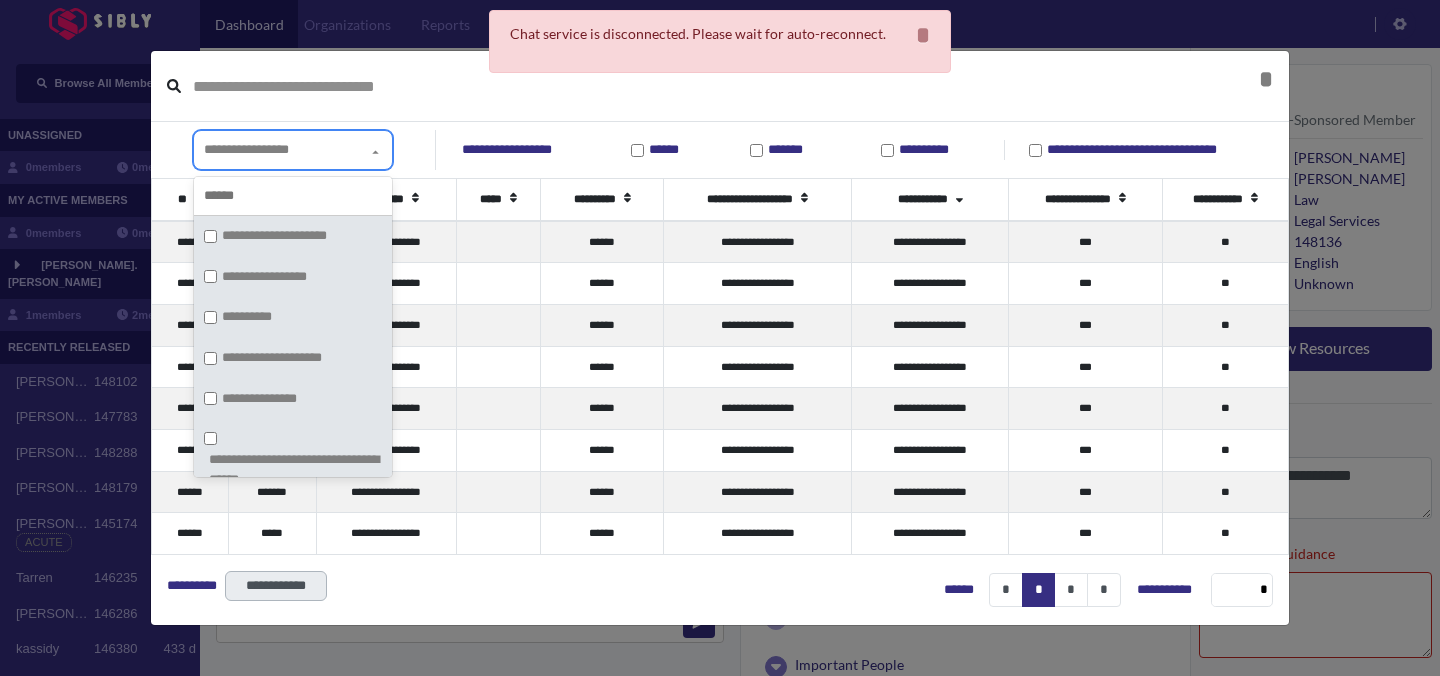 click on "**********" at bounding box center (293, 236) 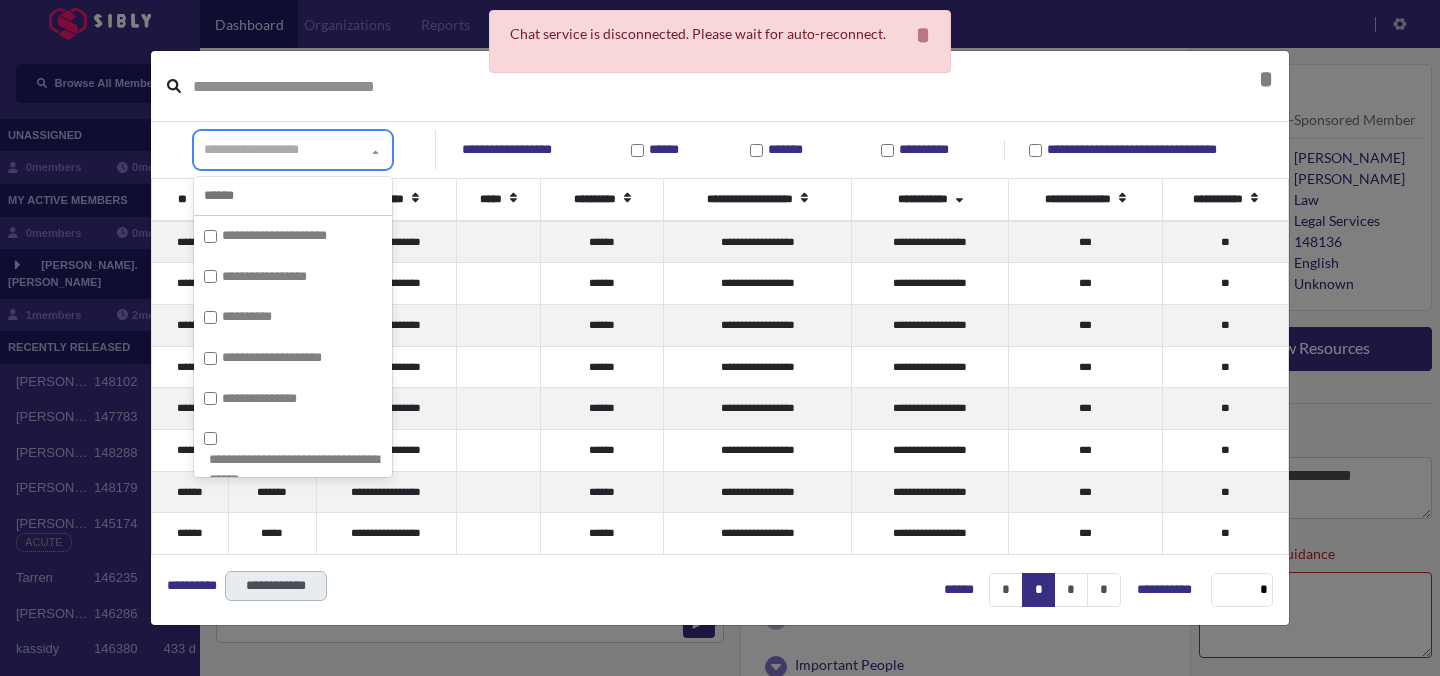 click at bounding box center [293, 196] 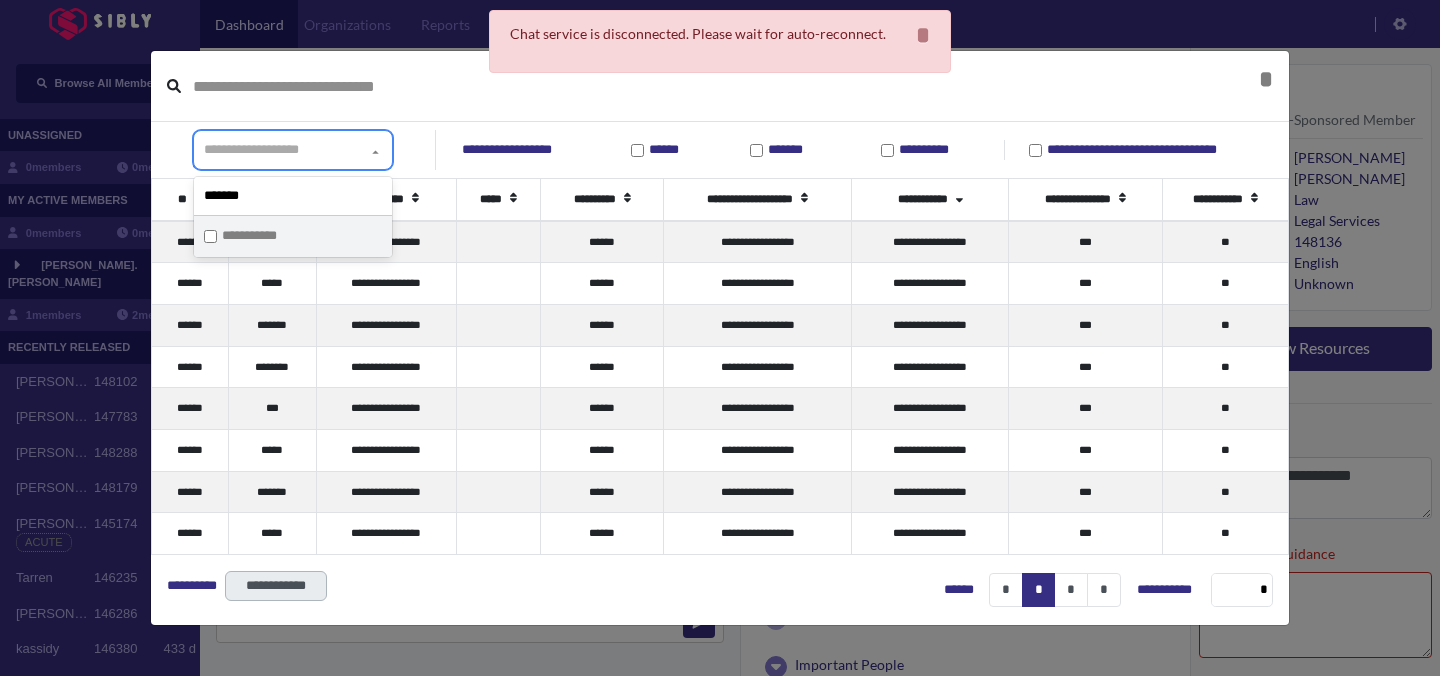 type on "*******" 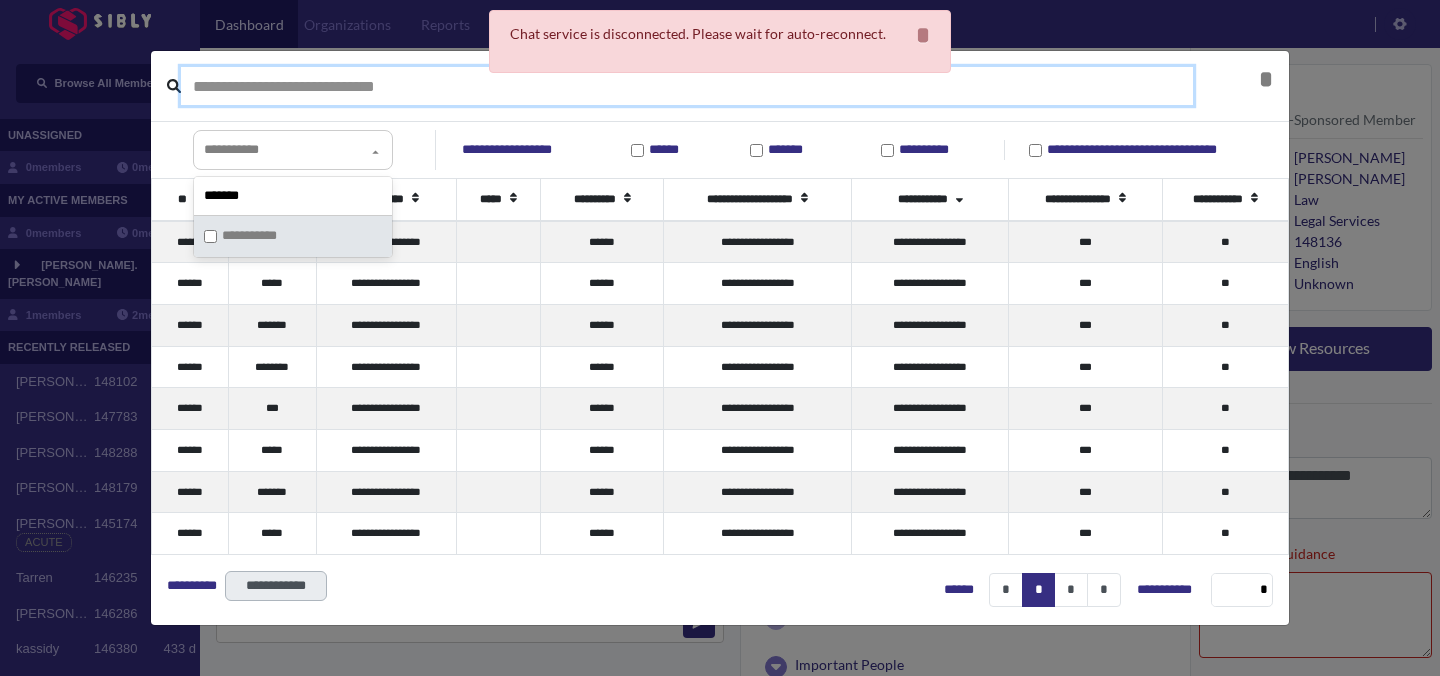 click at bounding box center [687, 86] 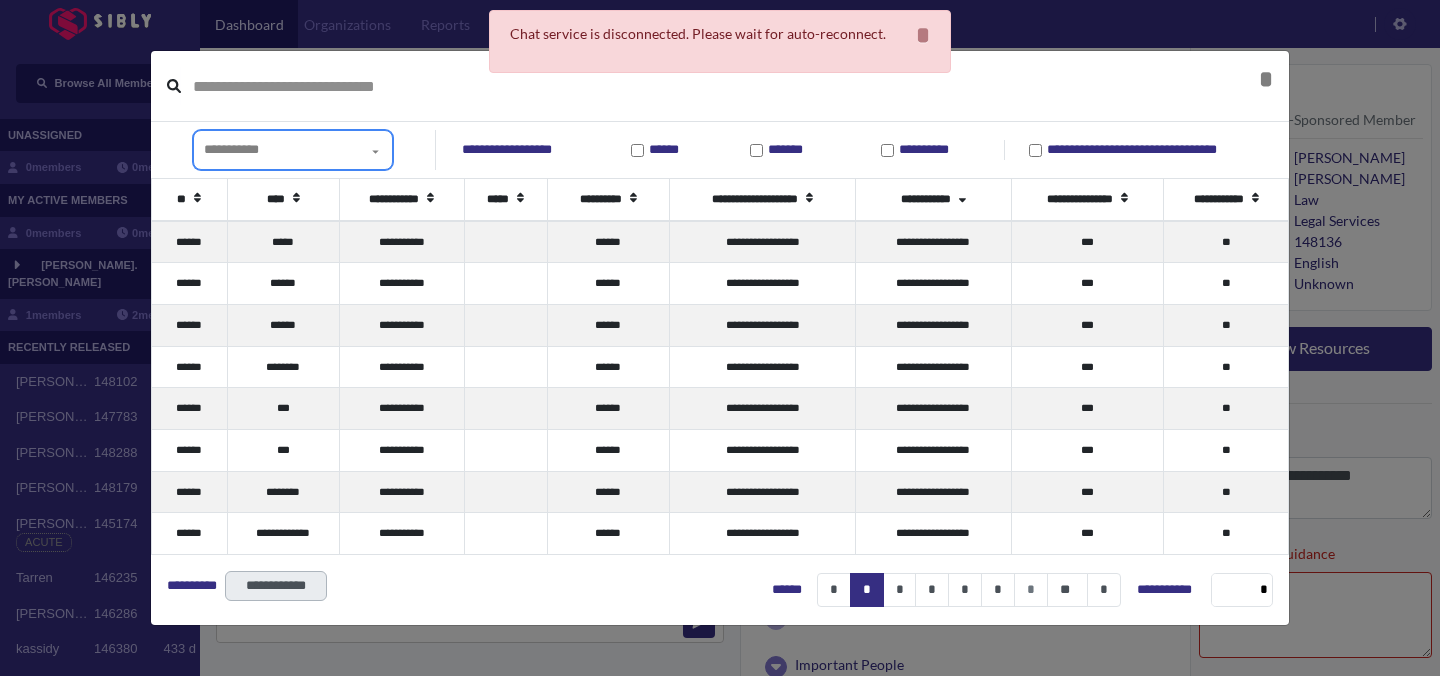 click on "**********" at bounding box center [286, 150] 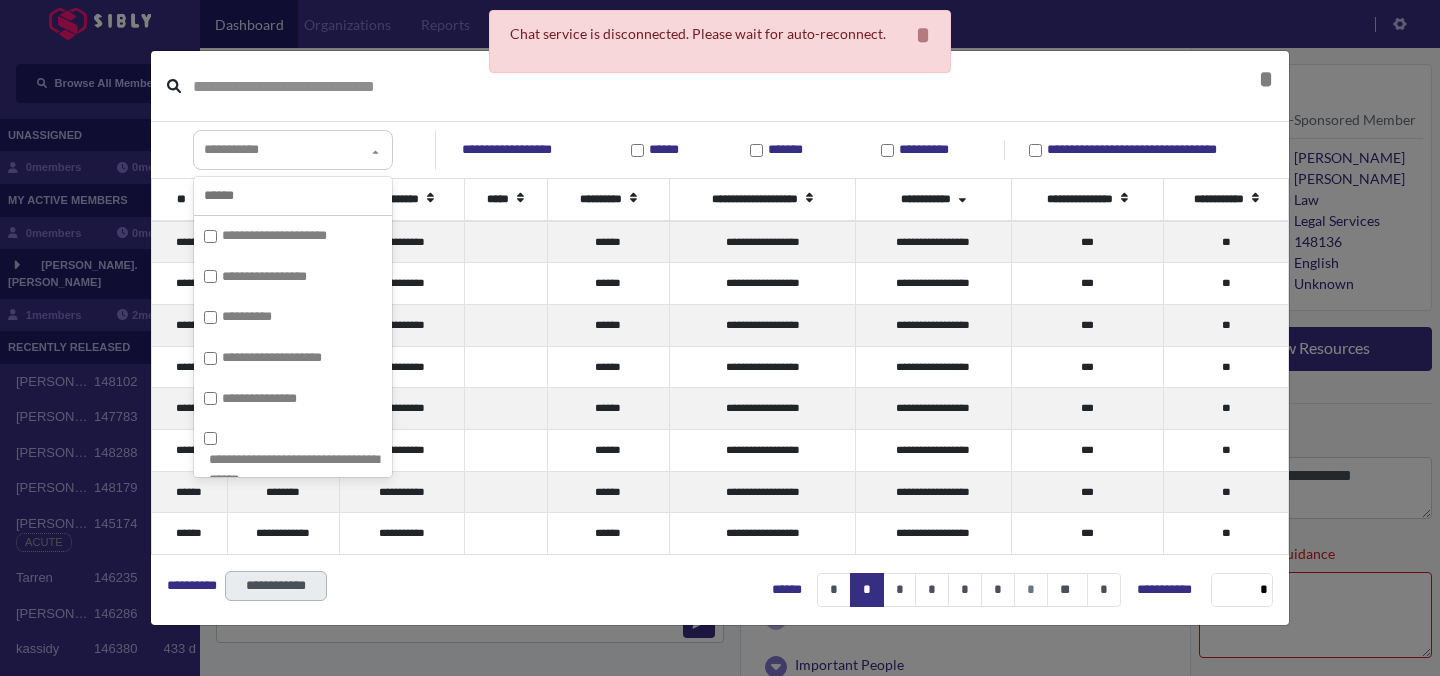 click at bounding box center [293, 196] 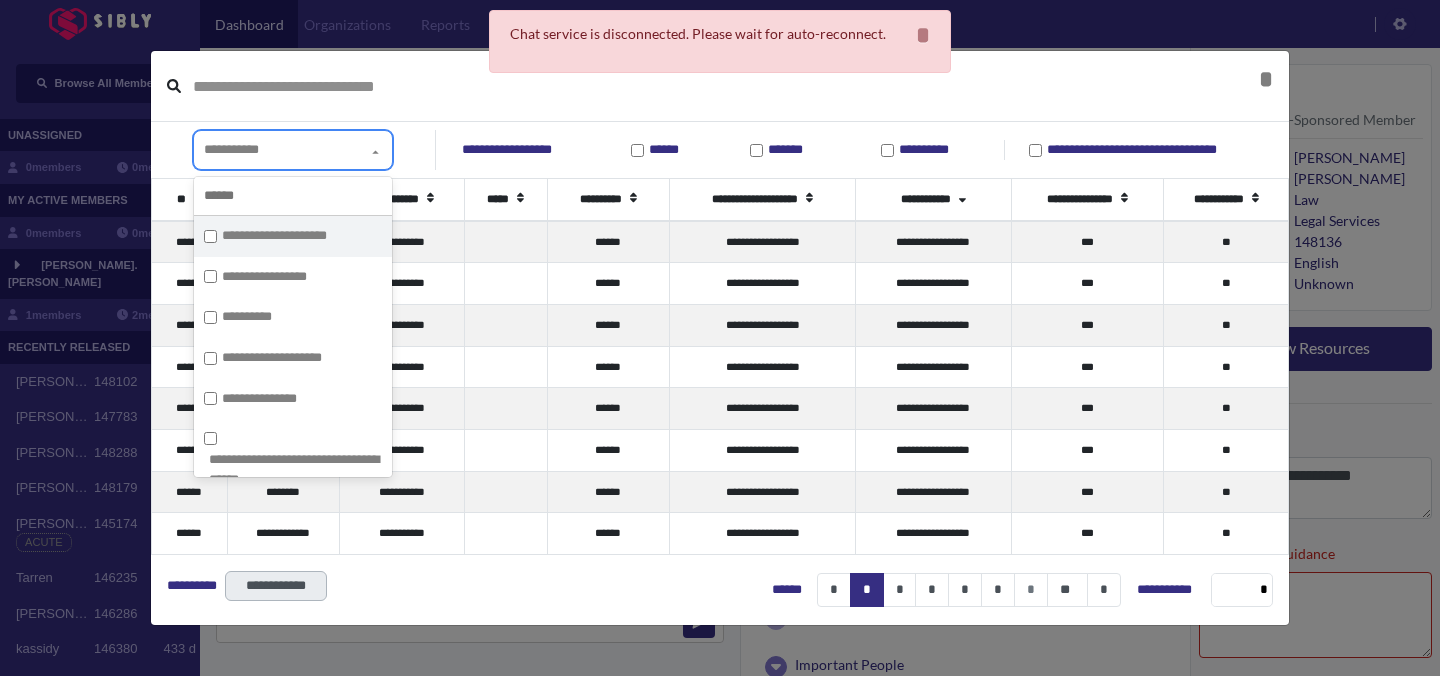 click on "**********" at bounding box center [277, 236] 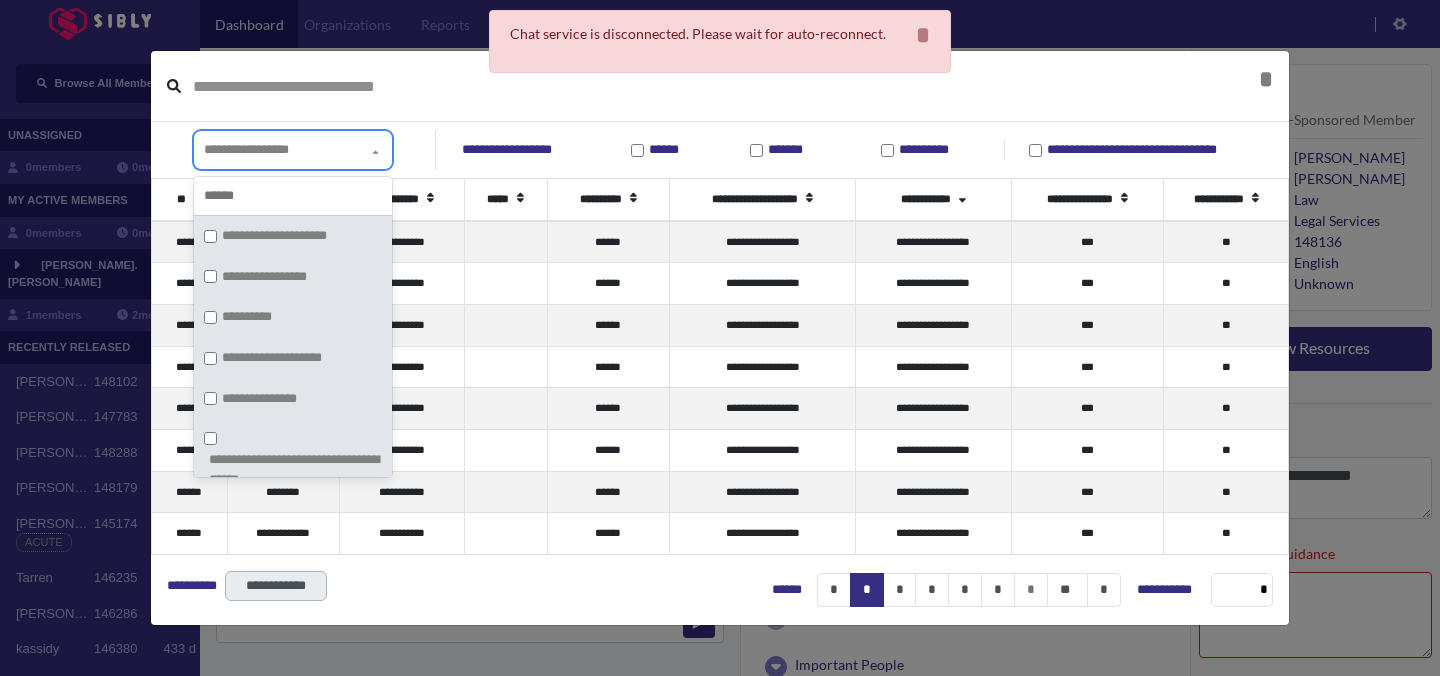 click on "**********" at bounding box center (277, 236) 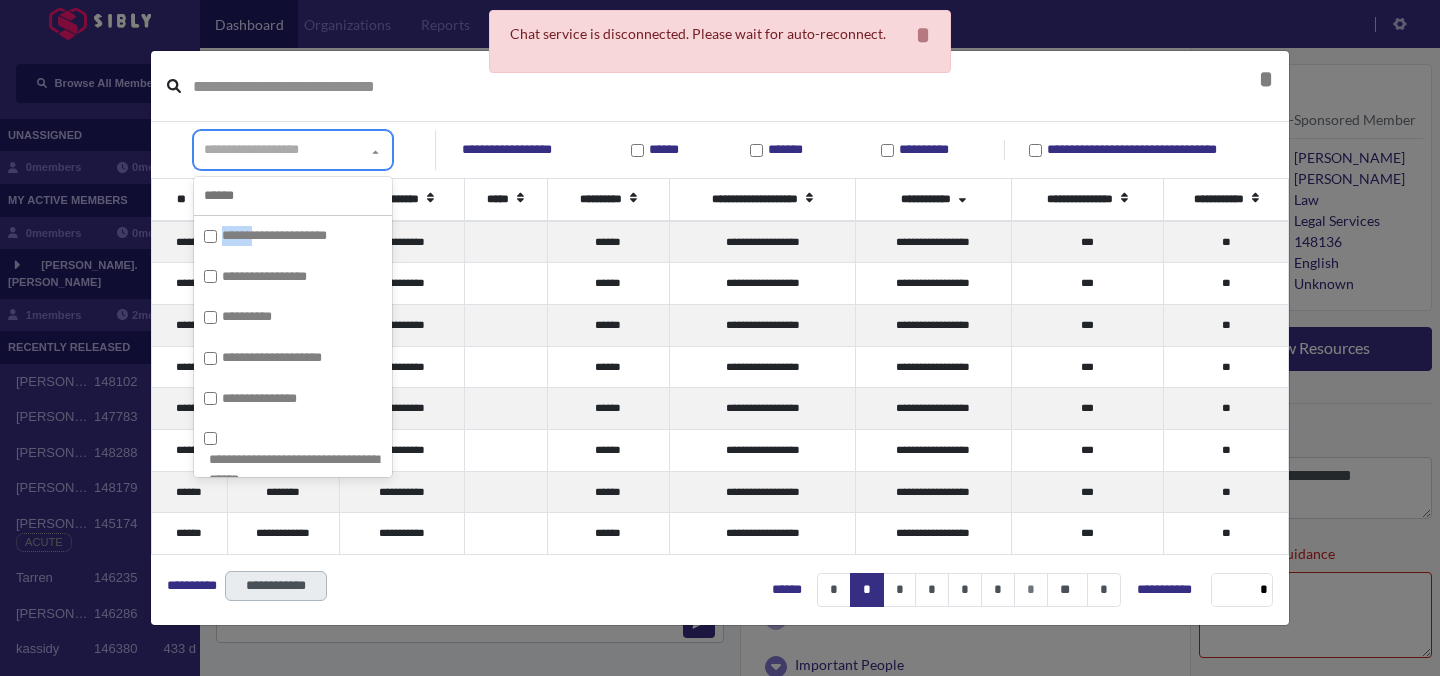 click at bounding box center [293, 196] 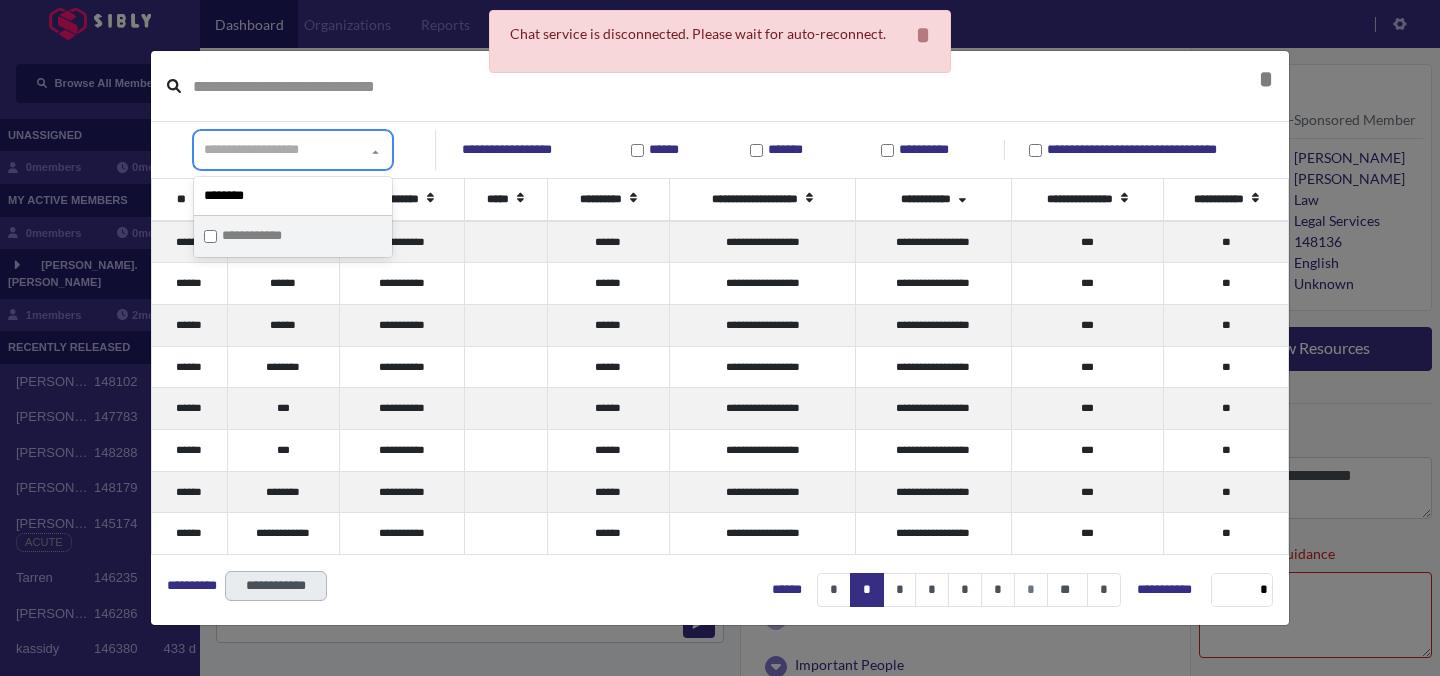 type on "********" 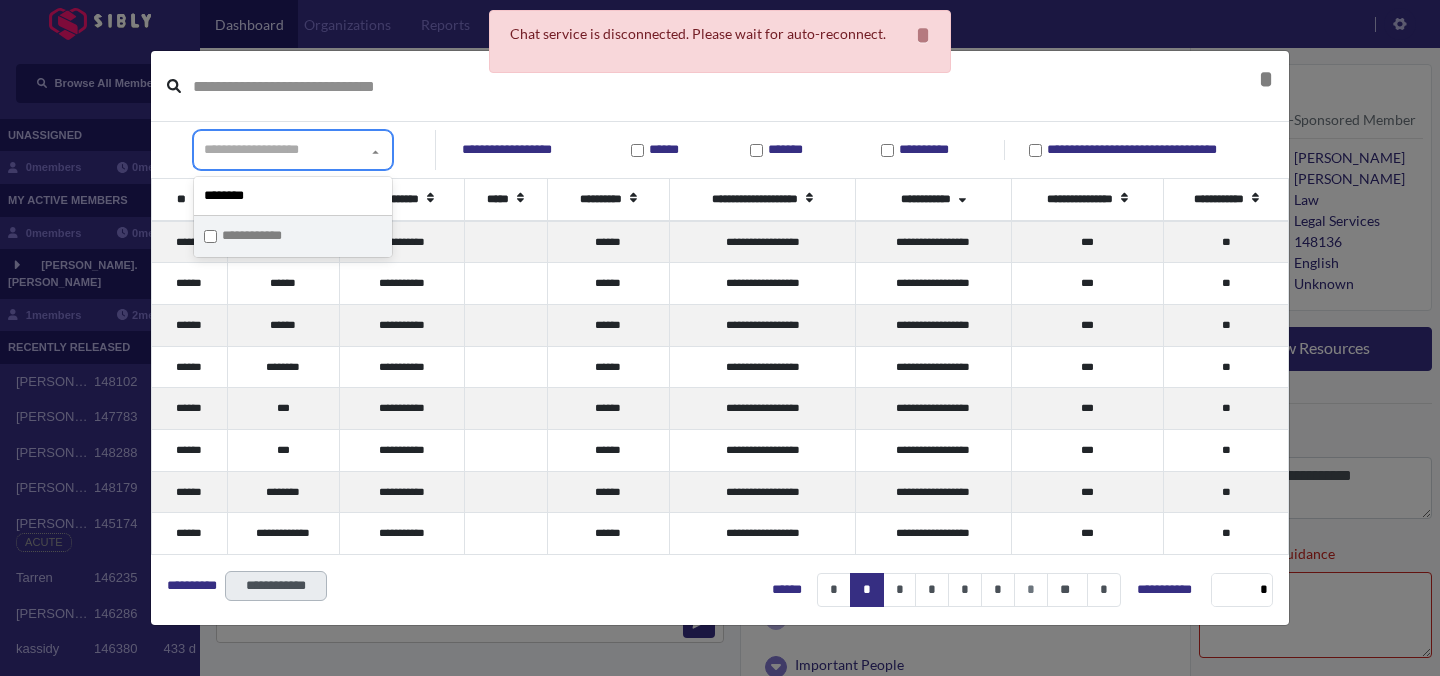 click on "**********" at bounding box center (263, 236) 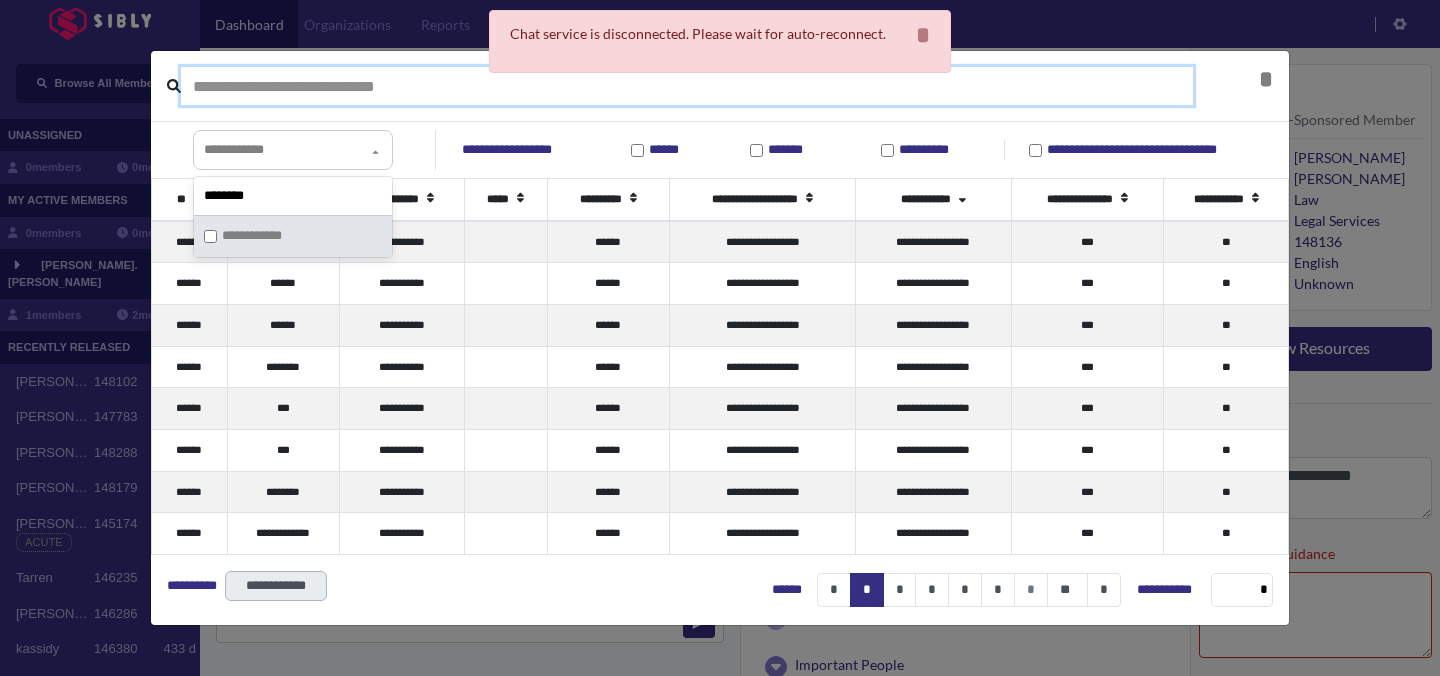 click at bounding box center [687, 86] 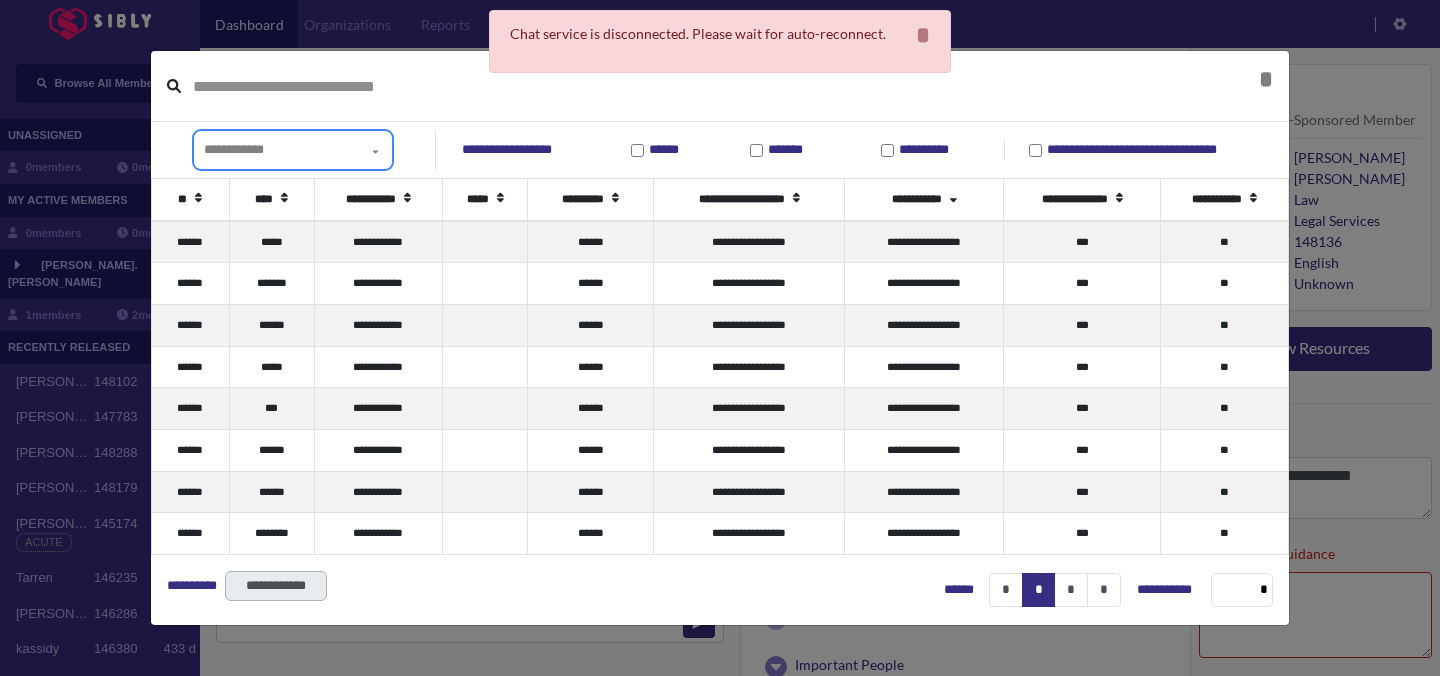 click on "**********" at bounding box center (293, 150) 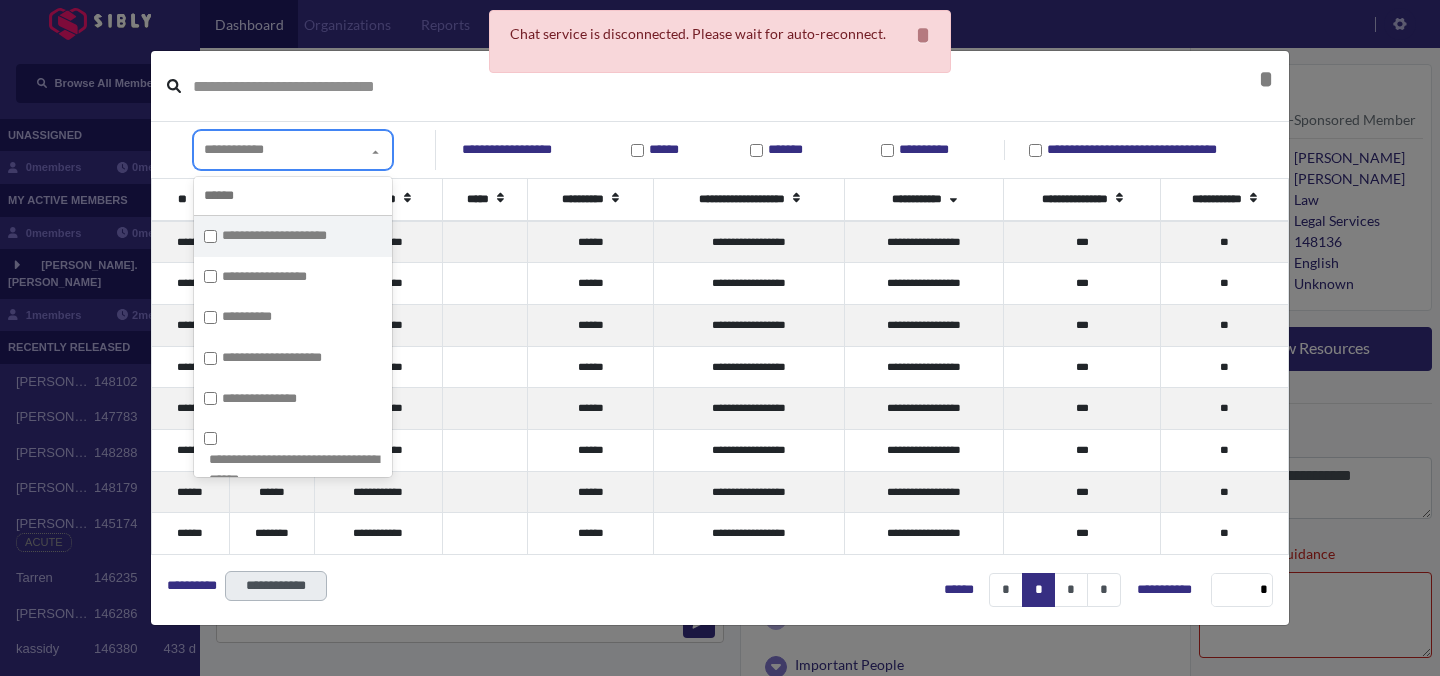 click on "**********" at bounding box center (293, 236) 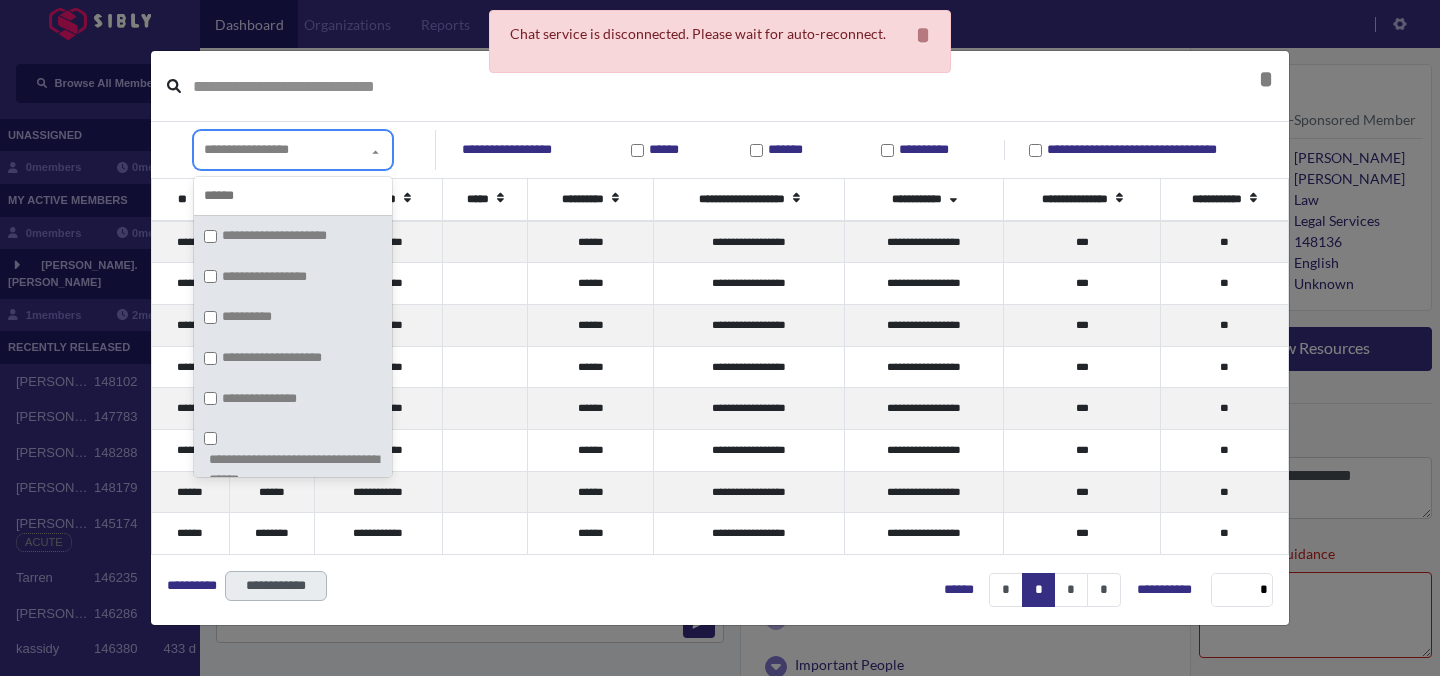 click on "**********" at bounding box center (293, 236) 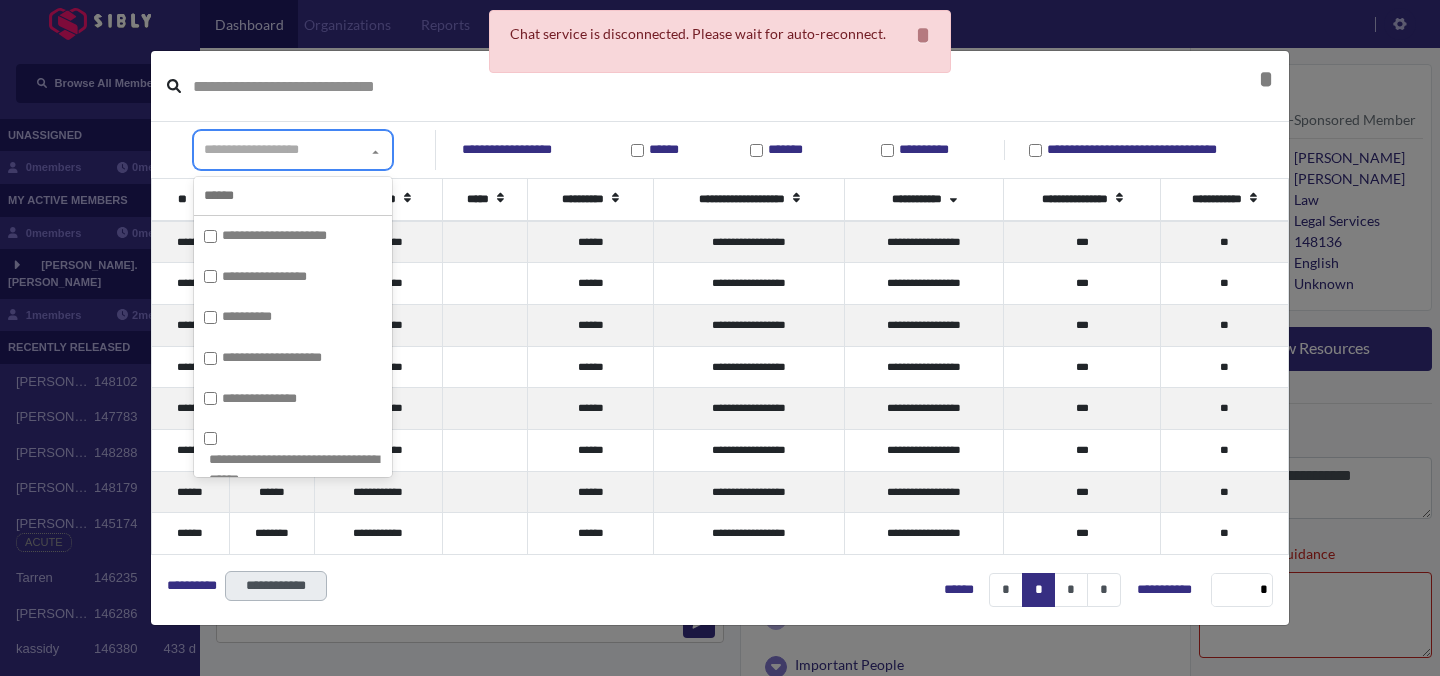 click at bounding box center (293, 196) 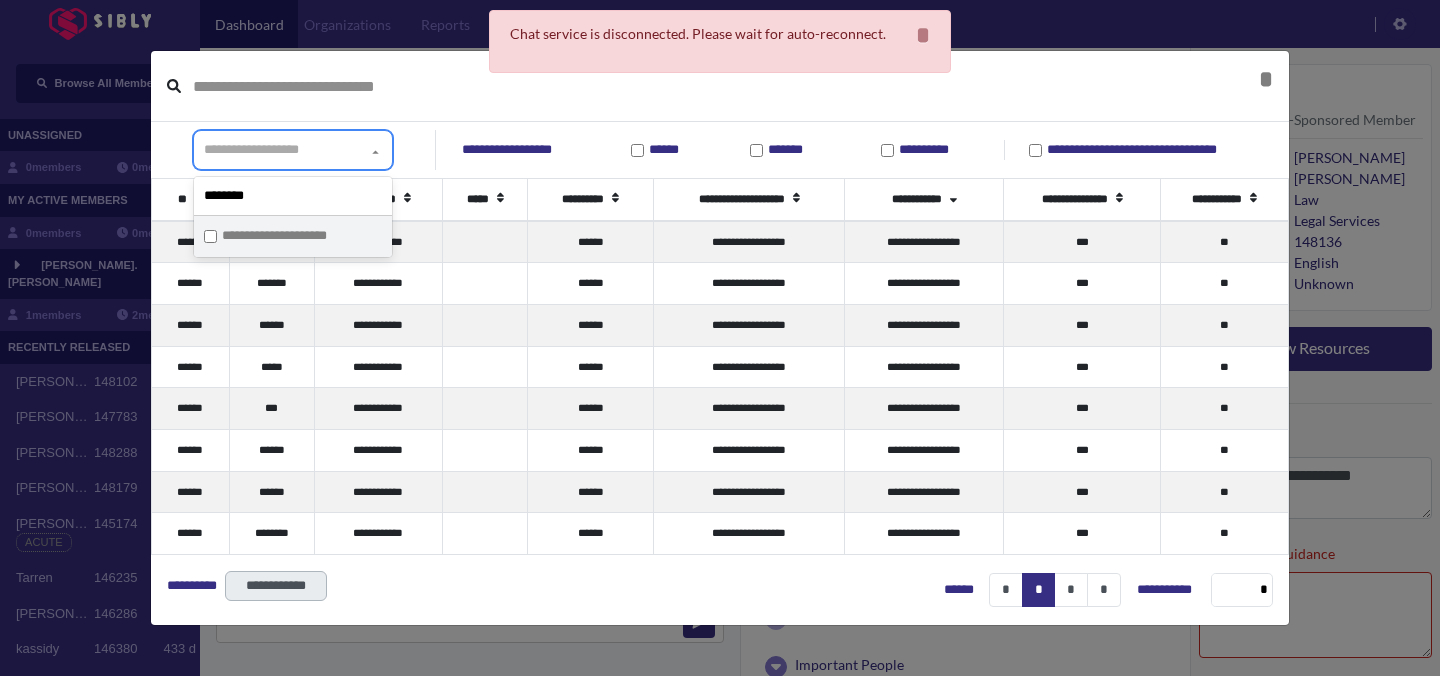 type on "*******" 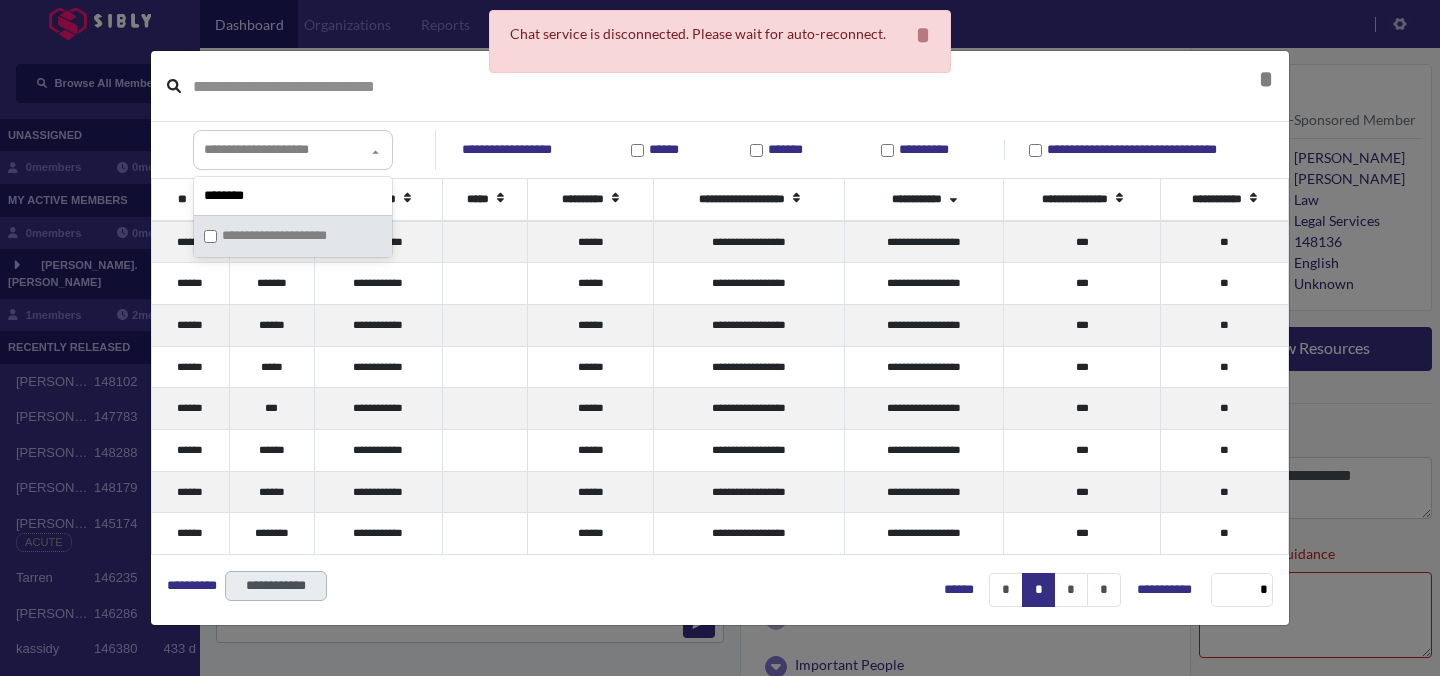 click on "***** * *****" at bounding box center (720, 86) 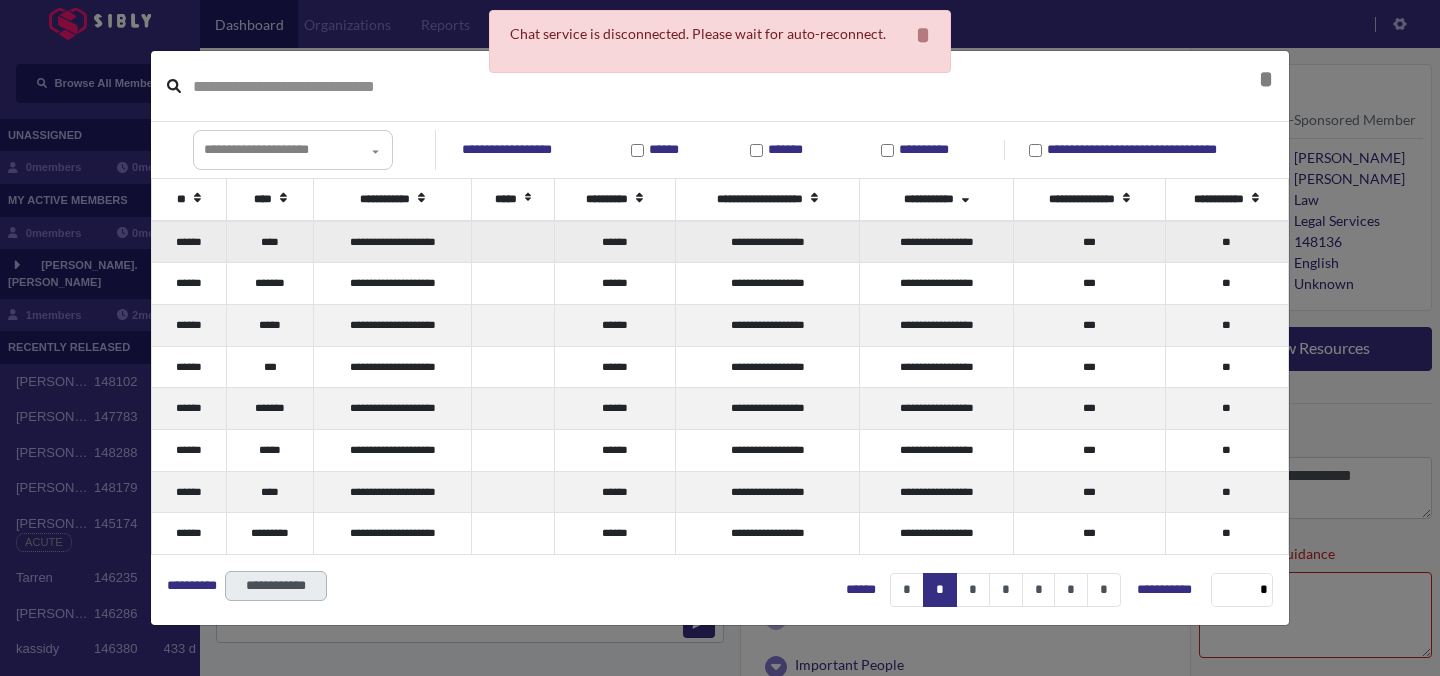 click on "**********" at bounding box center [937, 242] 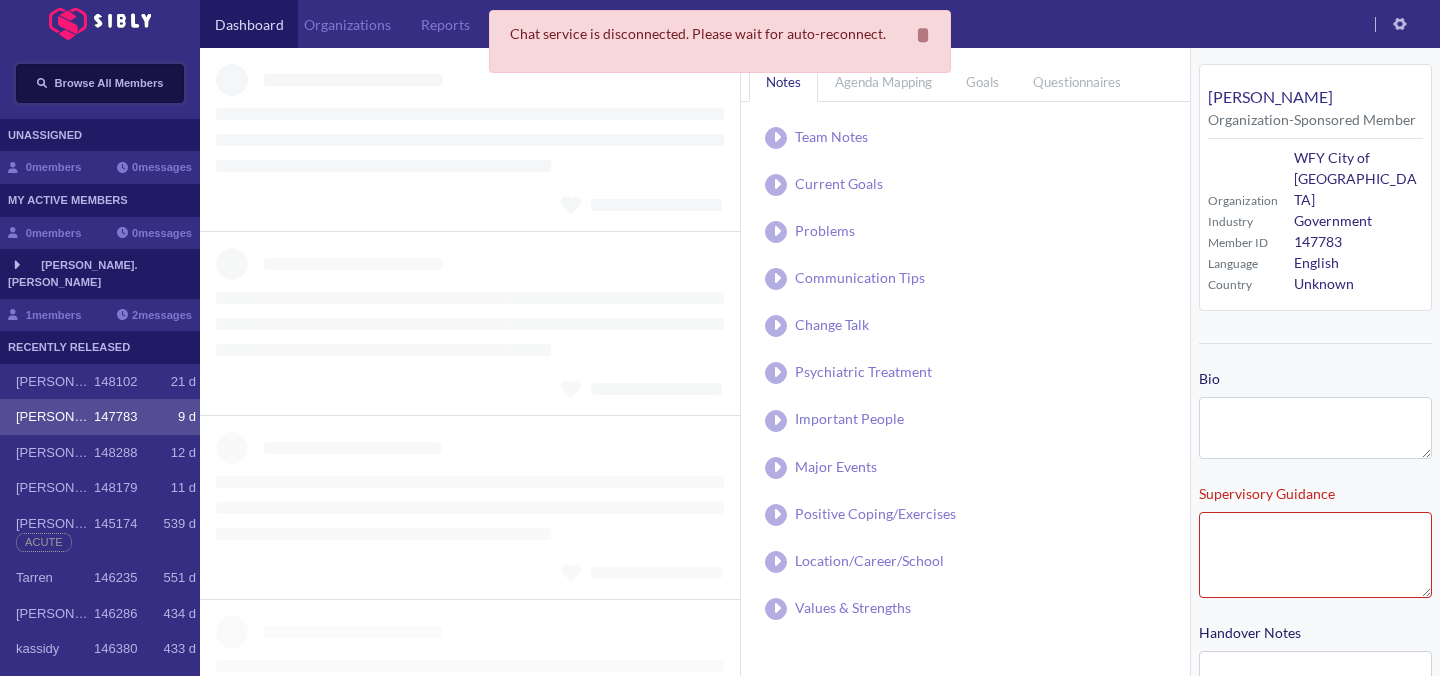 type on "**********" 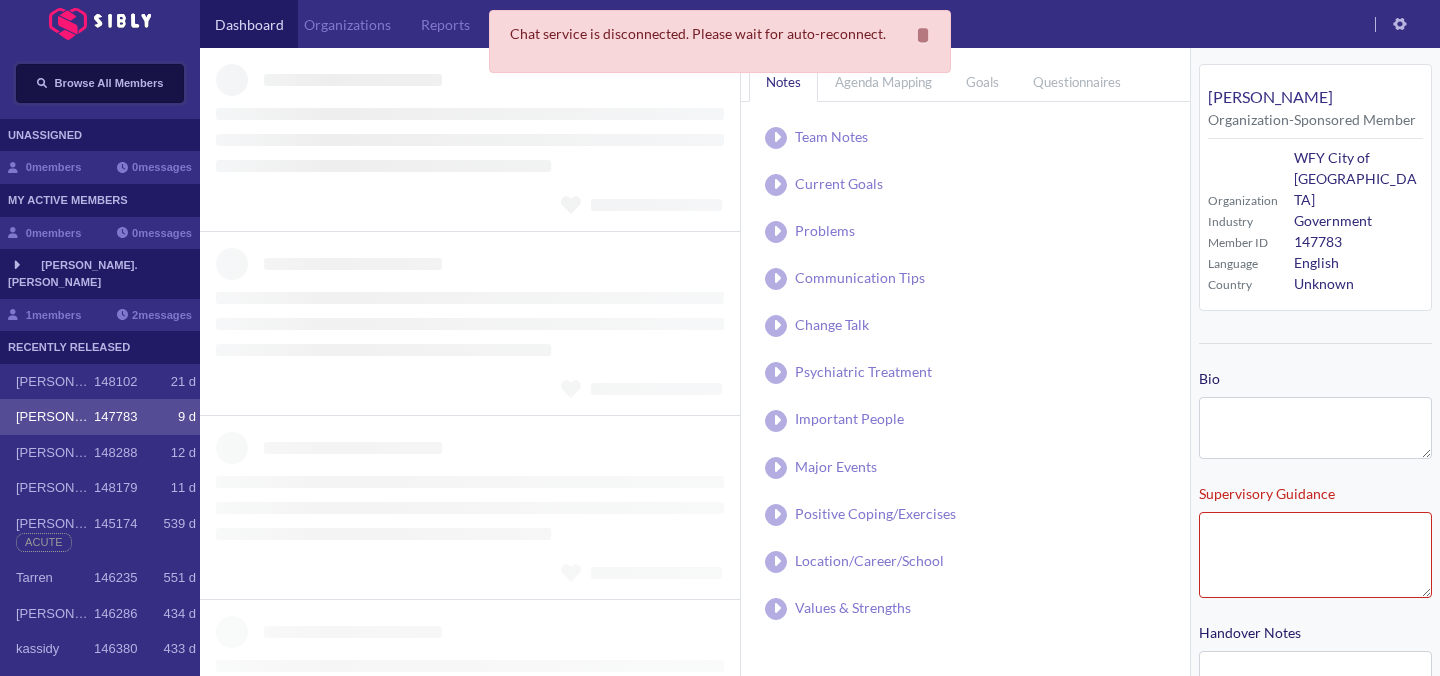 type on "**********" 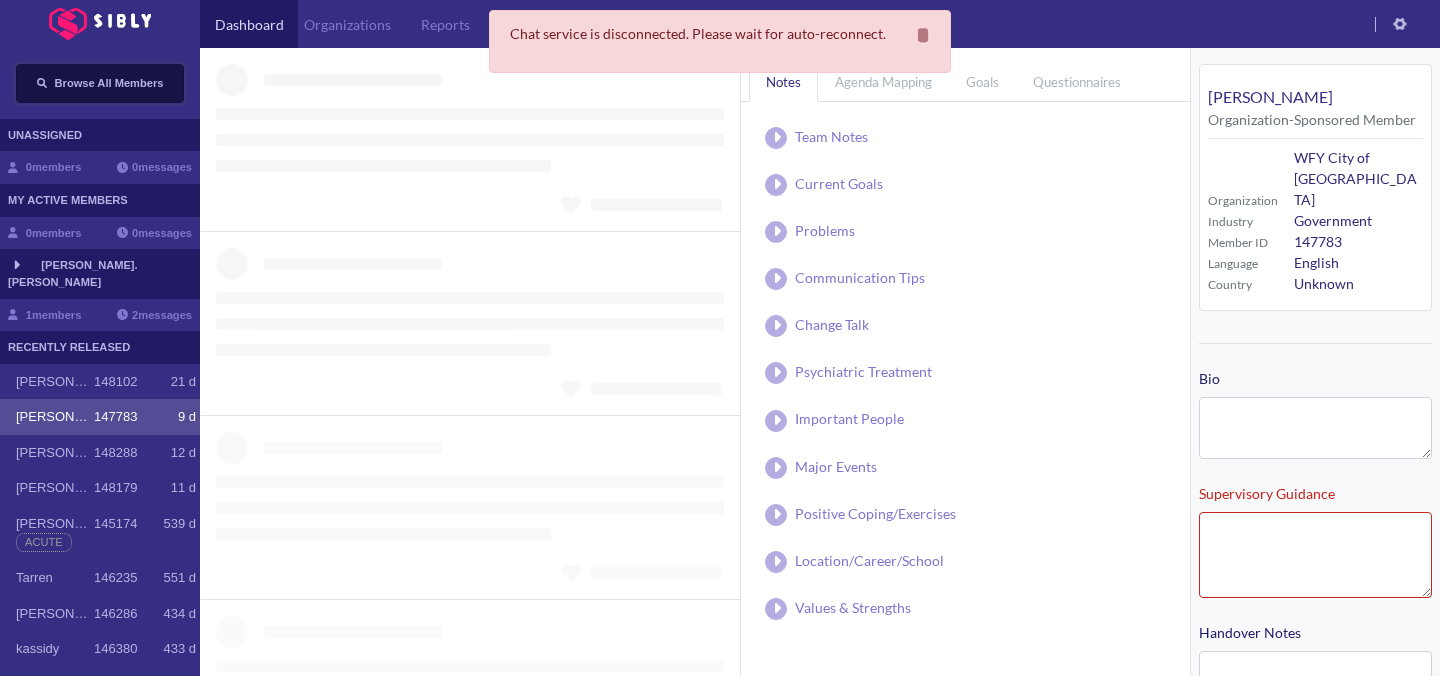 type on "**********" 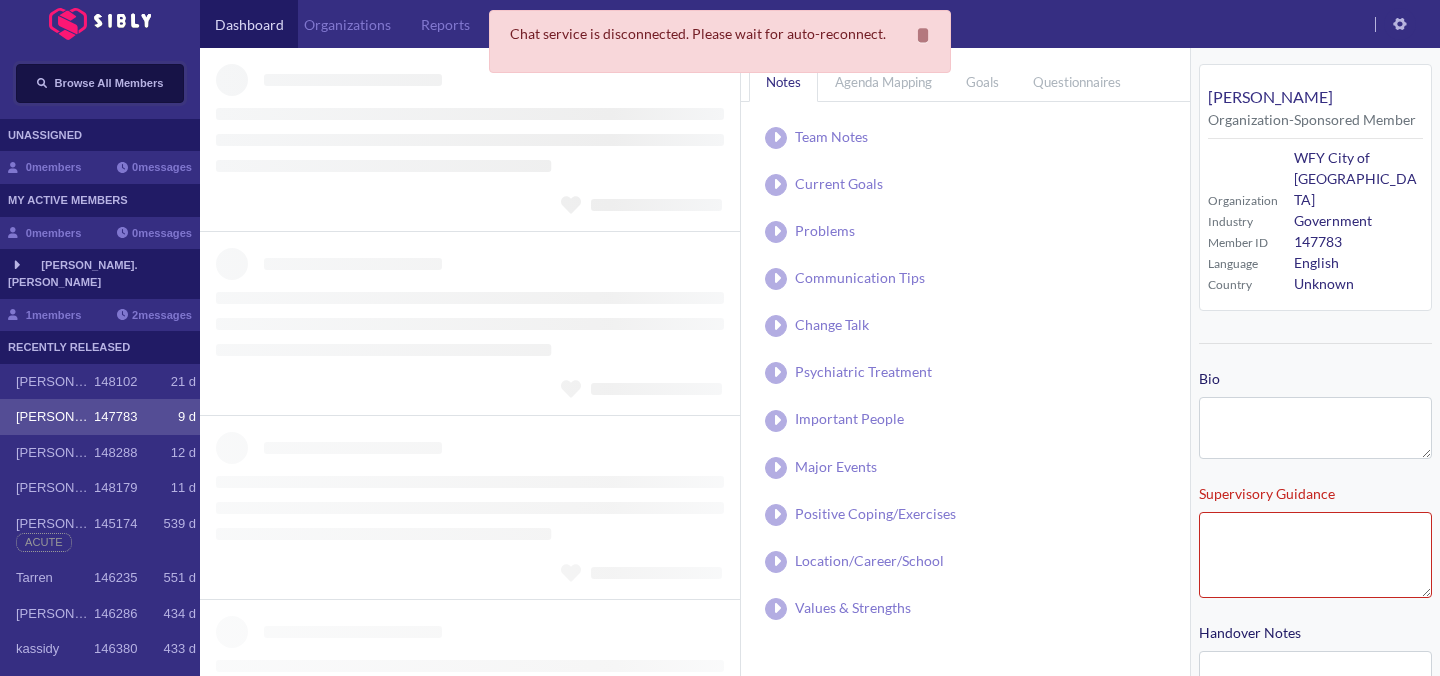 type on "**********" 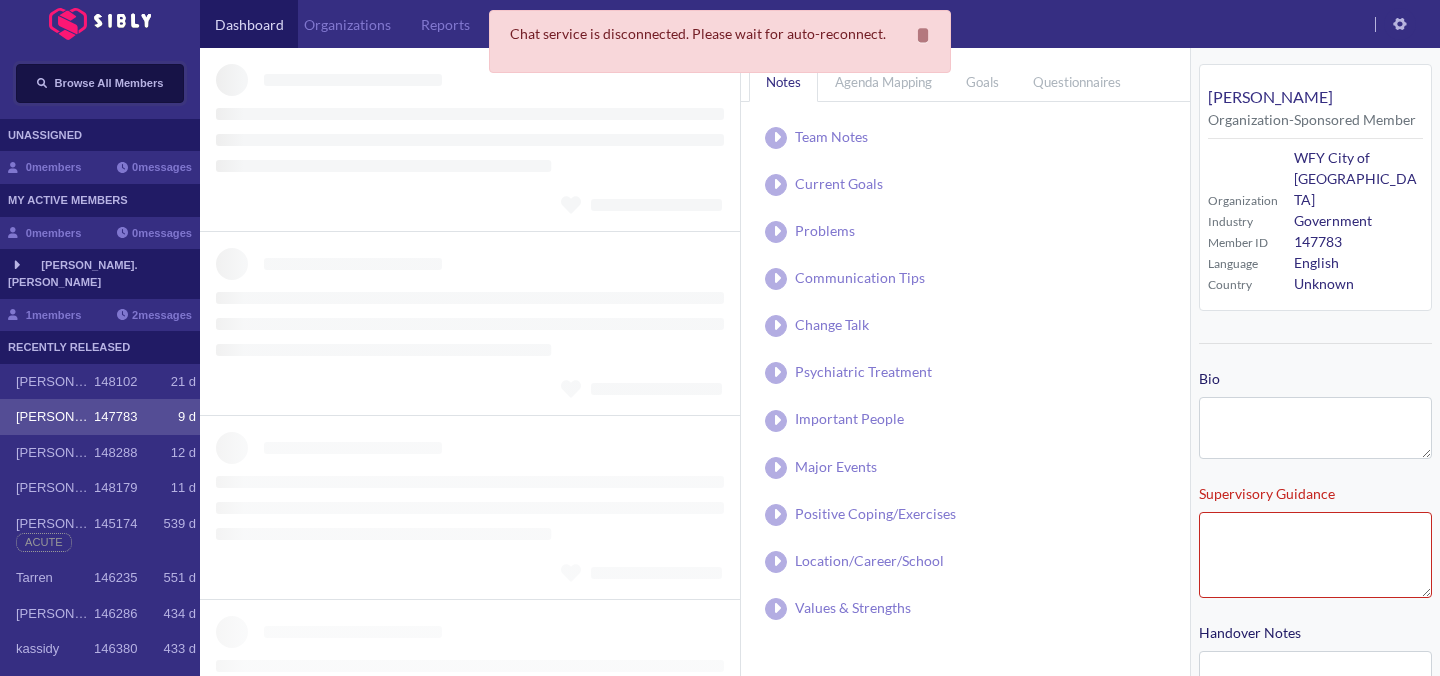 type on "**********" 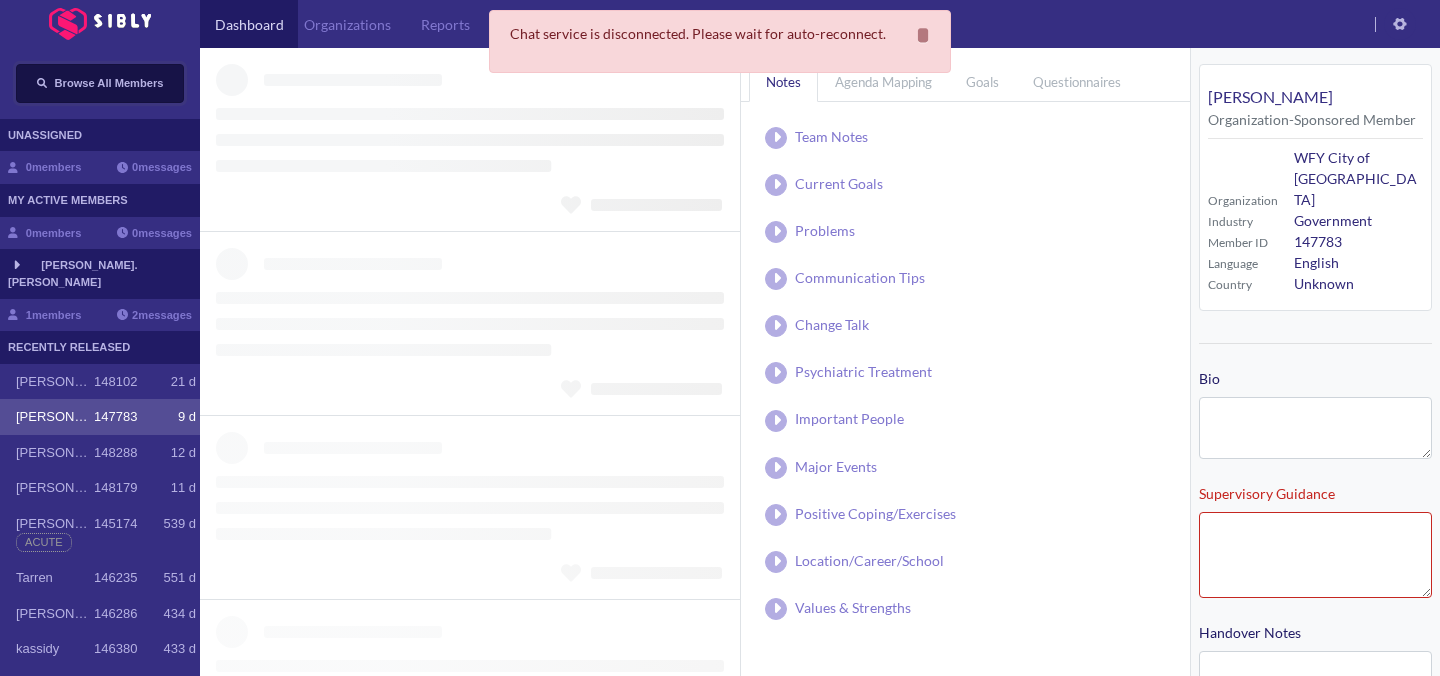 type on "**********" 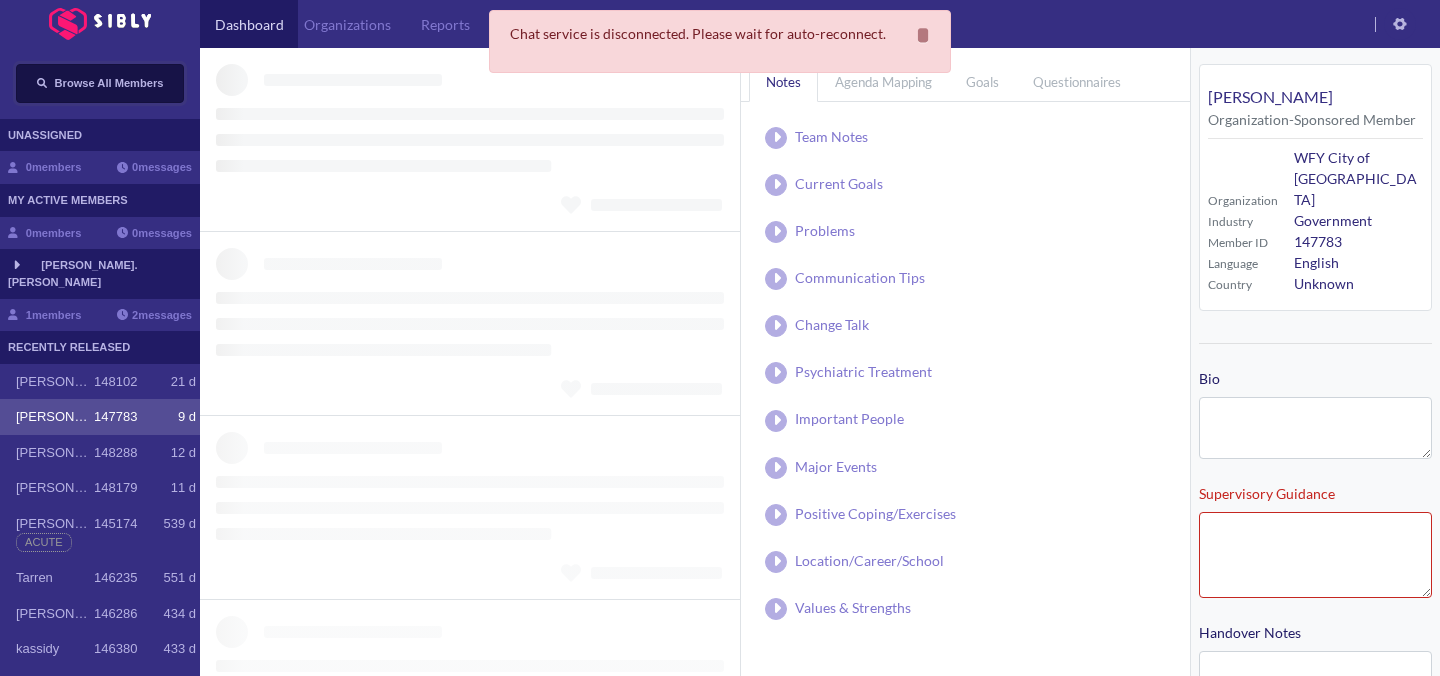 type on "**********" 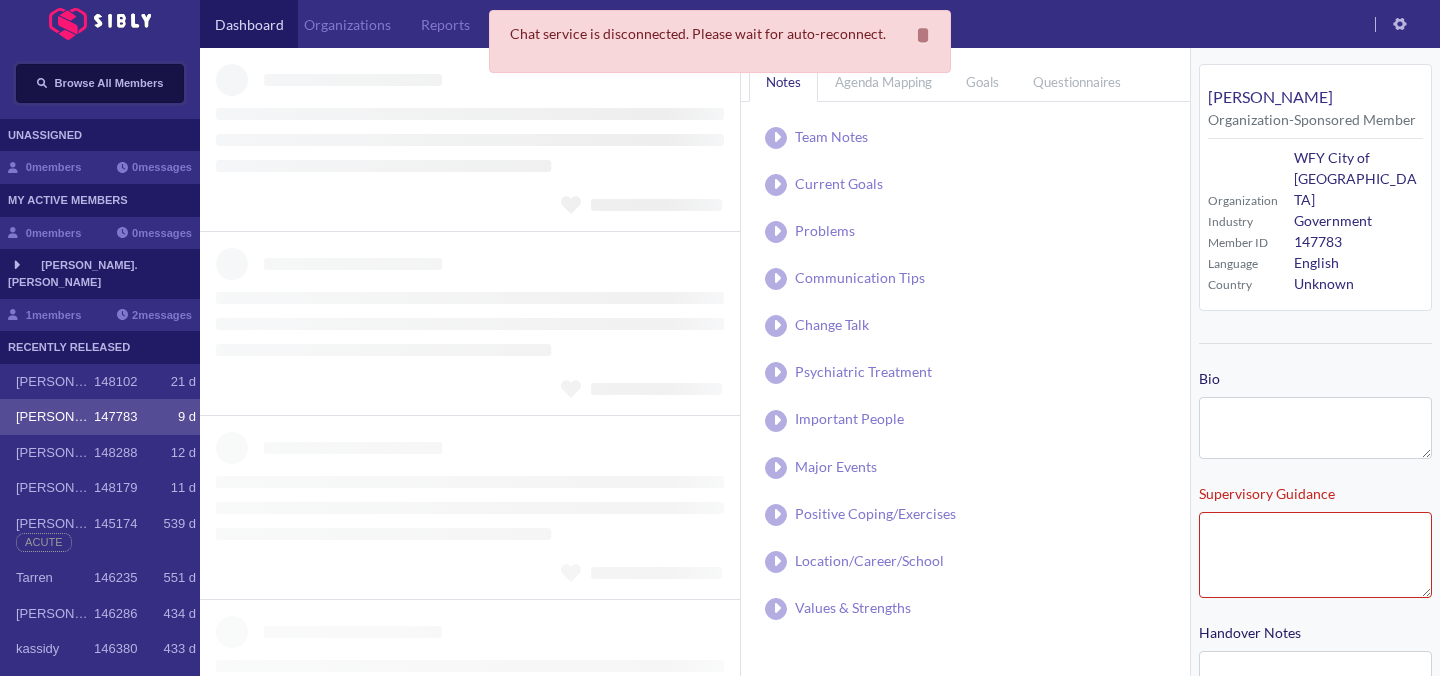 type on "**********" 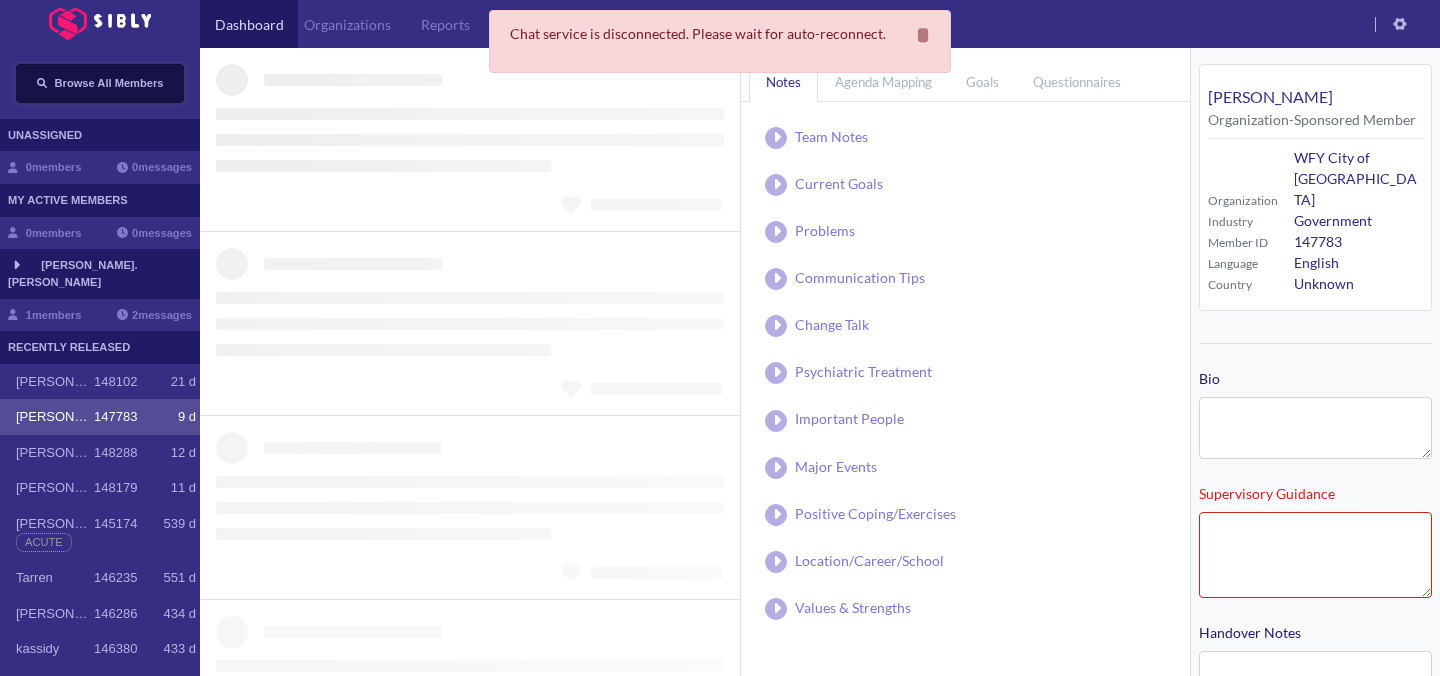 type on "**********" 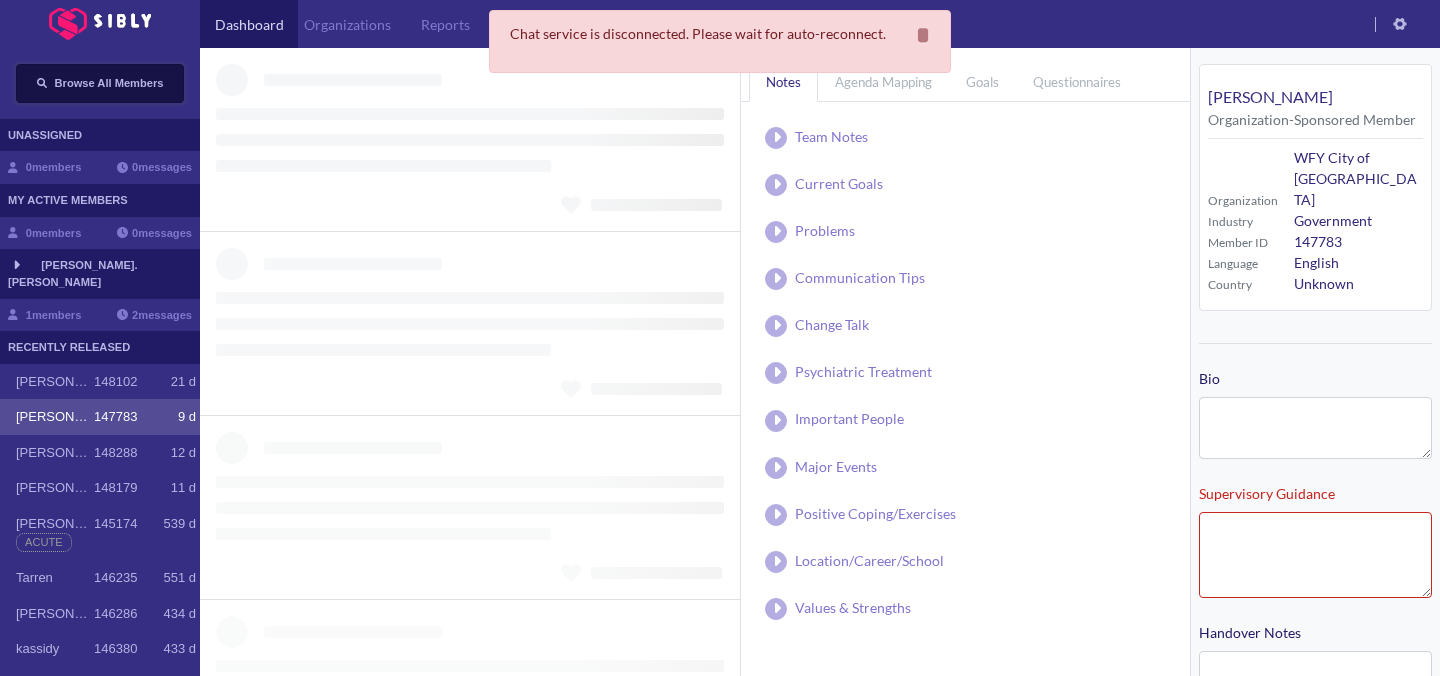 type on "**********" 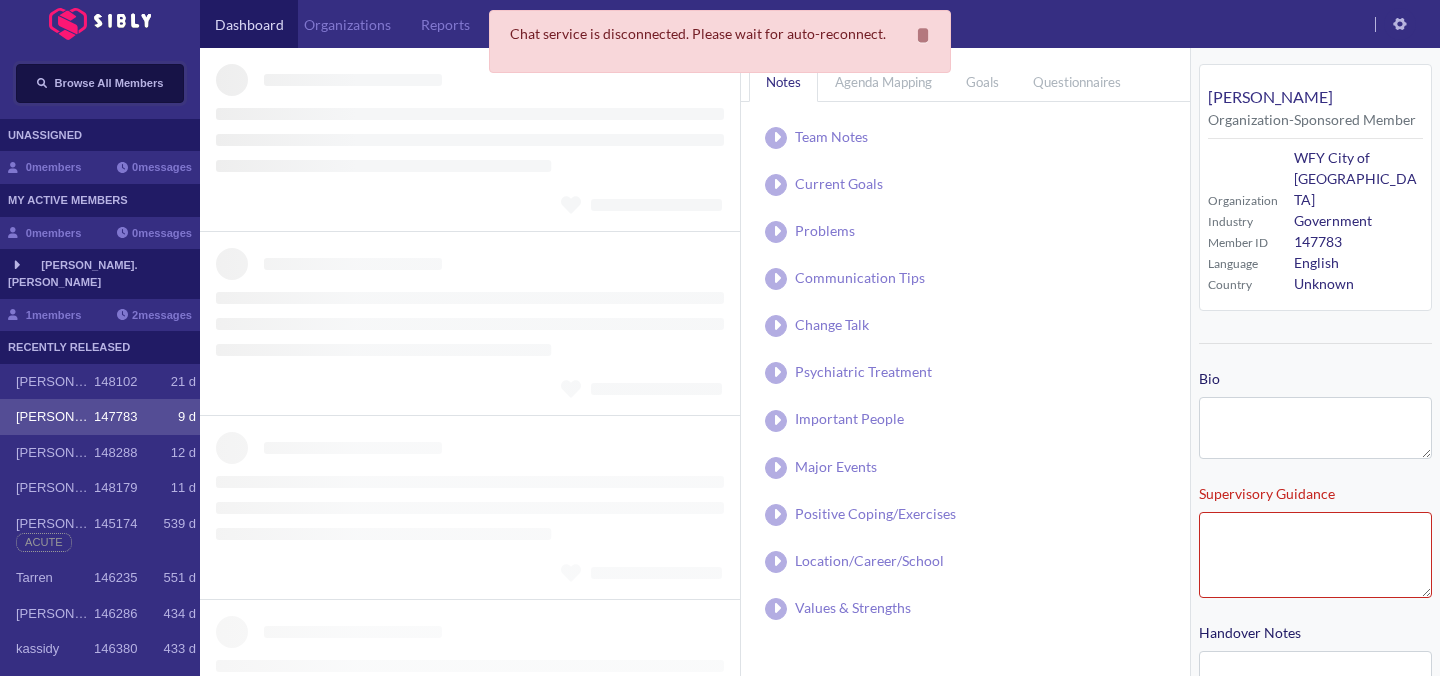 type on "**********" 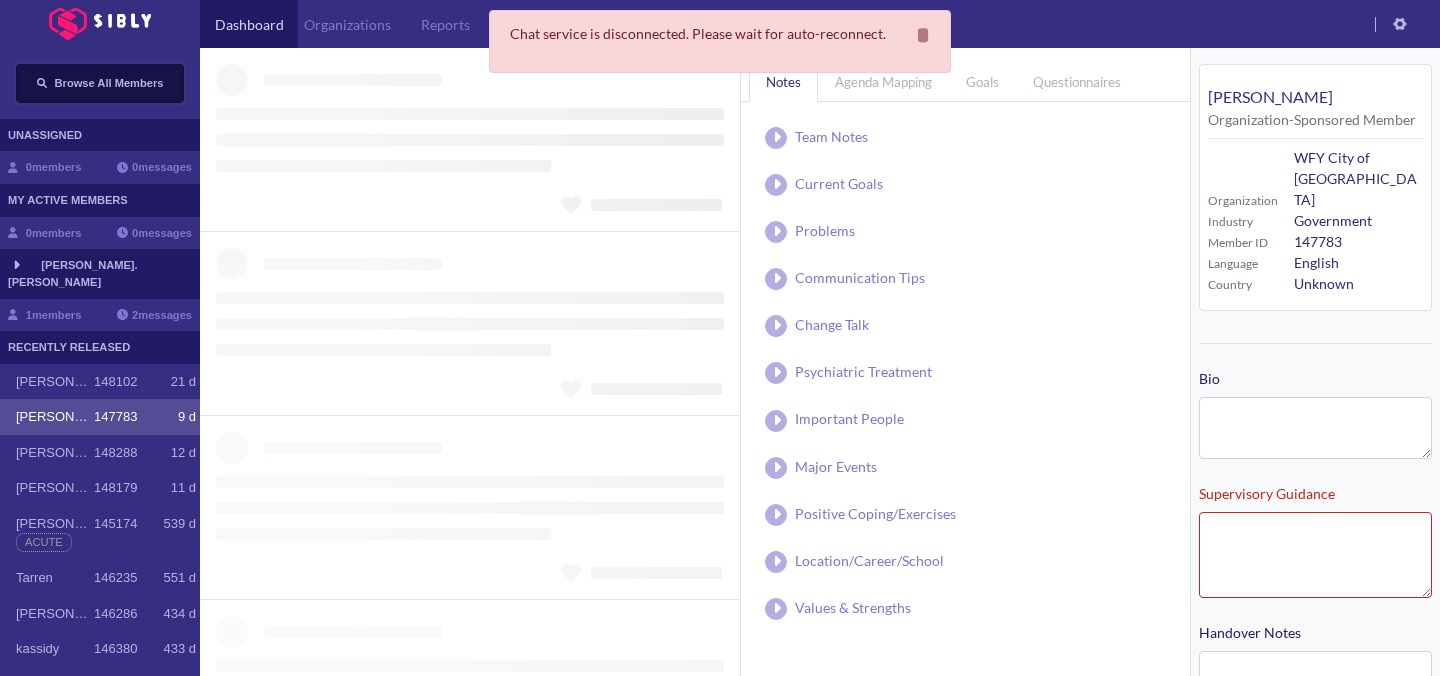type on "**********" 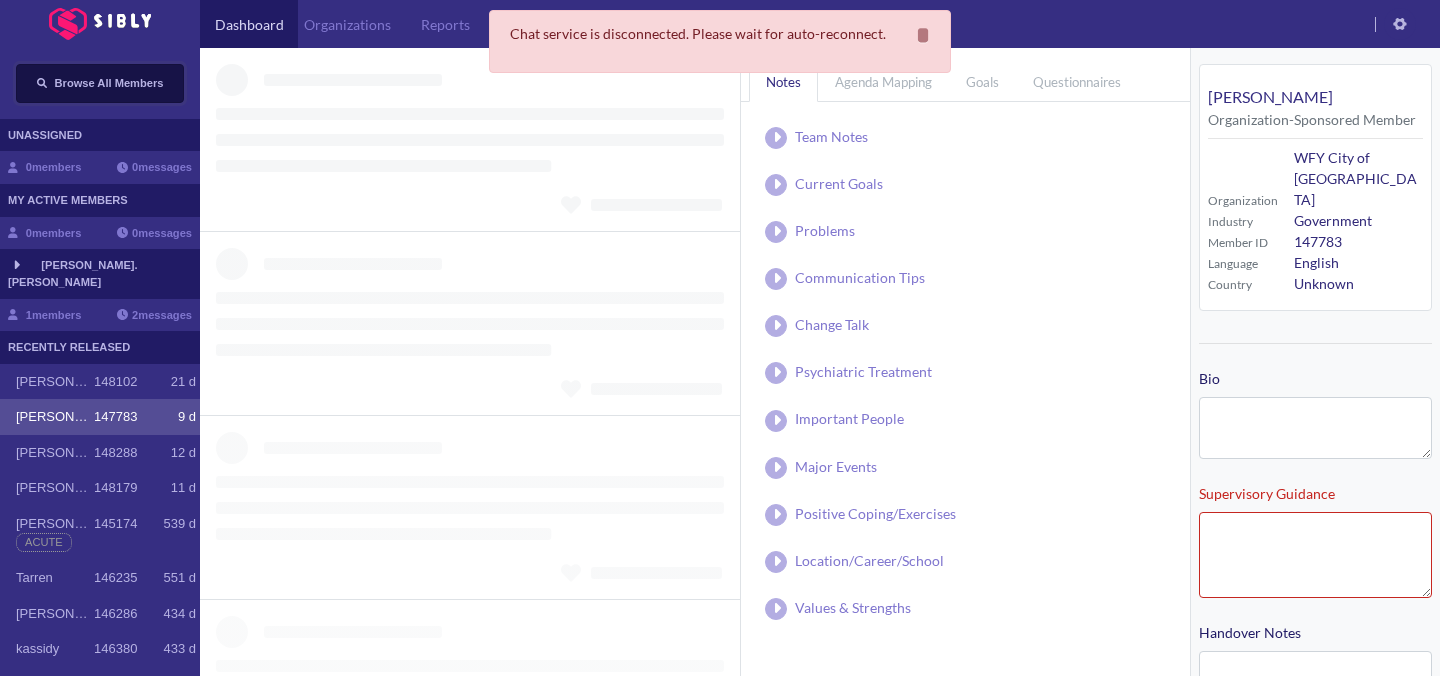 type on "**********" 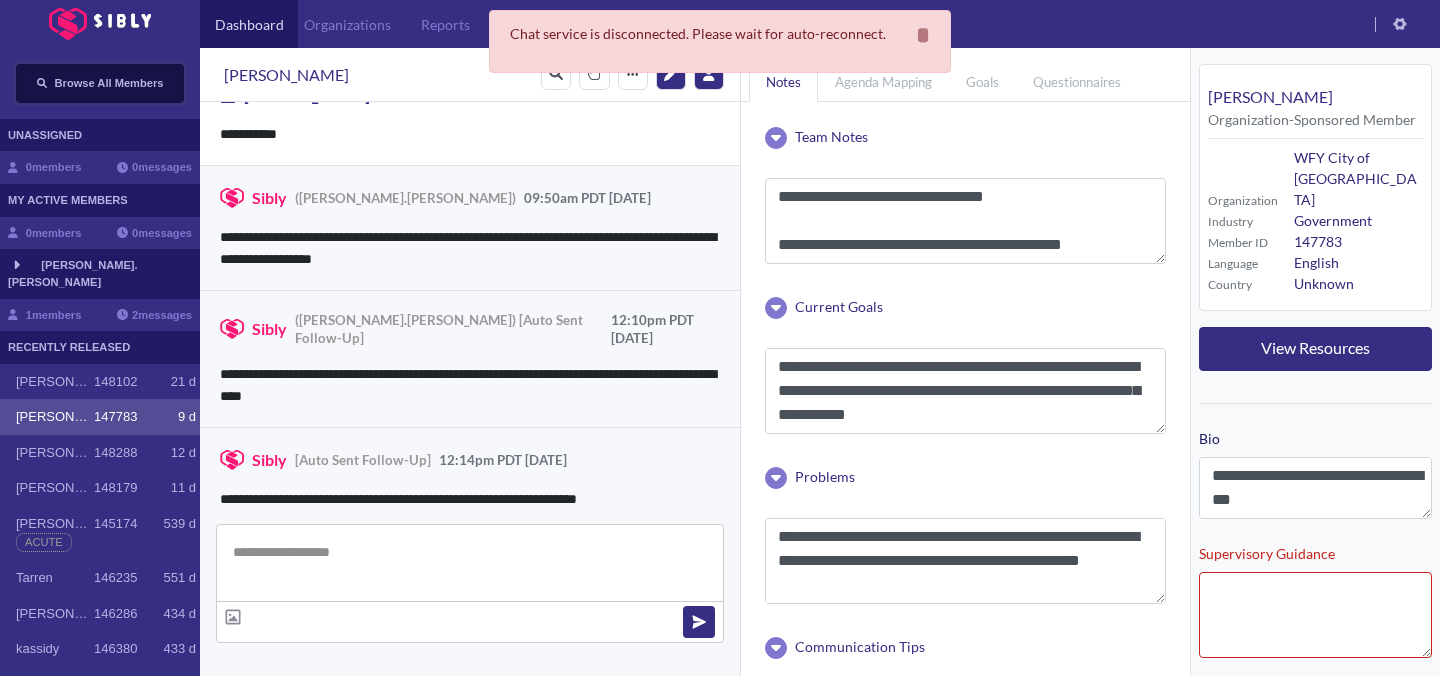 scroll, scrollTop: 3517, scrollLeft: 0, axis: vertical 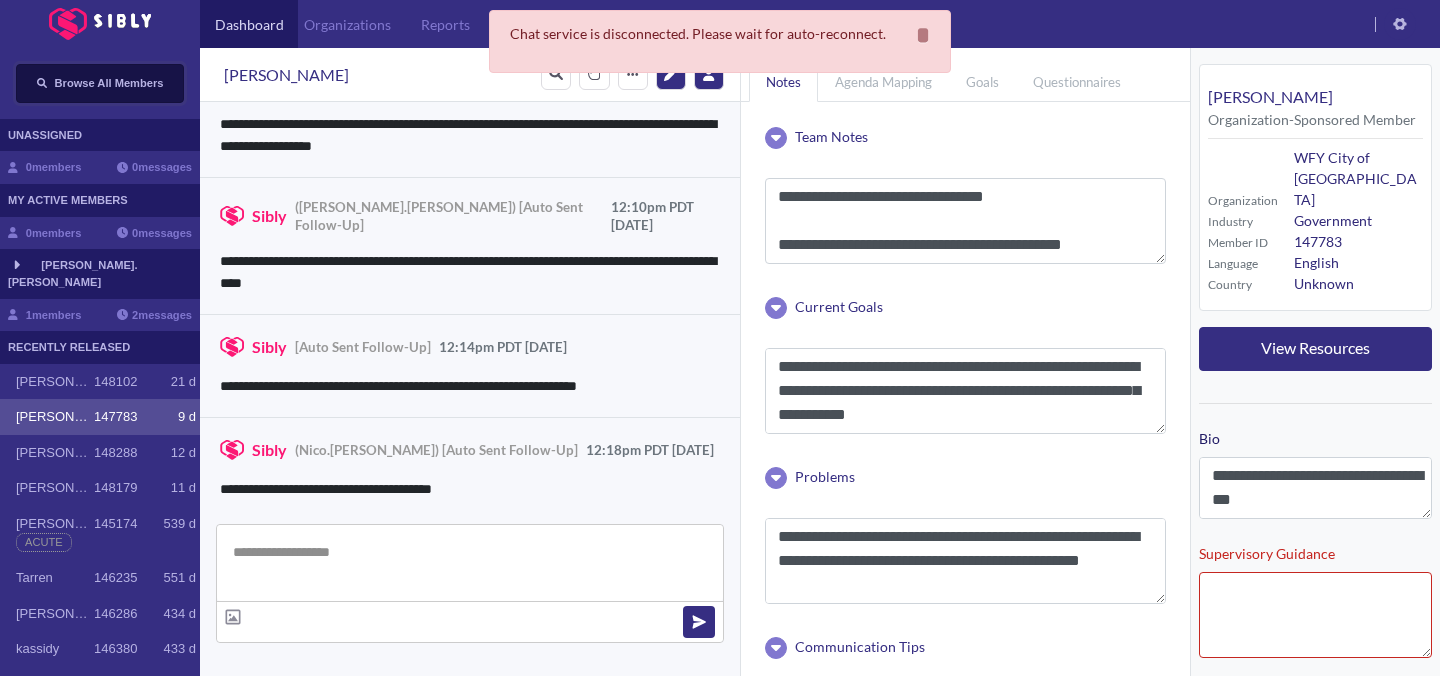 click on "Browse All Members" at bounding box center [109, 83] 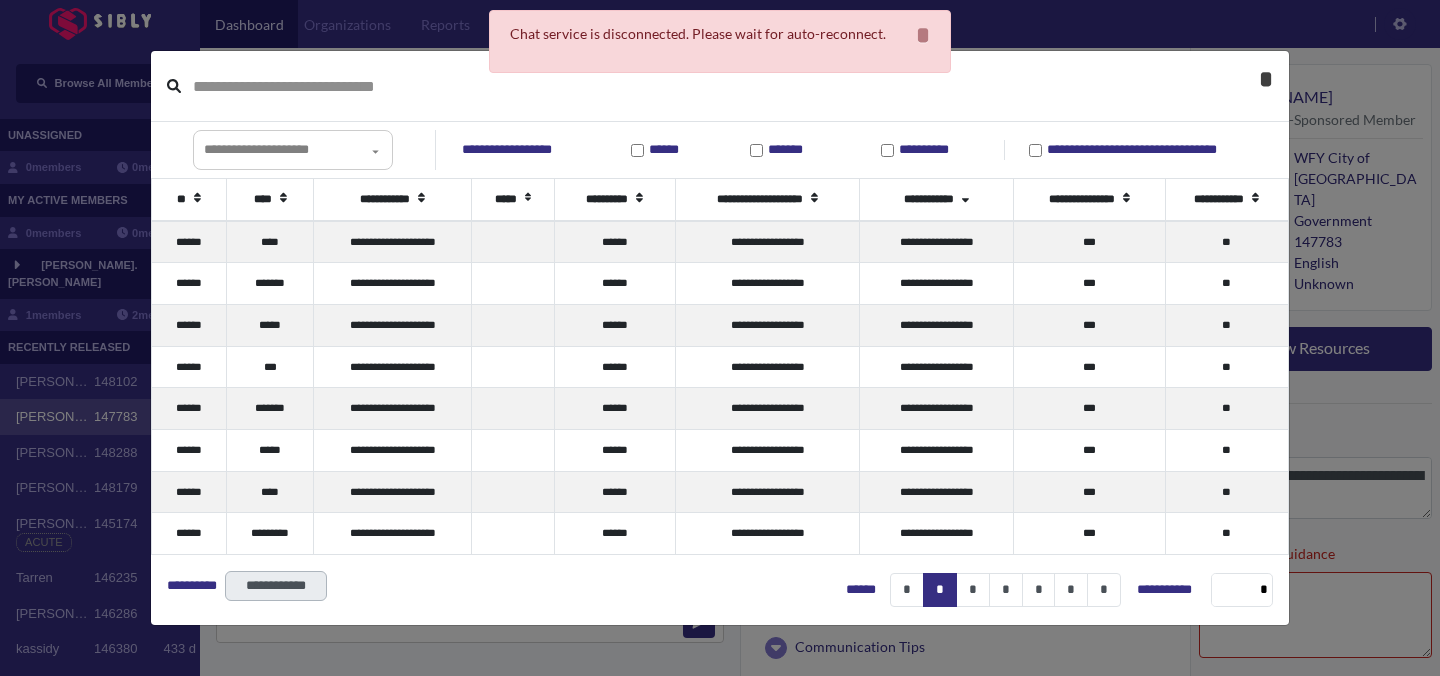 click on "*" at bounding box center [1266, 79] 